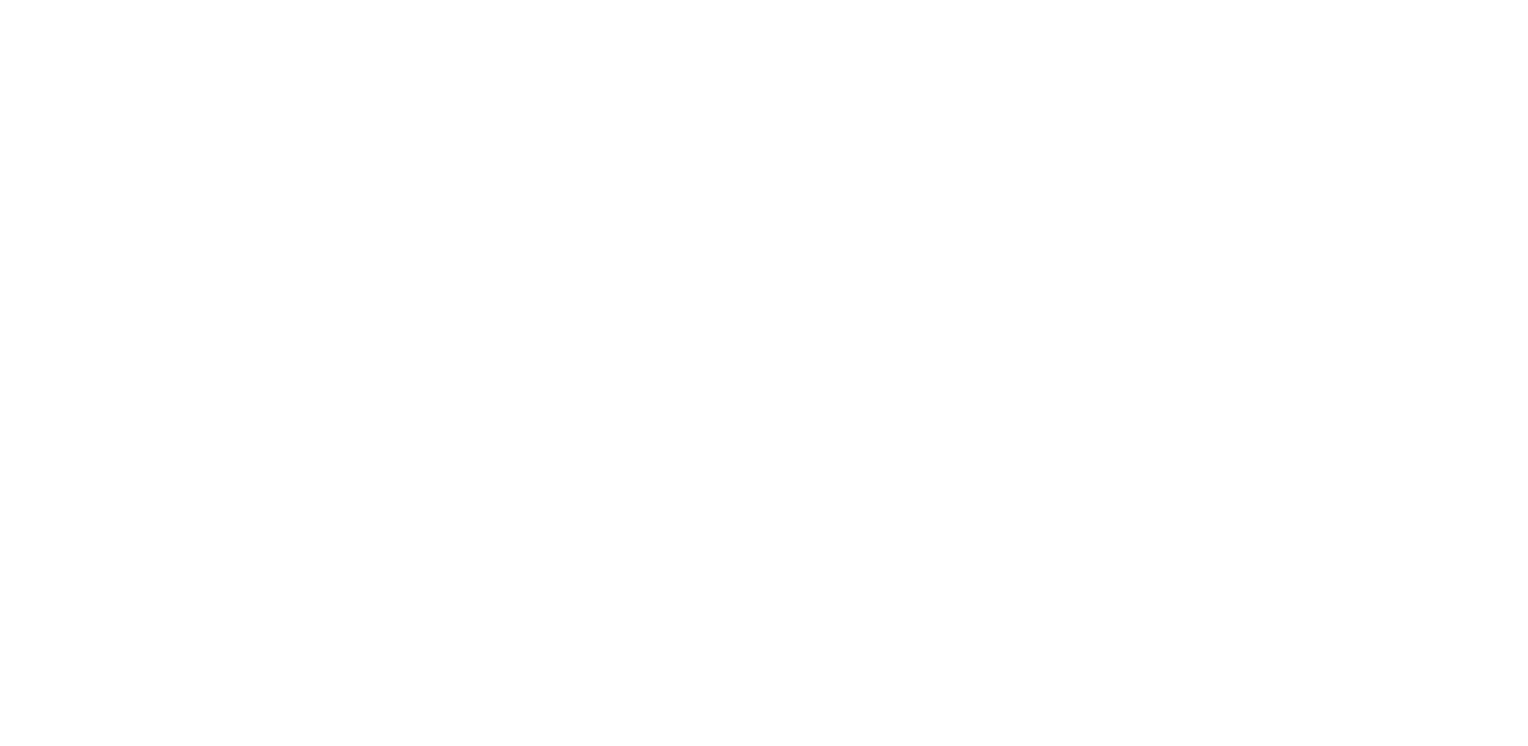 scroll, scrollTop: 0, scrollLeft: 0, axis: both 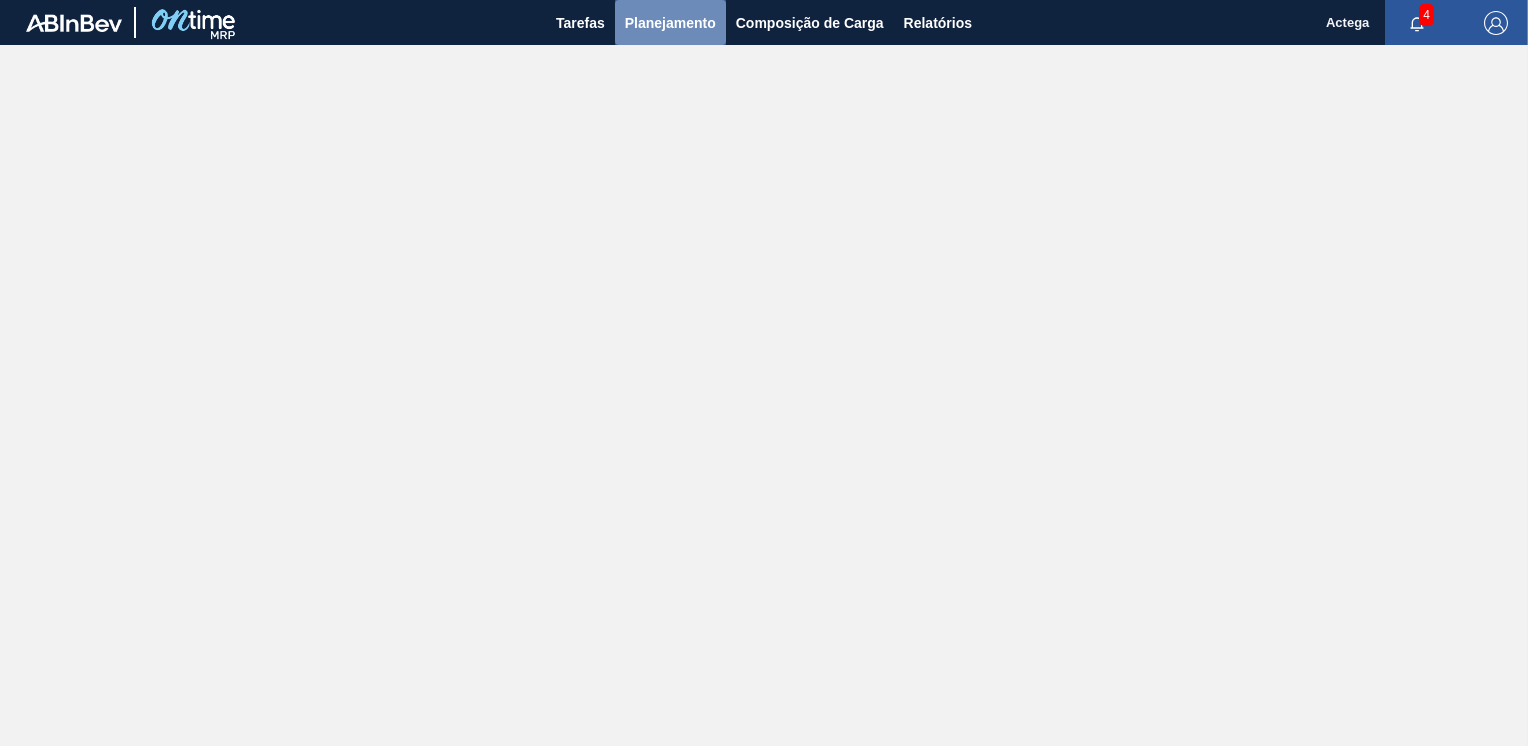 click on "Planejamento" at bounding box center [670, 23] 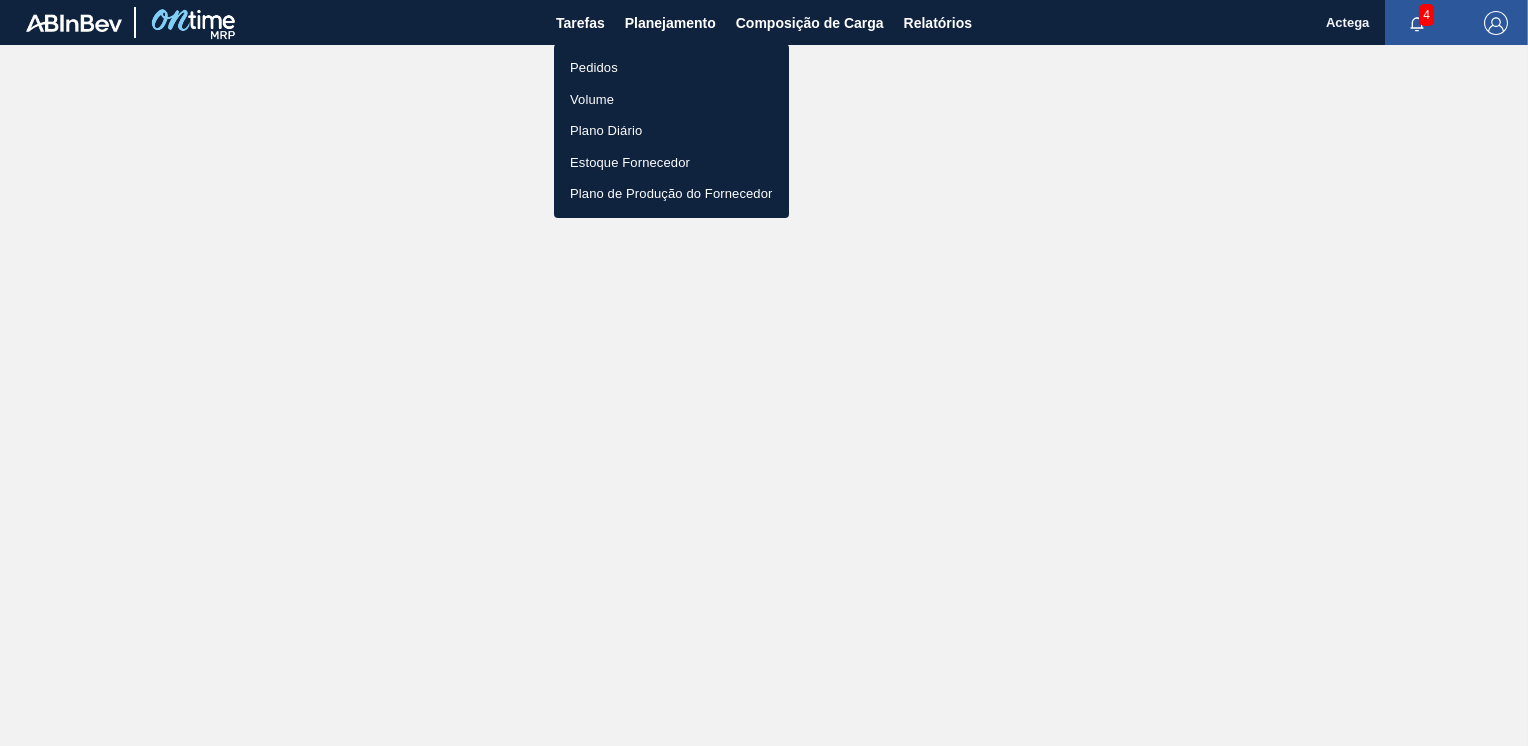 click on "Pedidos" at bounding box center [671, 68] 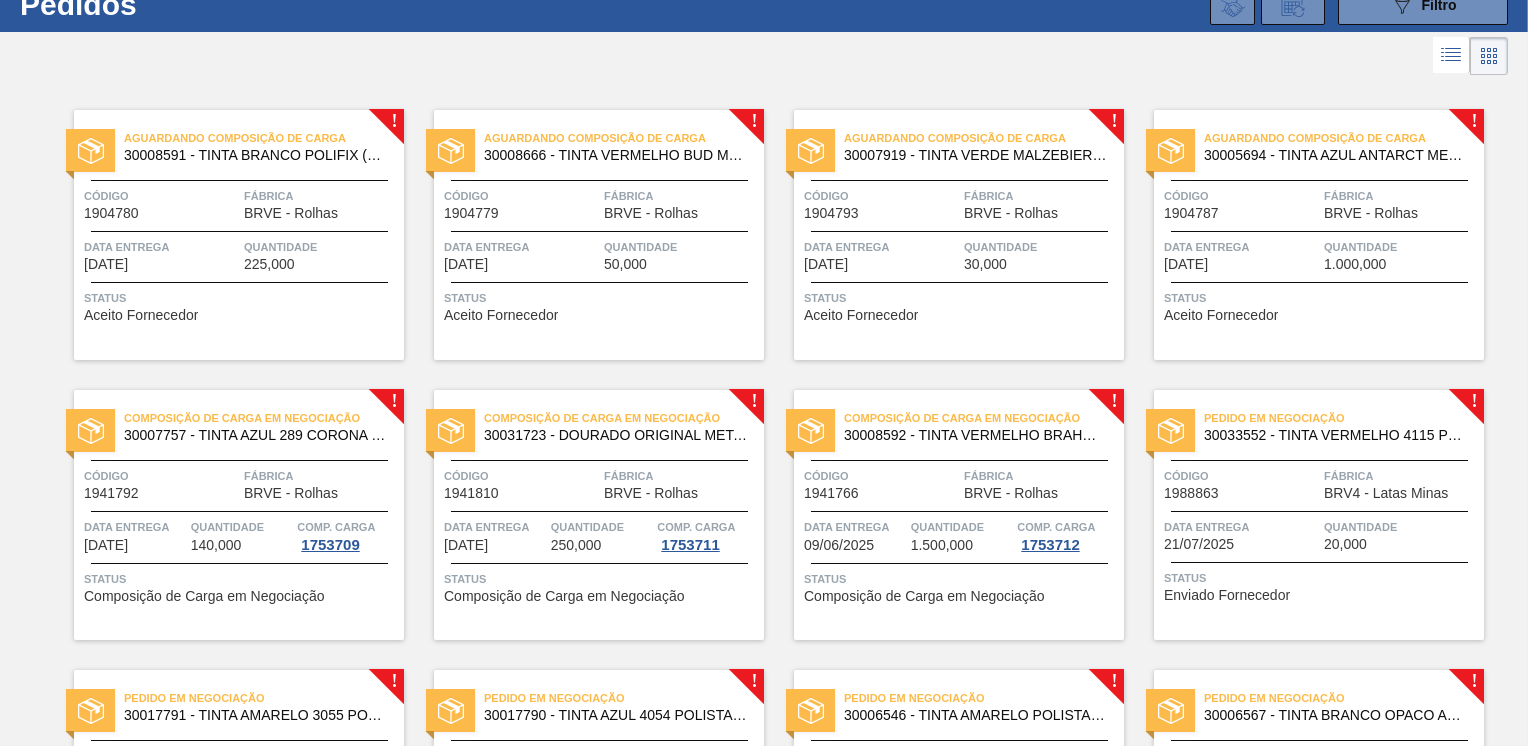 scroll, scrollTop: 300, scrollLeft: 0, axis: vertical 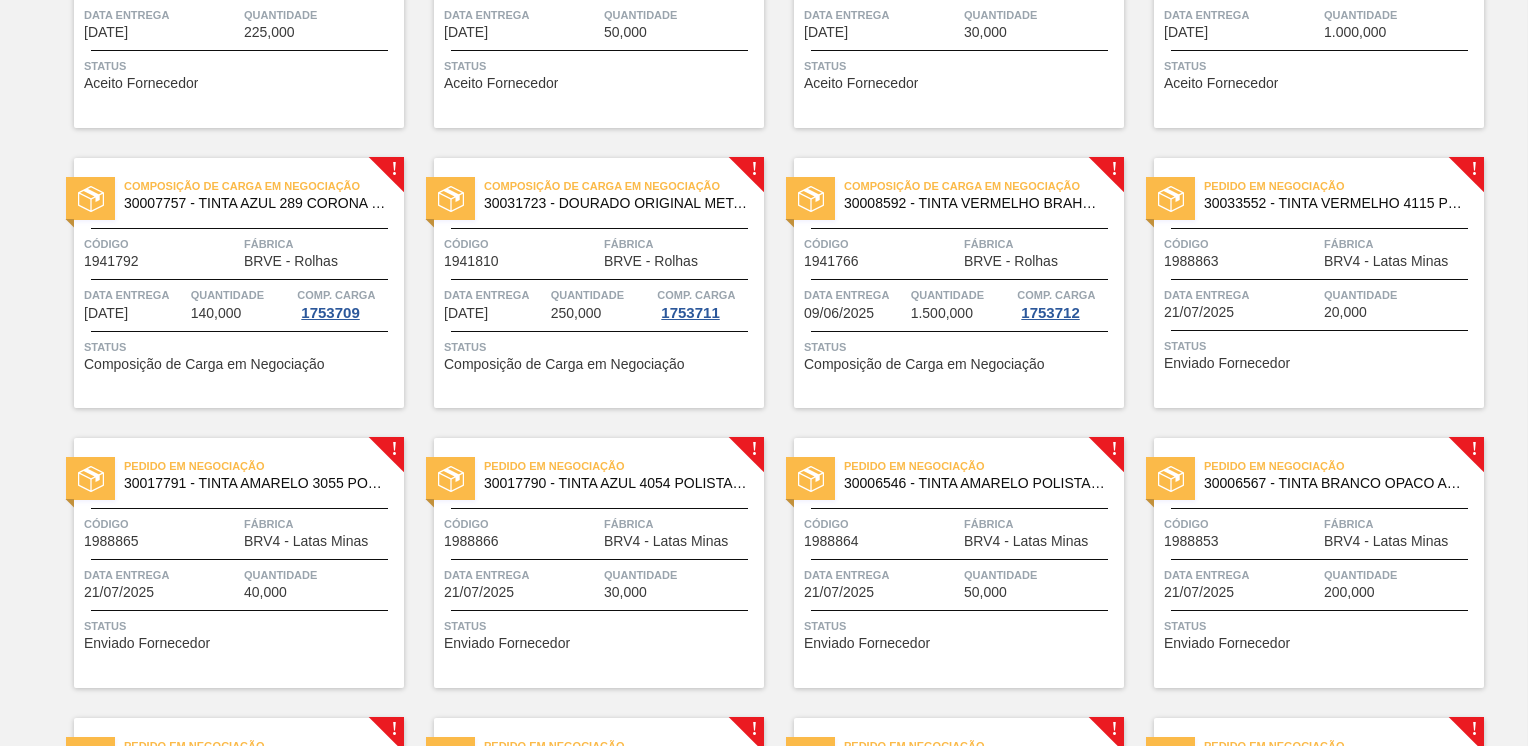 click on "Data entrega" at bounding box center (1241, 295) 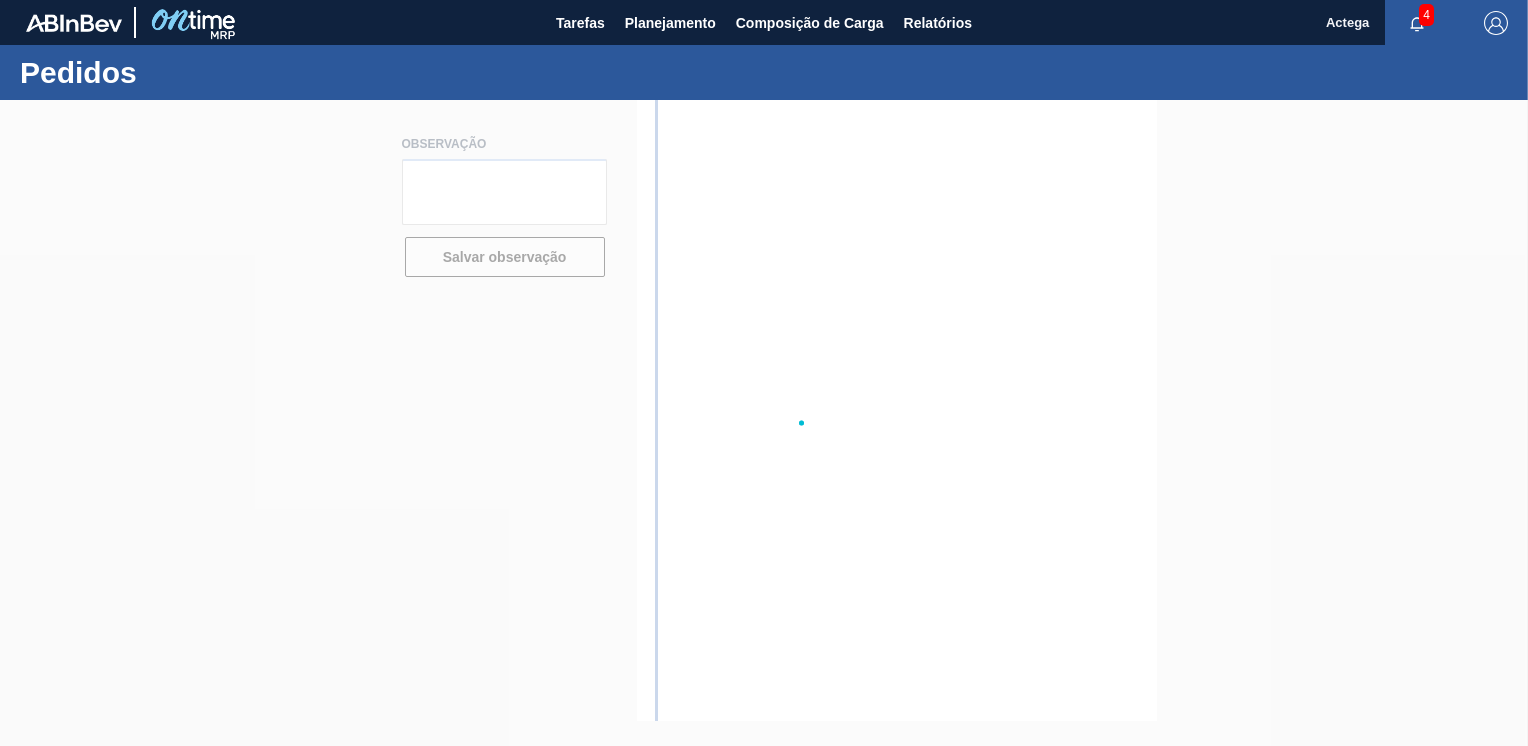 scroll, scrollTop: 0, scrollLeft: 0, axis: both 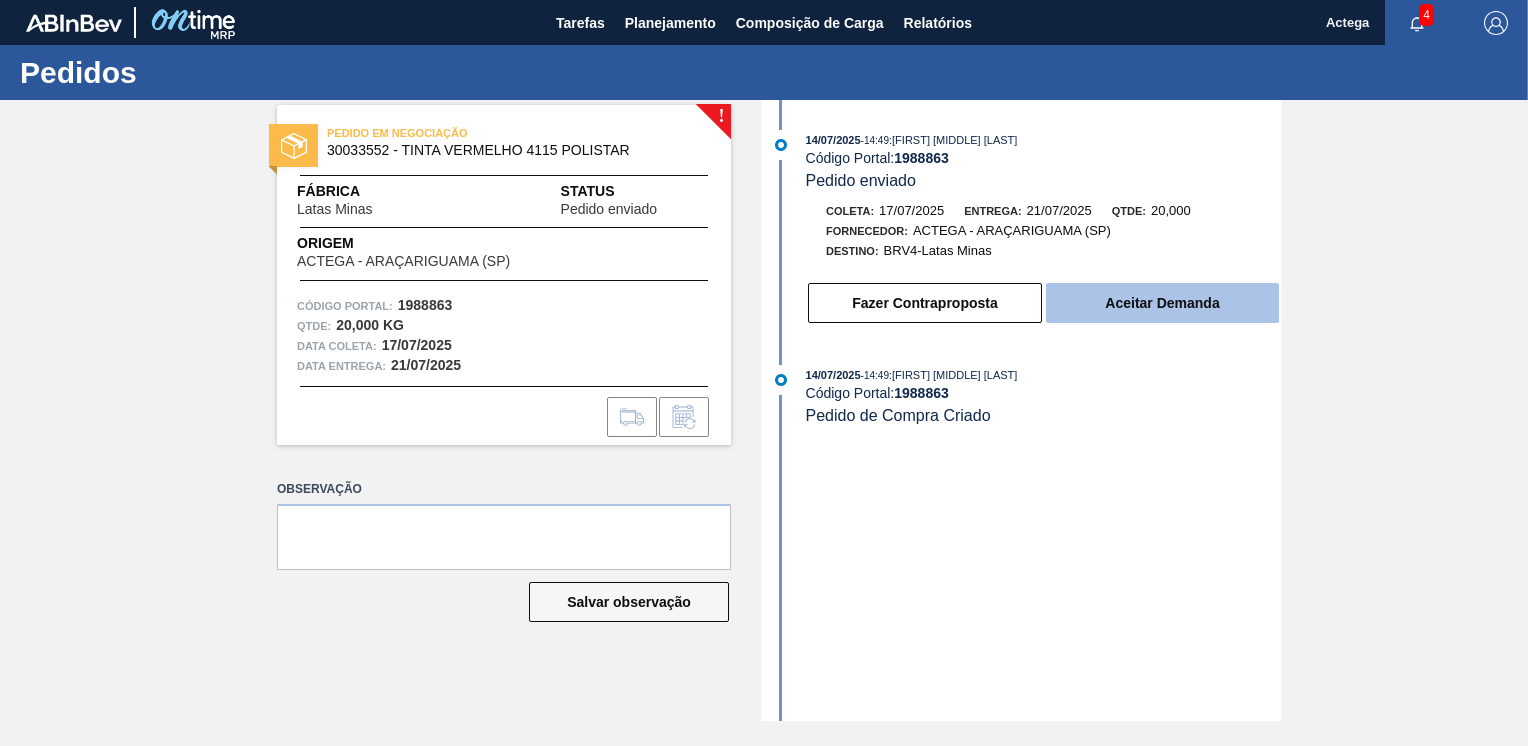 click on "Aceitar Demanda" at bounding box center (1162, 303) 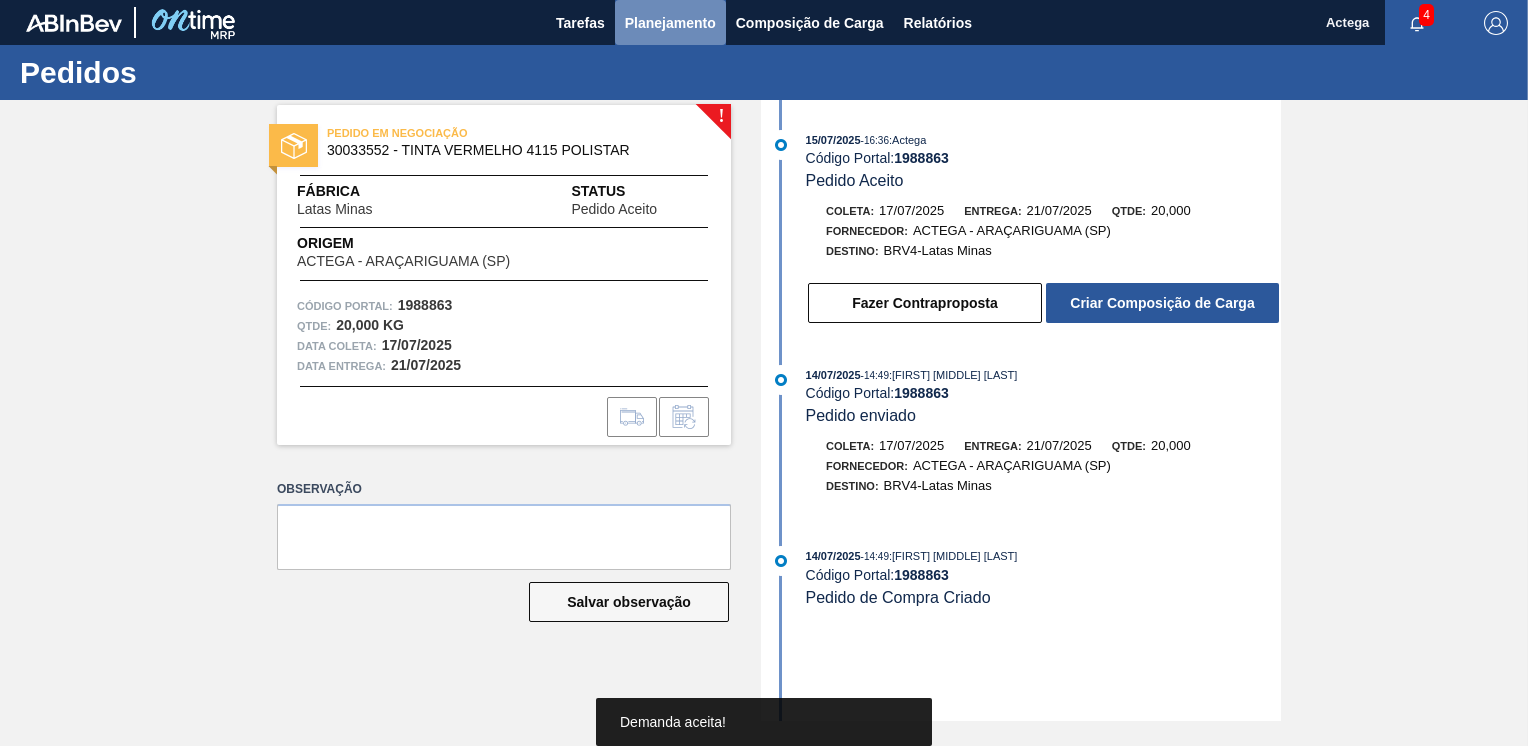 click on "Planejamento" at bounding box center [670, 23] 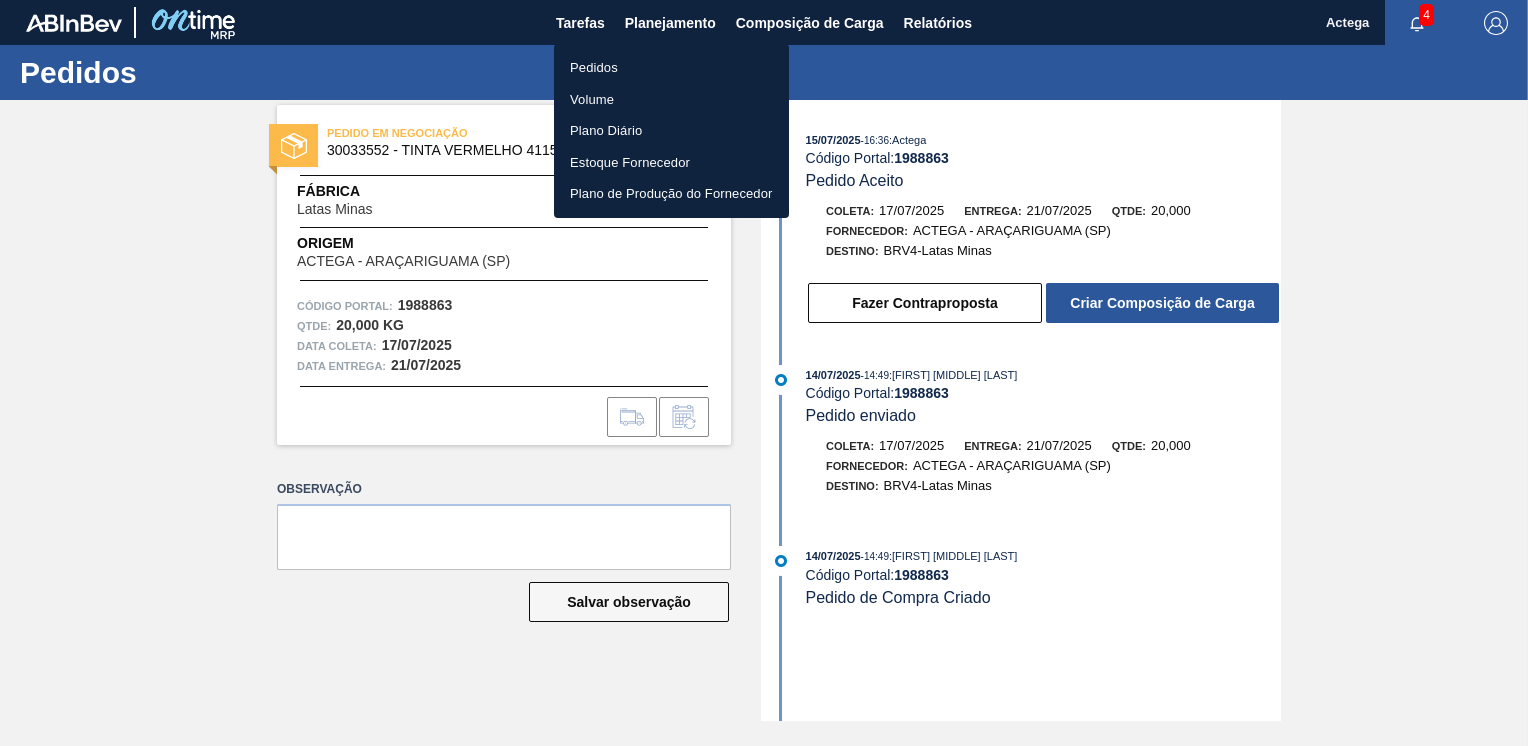 click on "Pedidos" at bounding box center (671, 68) 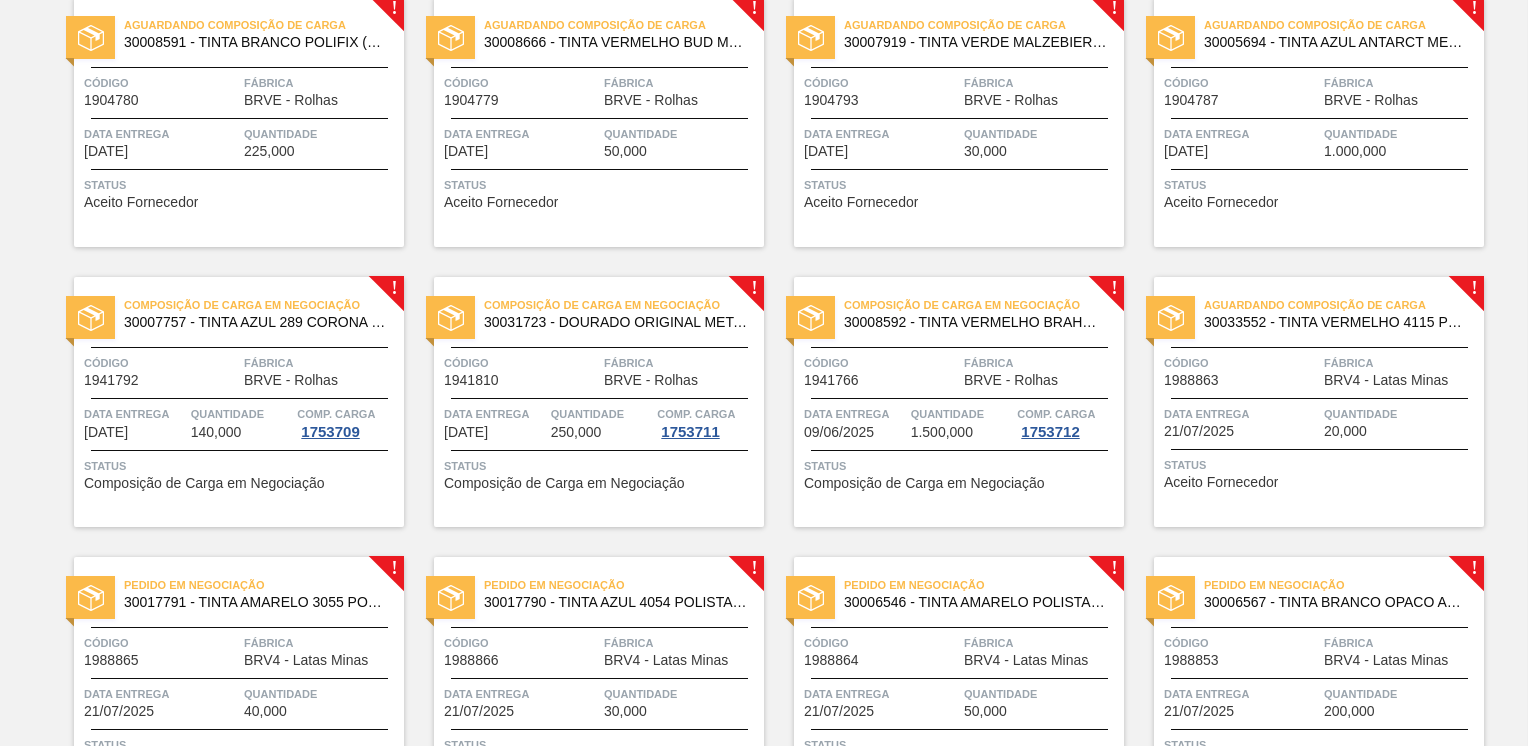 scroll, scrollTop: 400, scrollLeft: 0, axis: vertical 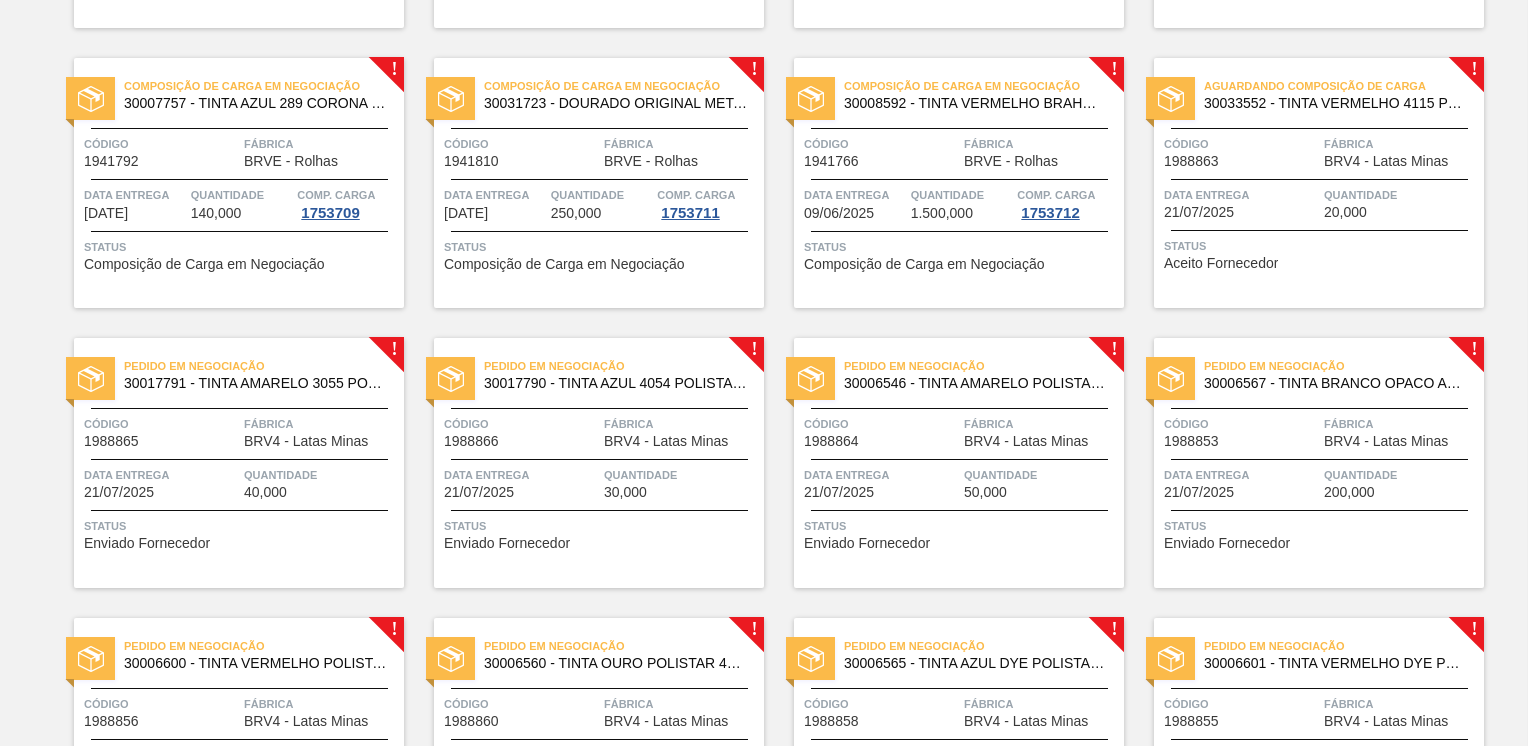 click on "Pedido em Negociação 30017791 - TINTA AMARELO 3055 POLISTAR - ACTEGA Código 1988865 Fábrica BRV4 - Latas Minas Data entrega [DATE] Quantidade 40,000 Status Enviado Fornecedor" at bounding box center (239, 463) 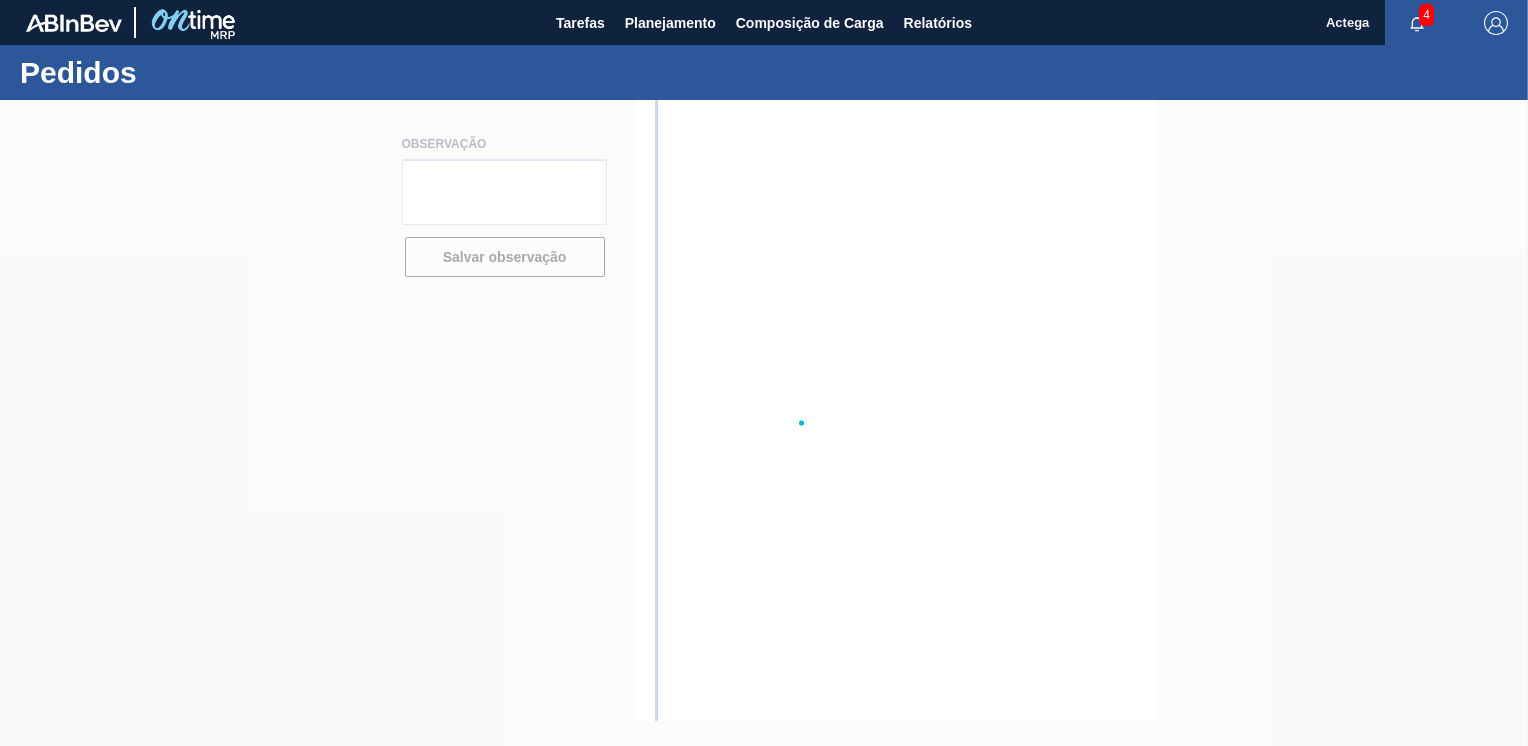 scroll, scrollTop: 0, scrollLeft: 0, axis: both 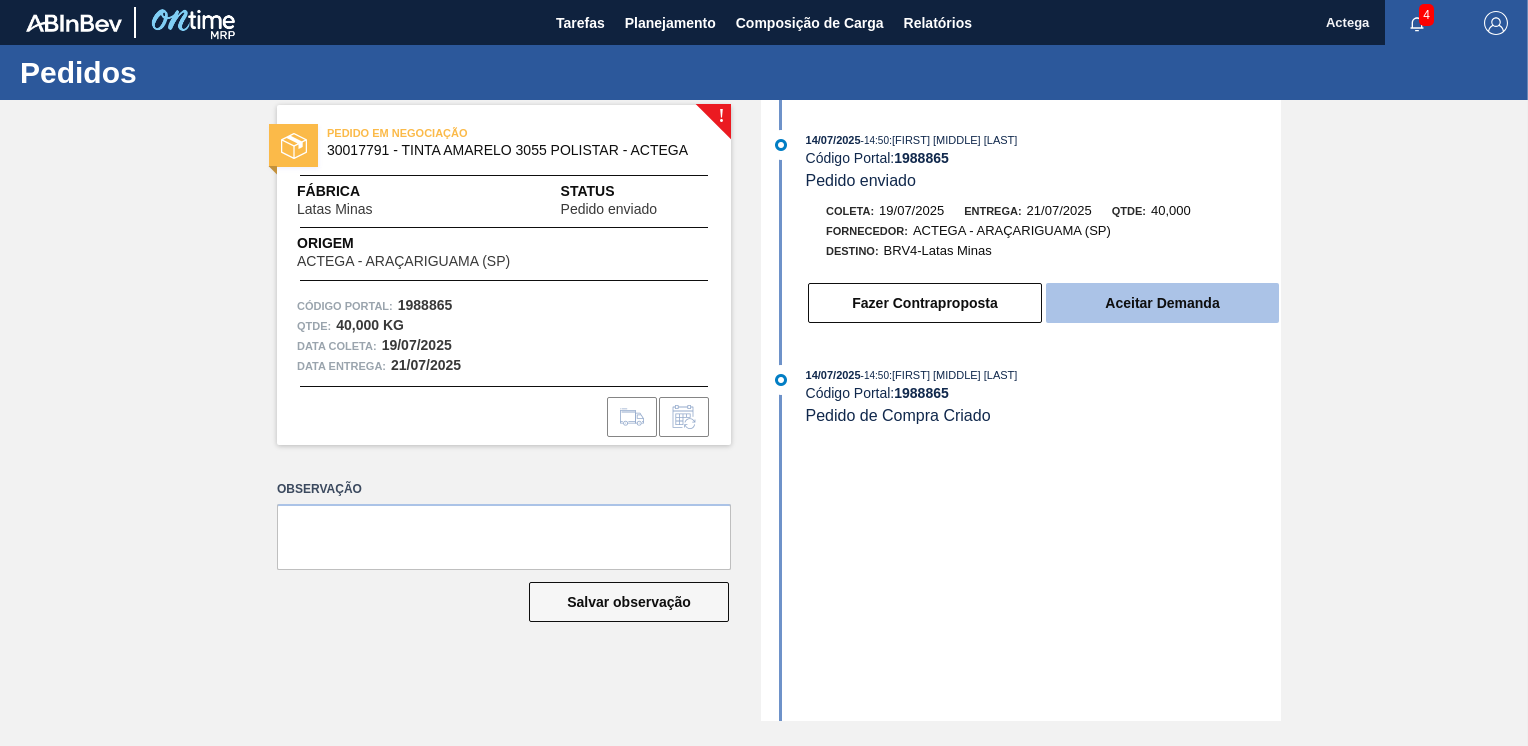 click on "Aceitar Demanda" at bounding box center (1162, 303) 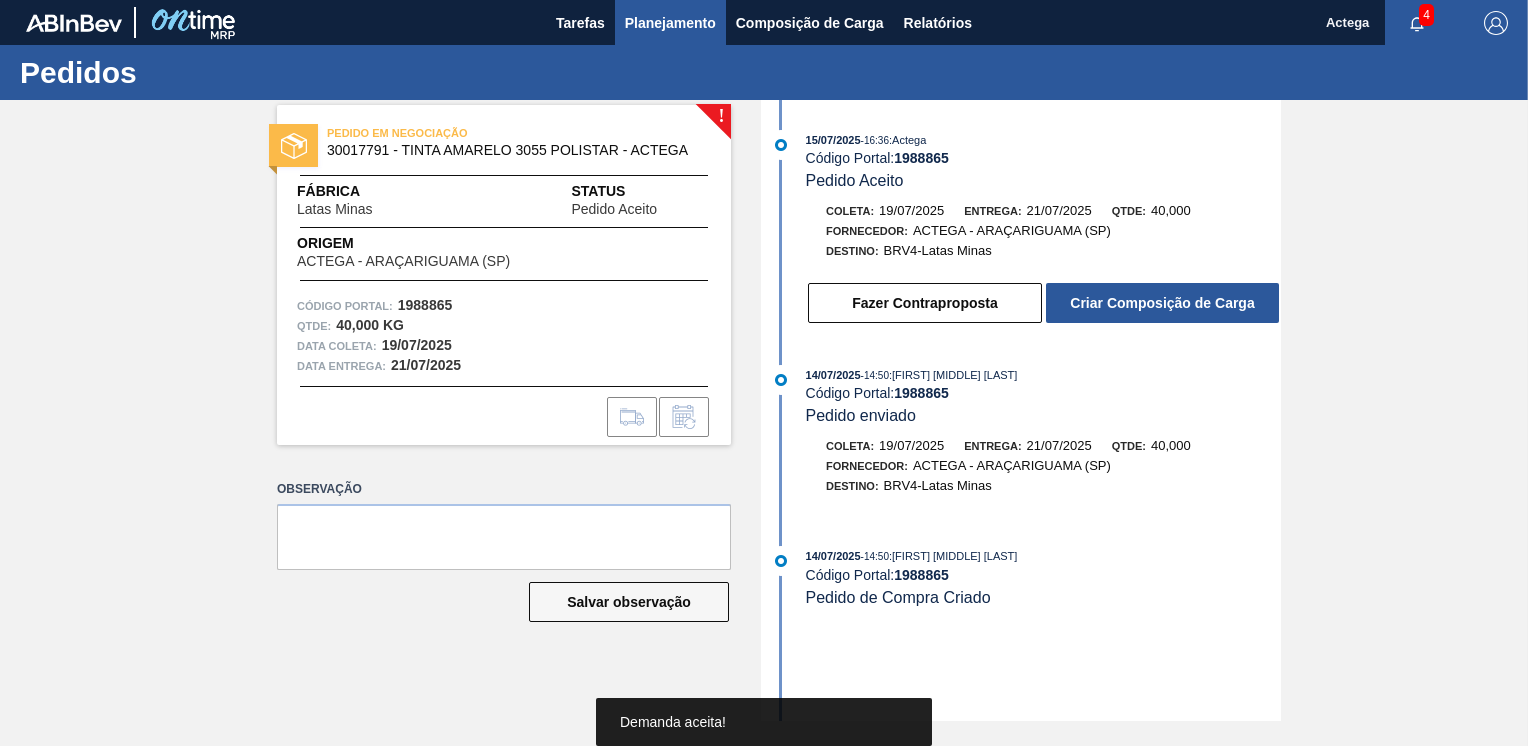 click on "Planejamento" at bounding box center [670, 23] 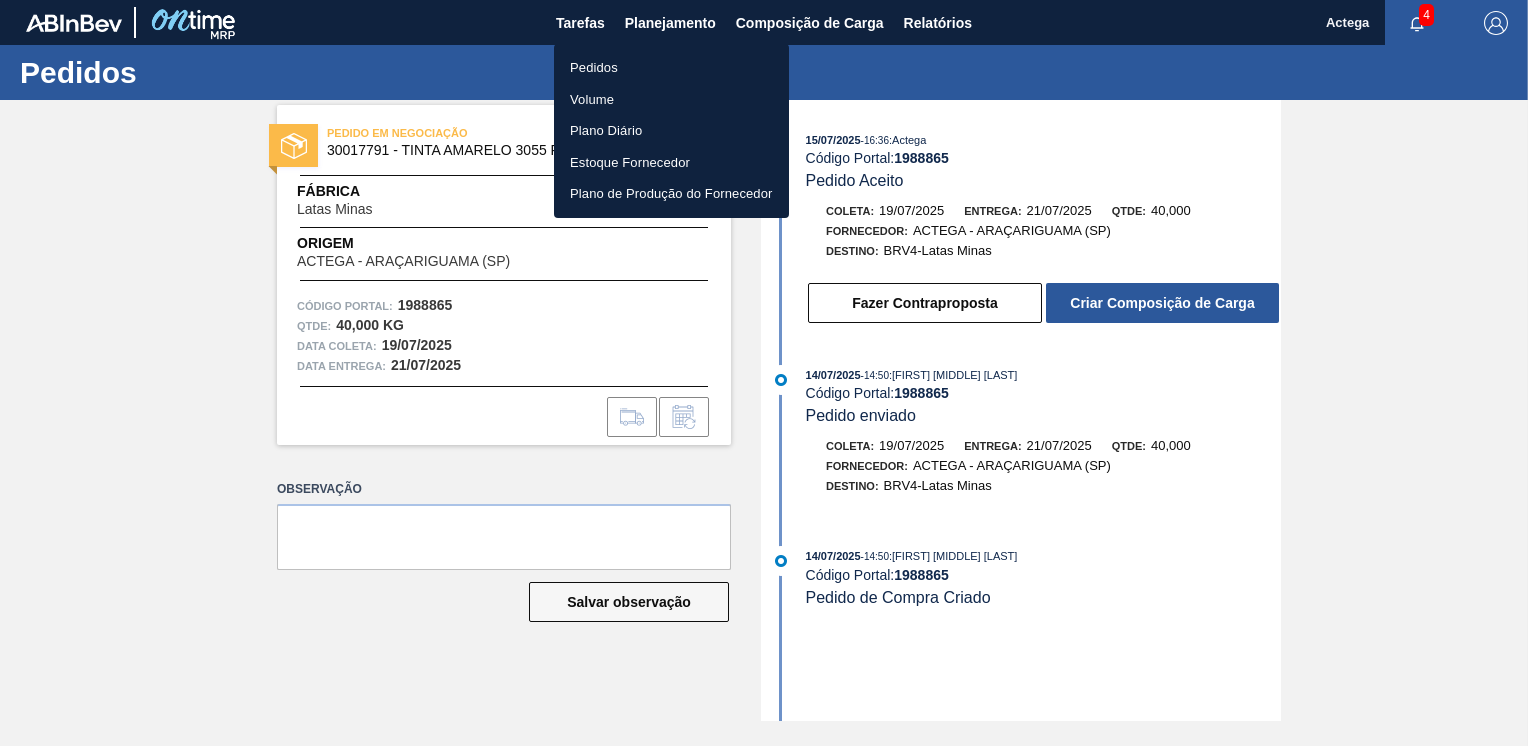 click on "Pedidos" at bounding box center [671, 68] 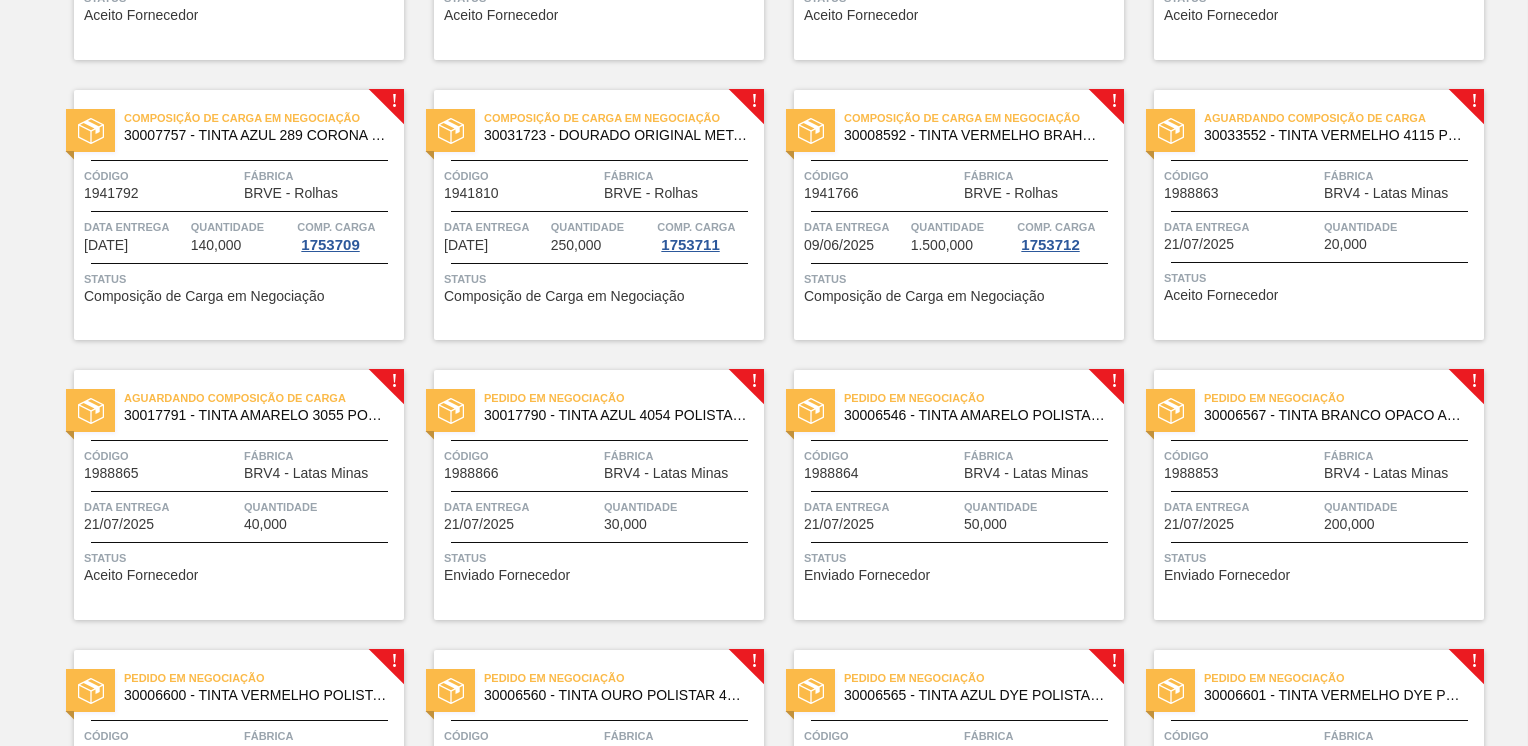 scroll, scrollTop: 500, scrollLeft: 0, axis: vertical 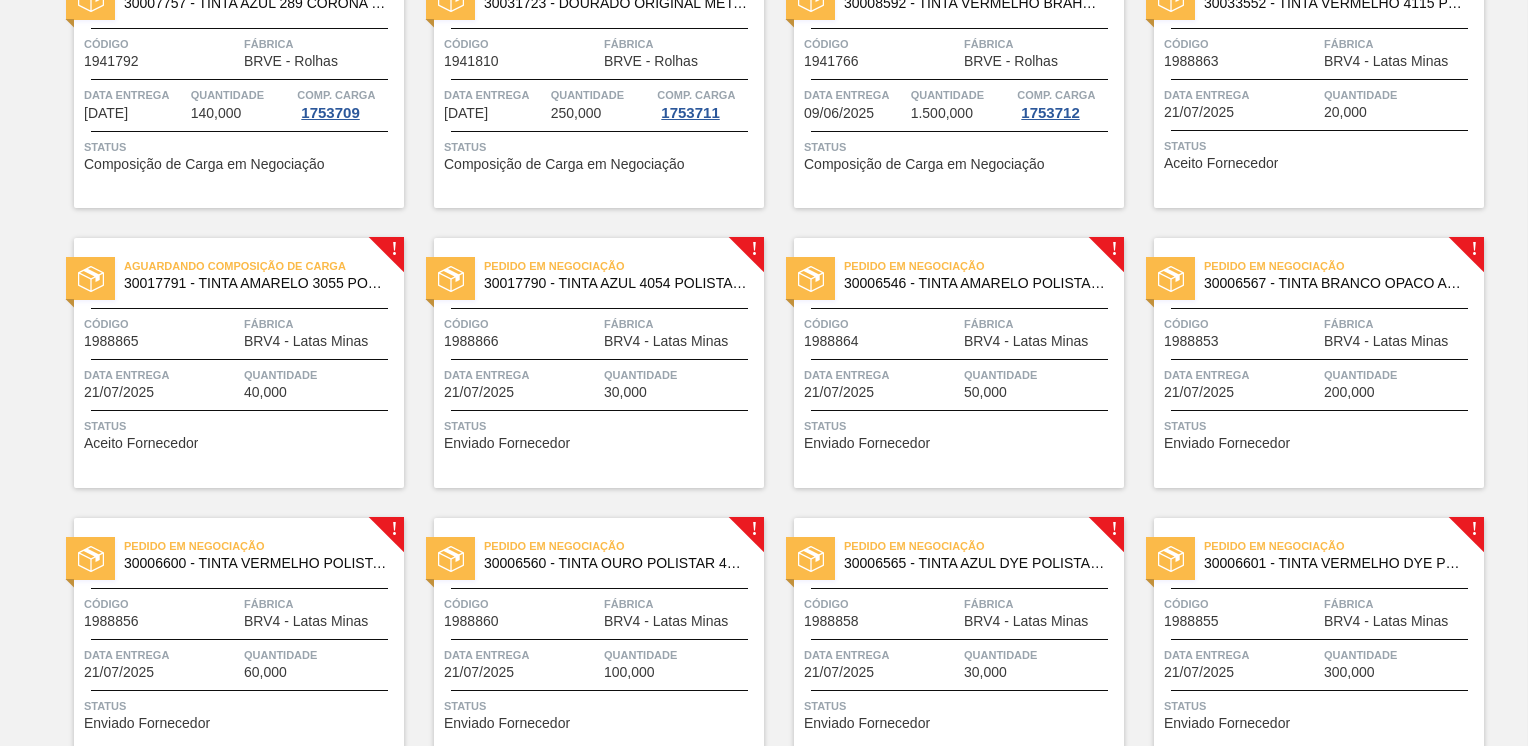 click on "Pedido em Negociação 30017790 - TINTA AZUL 4054 POLISTAR - ACTEGA Código 1988866 Fábrica BRV4 - Latas Minas Data entrega [DATE] Quantidade 30,000 Status Enviado Fornecedor" at bounding box center [599, 363] 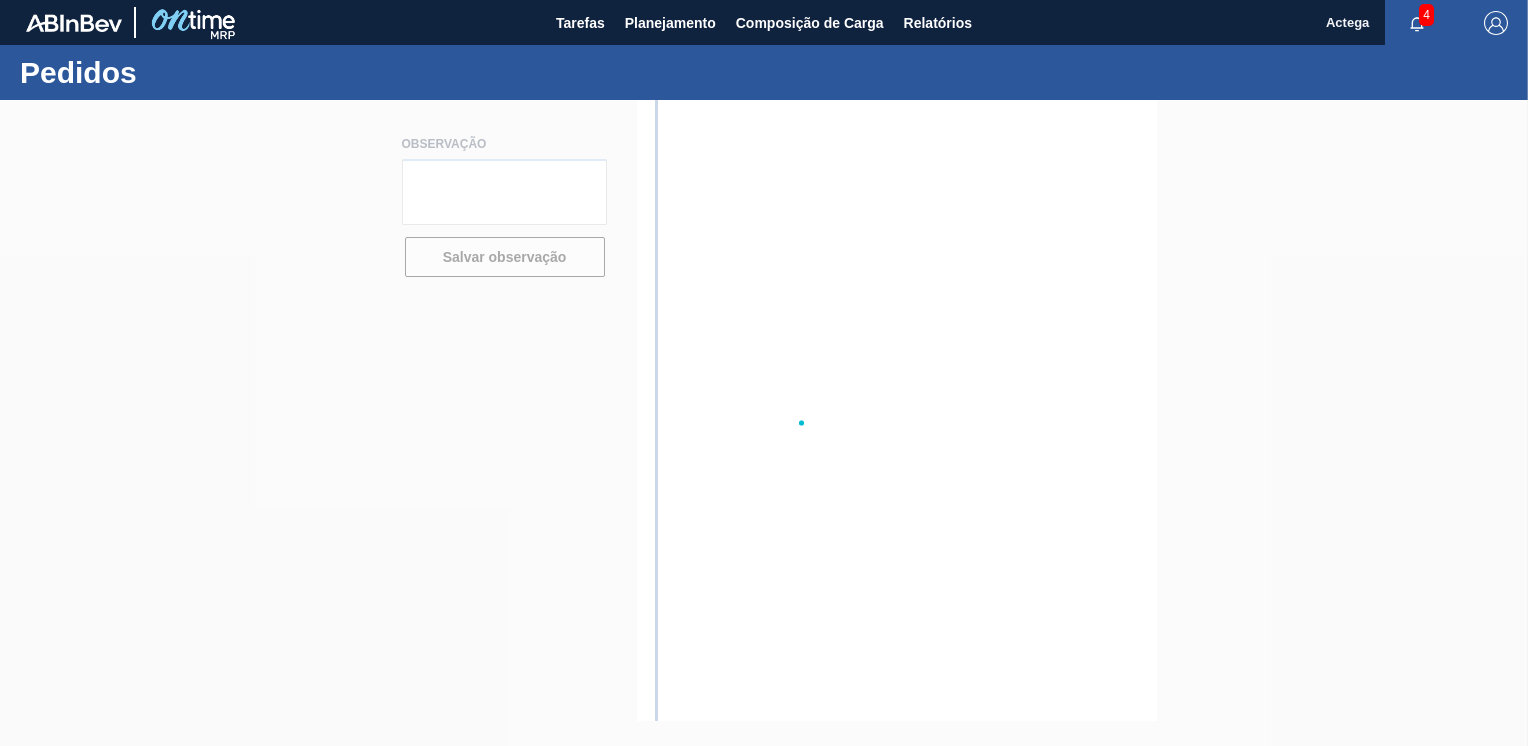scroll, scrollTop: 0, scrollLeft: 0, axis: both 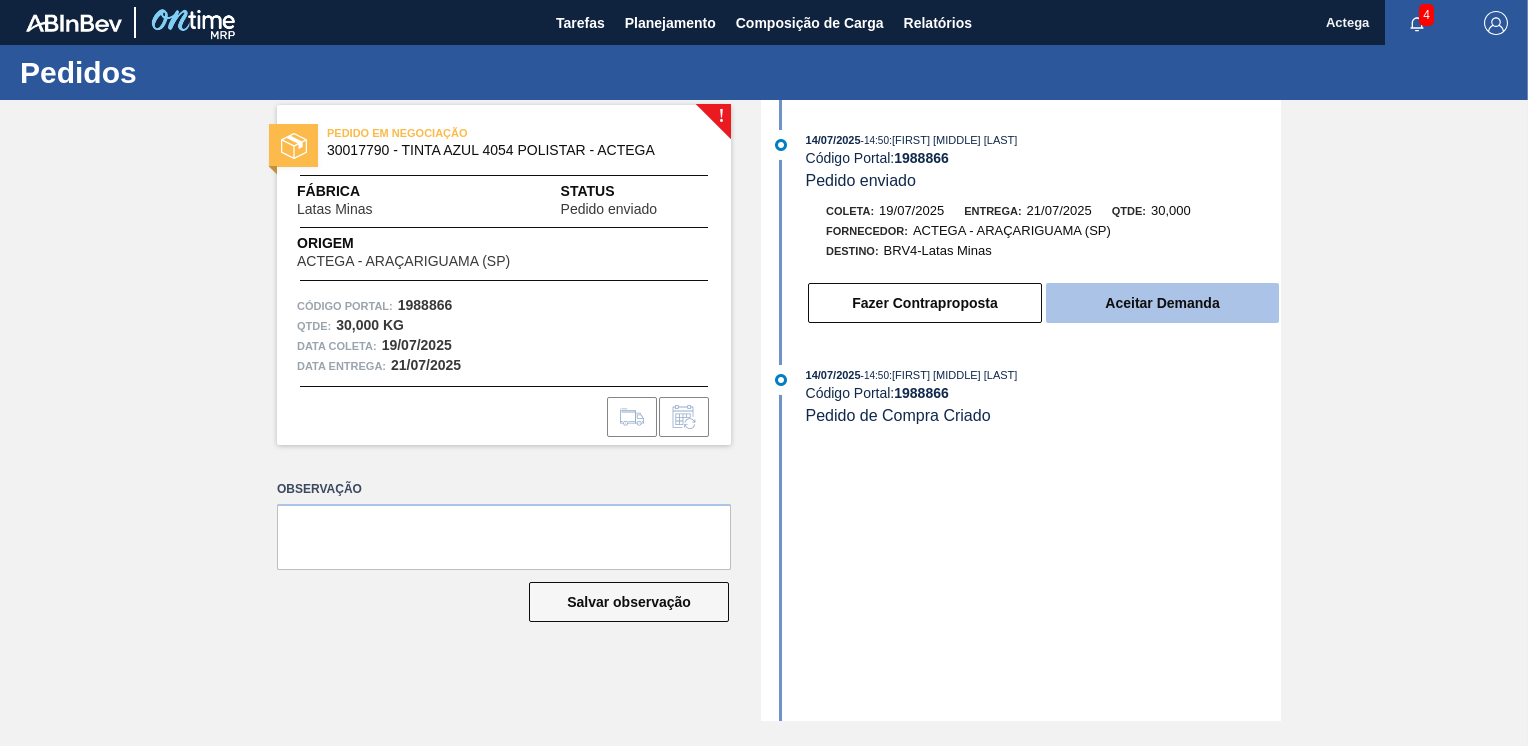 click on "Aceitar Demanda" at bounding box center (1162, 303) 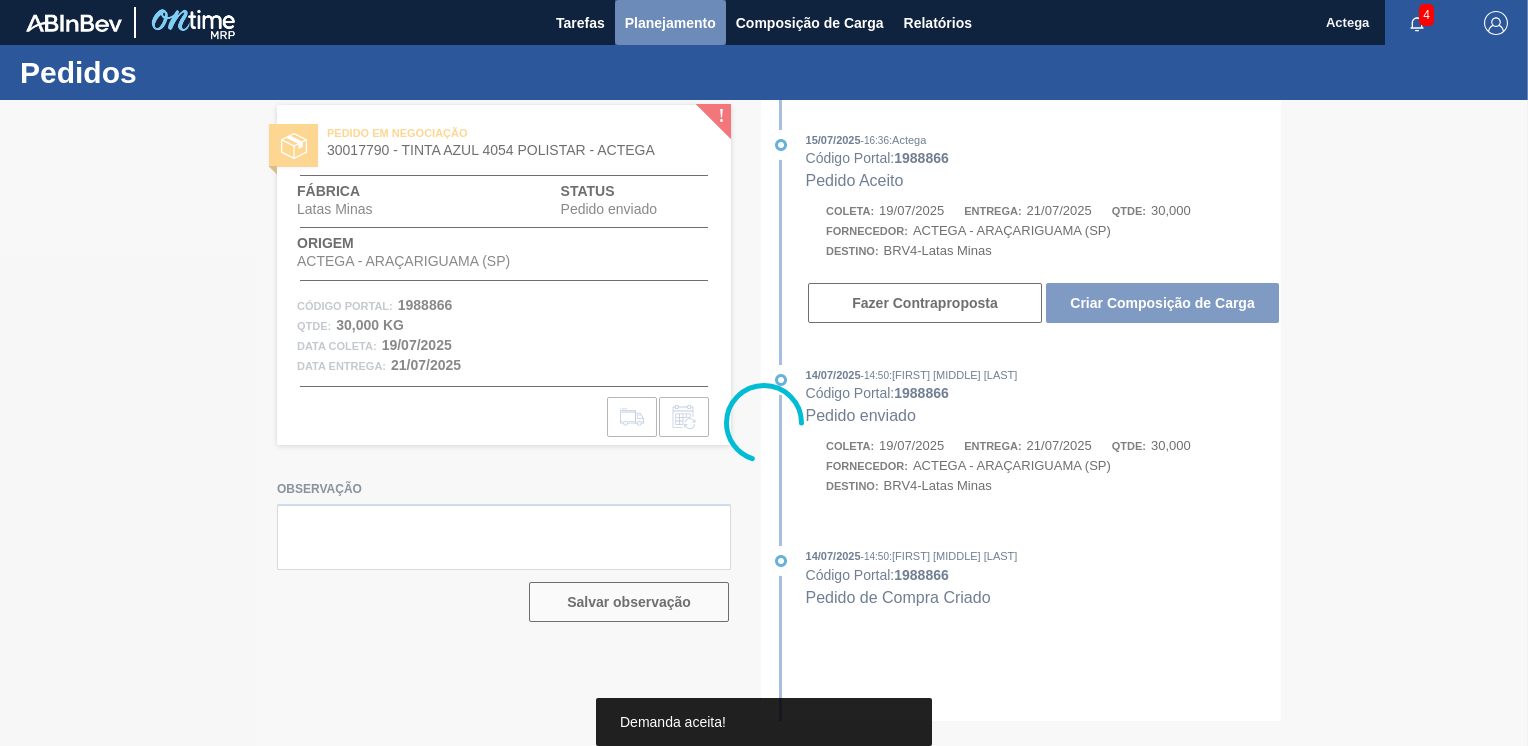 click on "Planejamento" at bounding box center (670, 23) 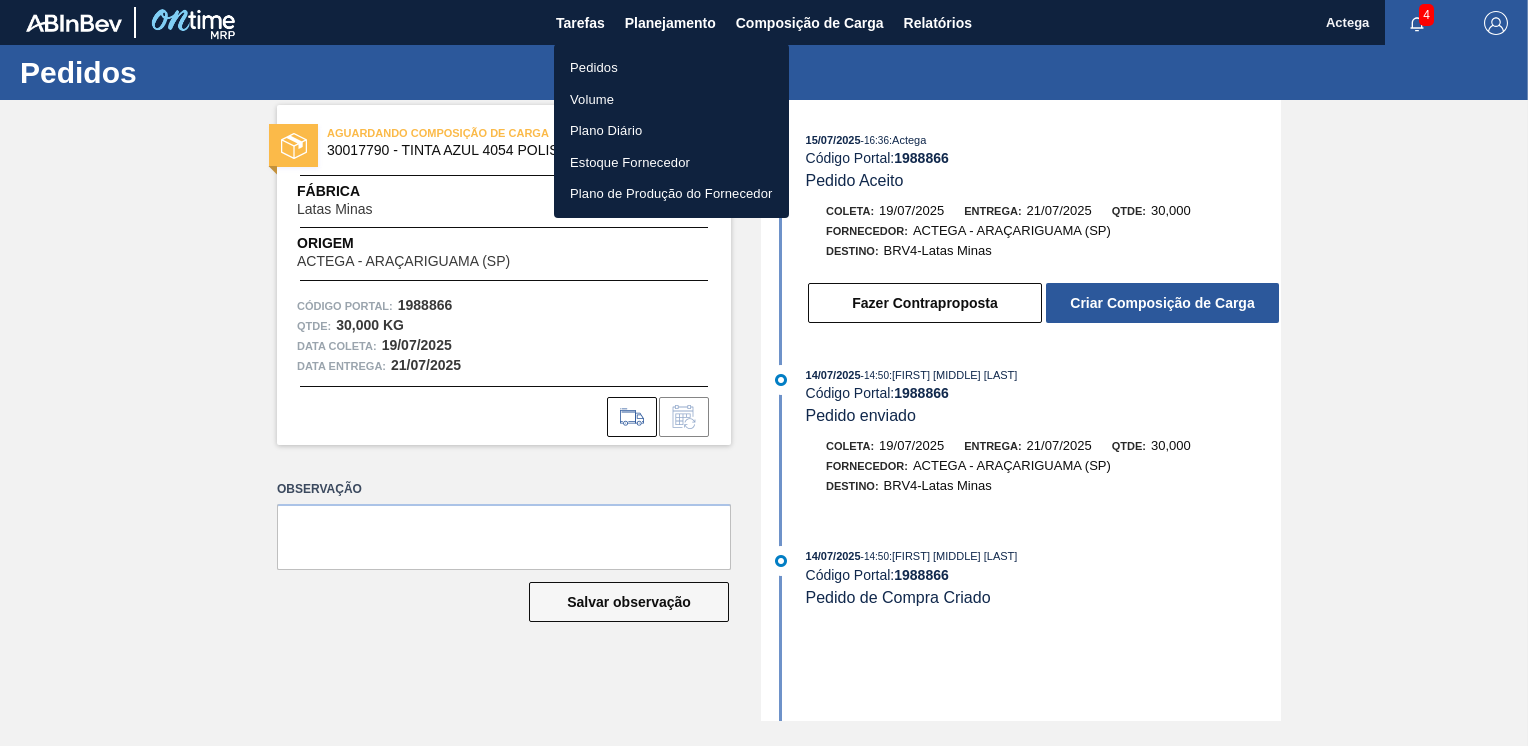 click on "Pedidos" at bounding box center [671, 68] 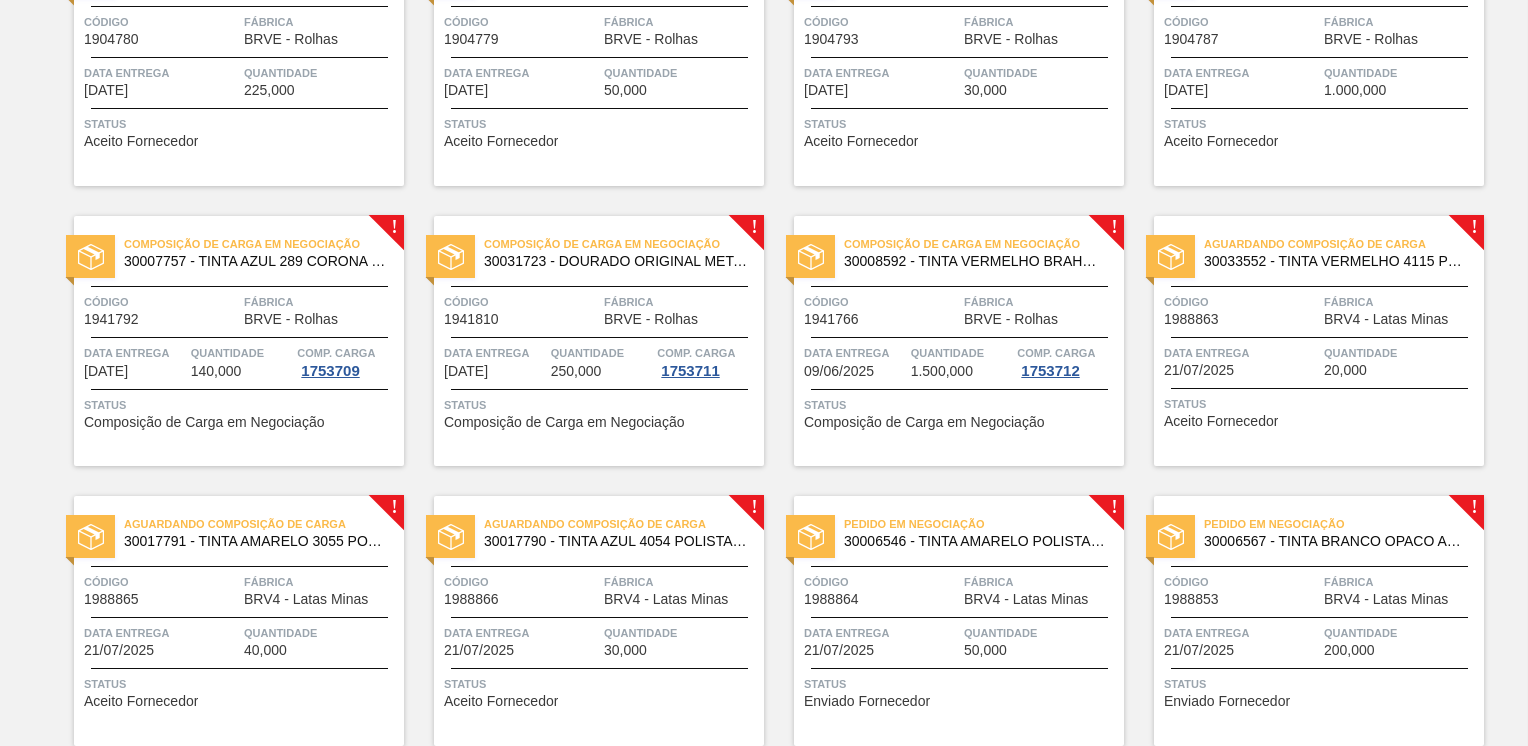 scroll, scrollTop: 400, scrollLeft: 0, axis: vertical 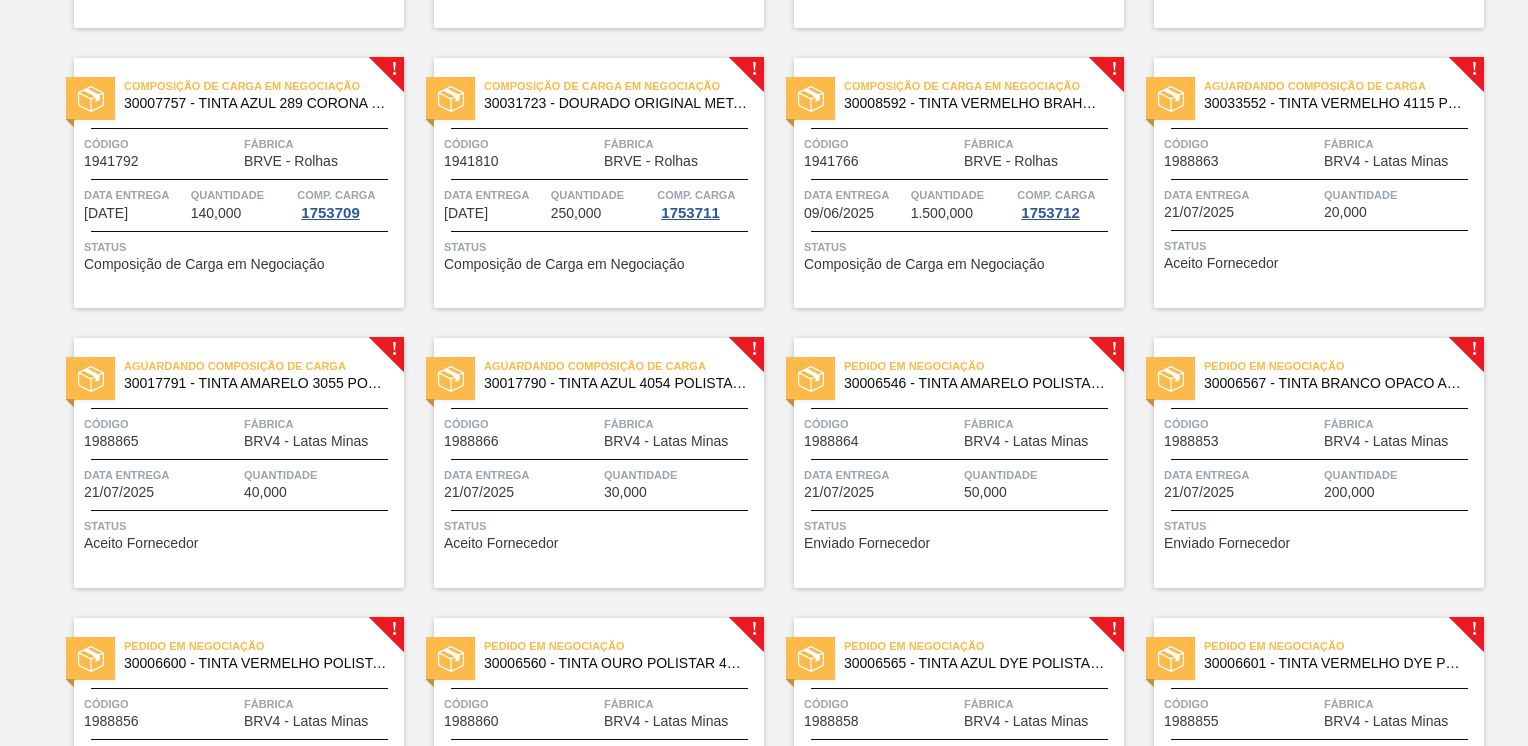 click on "Código 1988864" at bounding box center [881, 431] 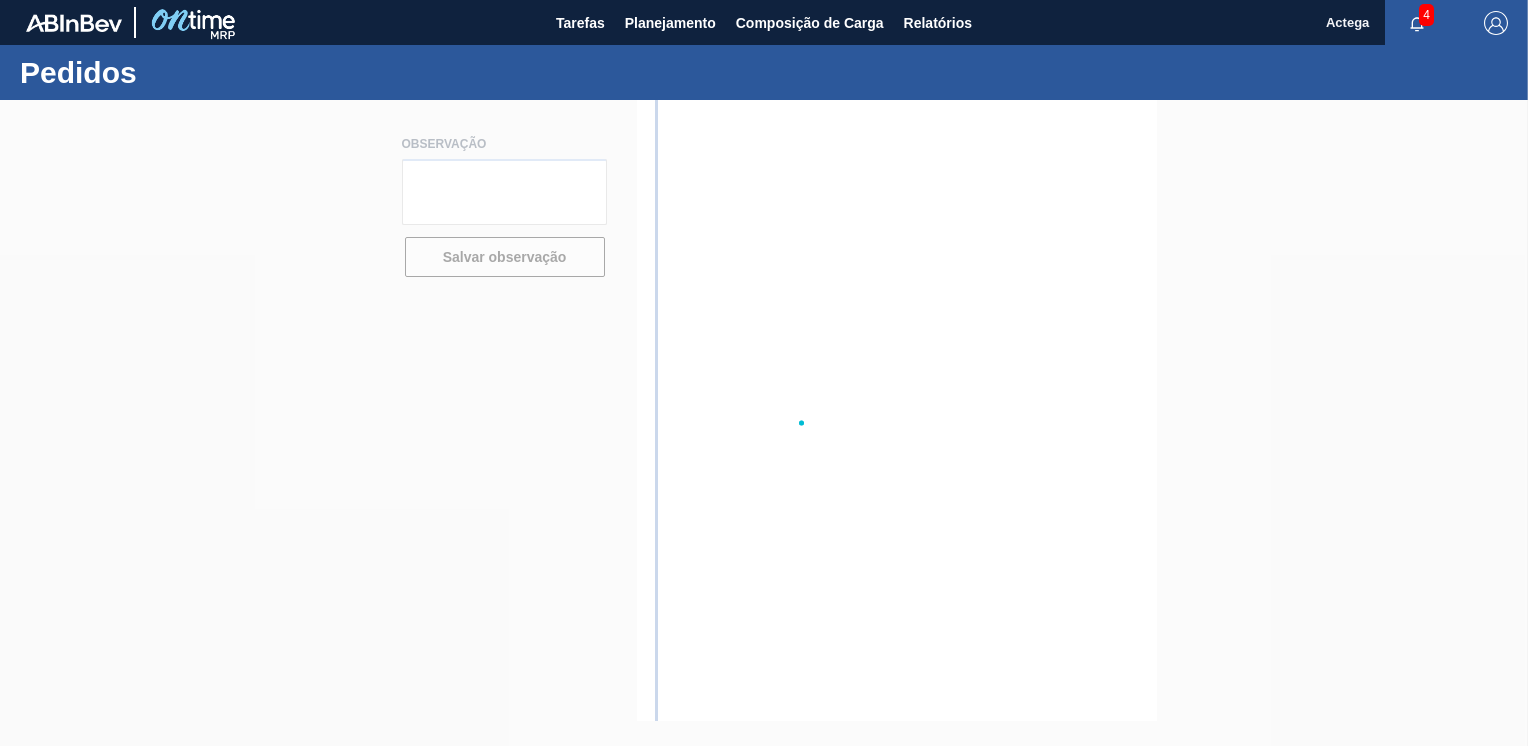 scroll, scrollTop: 0, scrollLeft: 0, axis: both 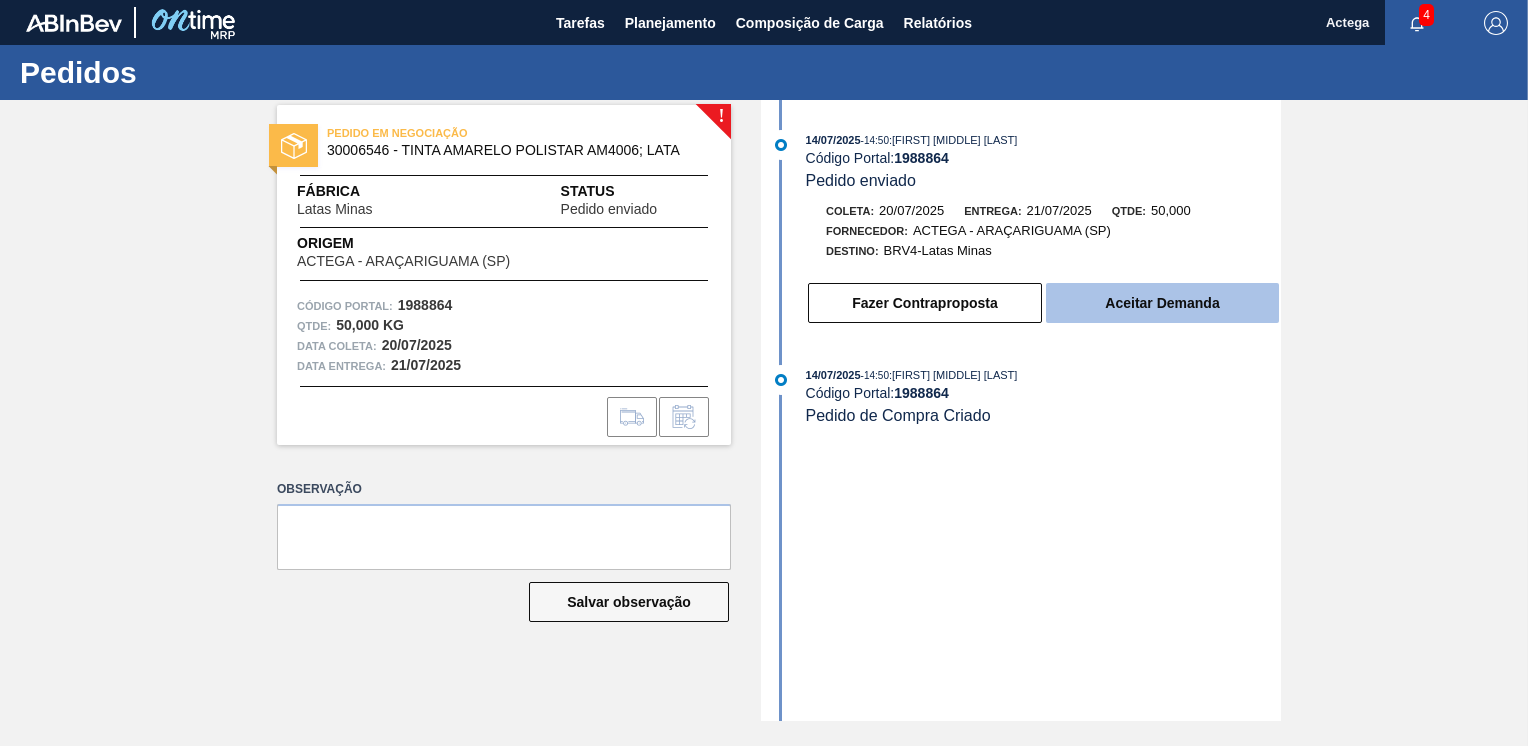 click on "Aceitar Demanda" at bounding box center (1162, 303) 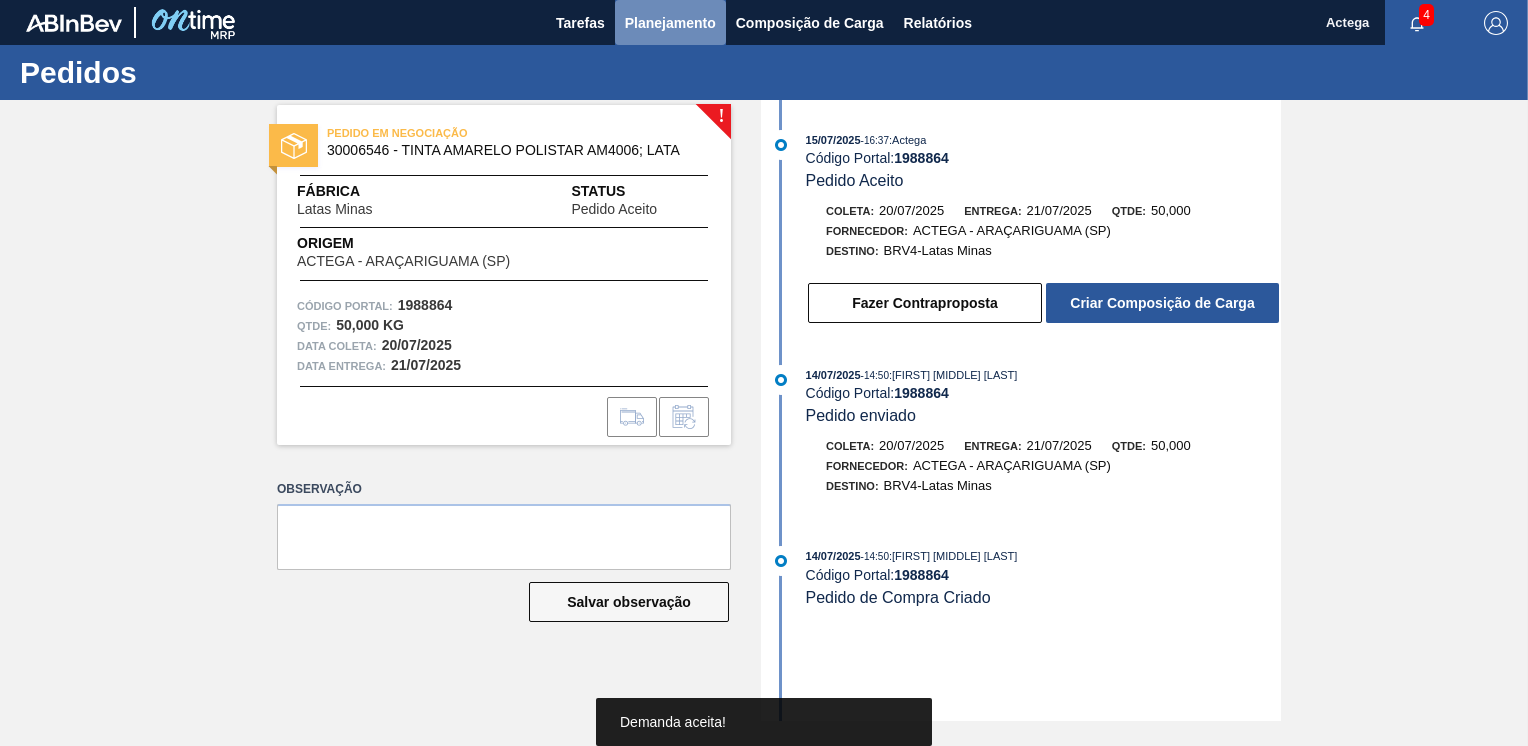 click on "Planejamento" at bounding box center (670, 23) 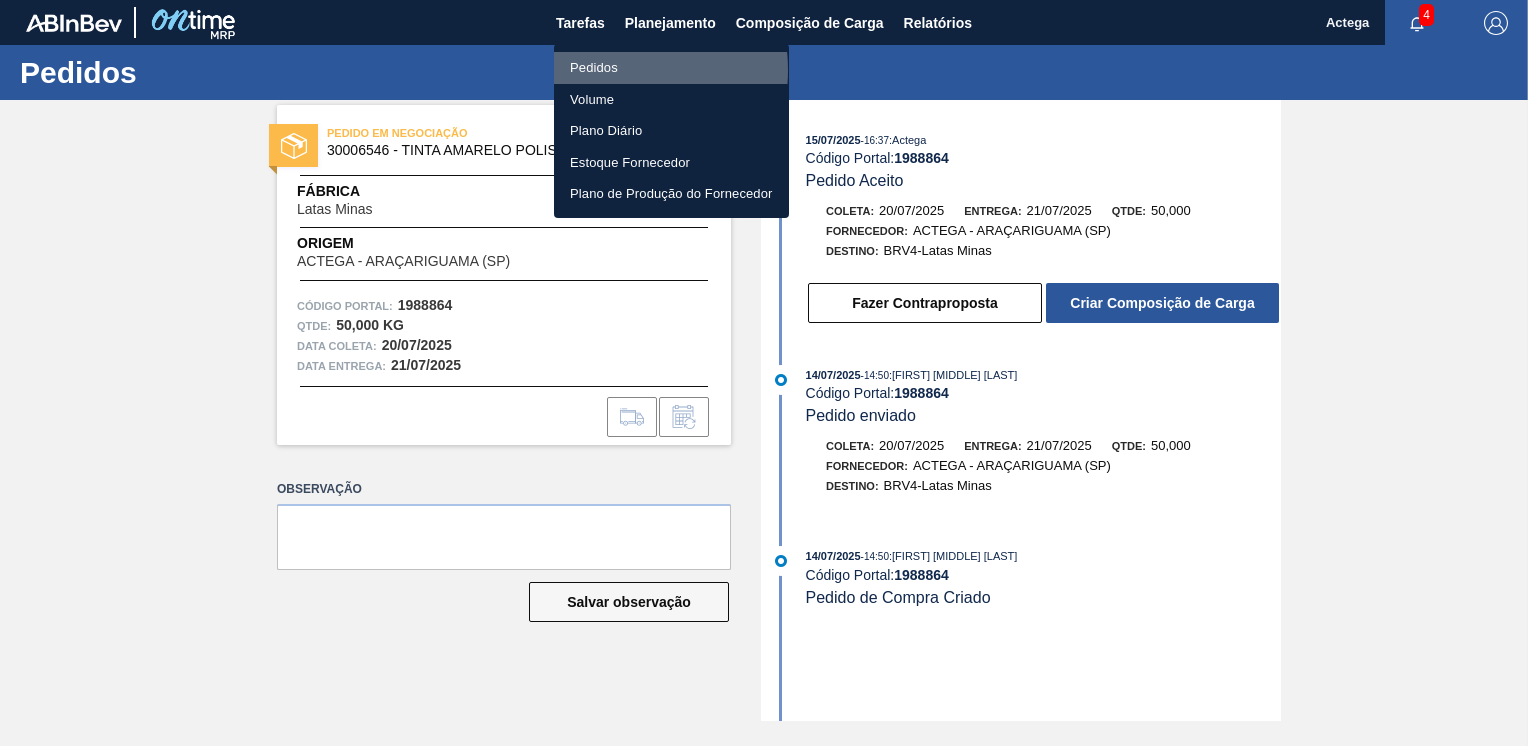 click on "Pedidos" at bounding box center [671, 68] 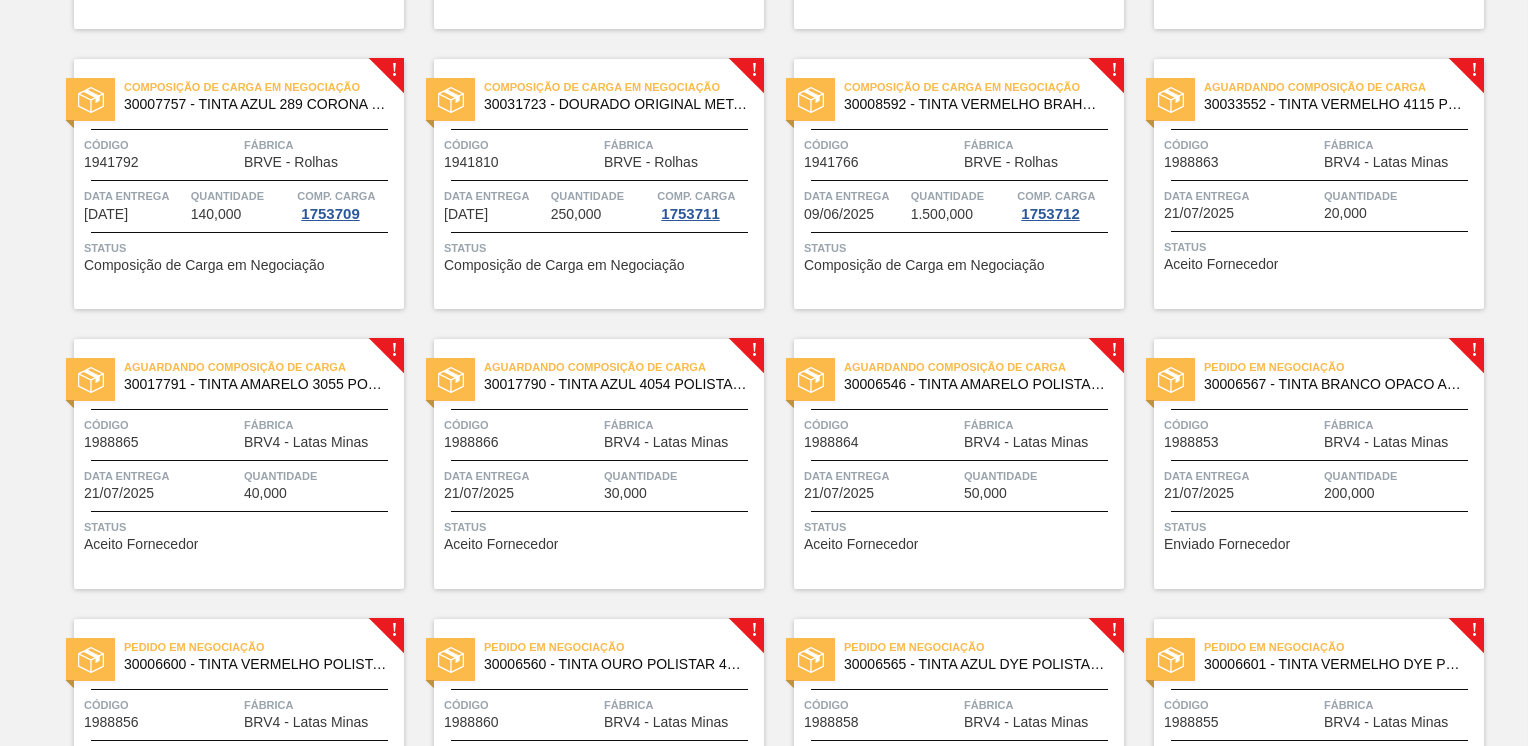 scroll, scrollTop: 400, scrollLeft: 0, axis: vertical 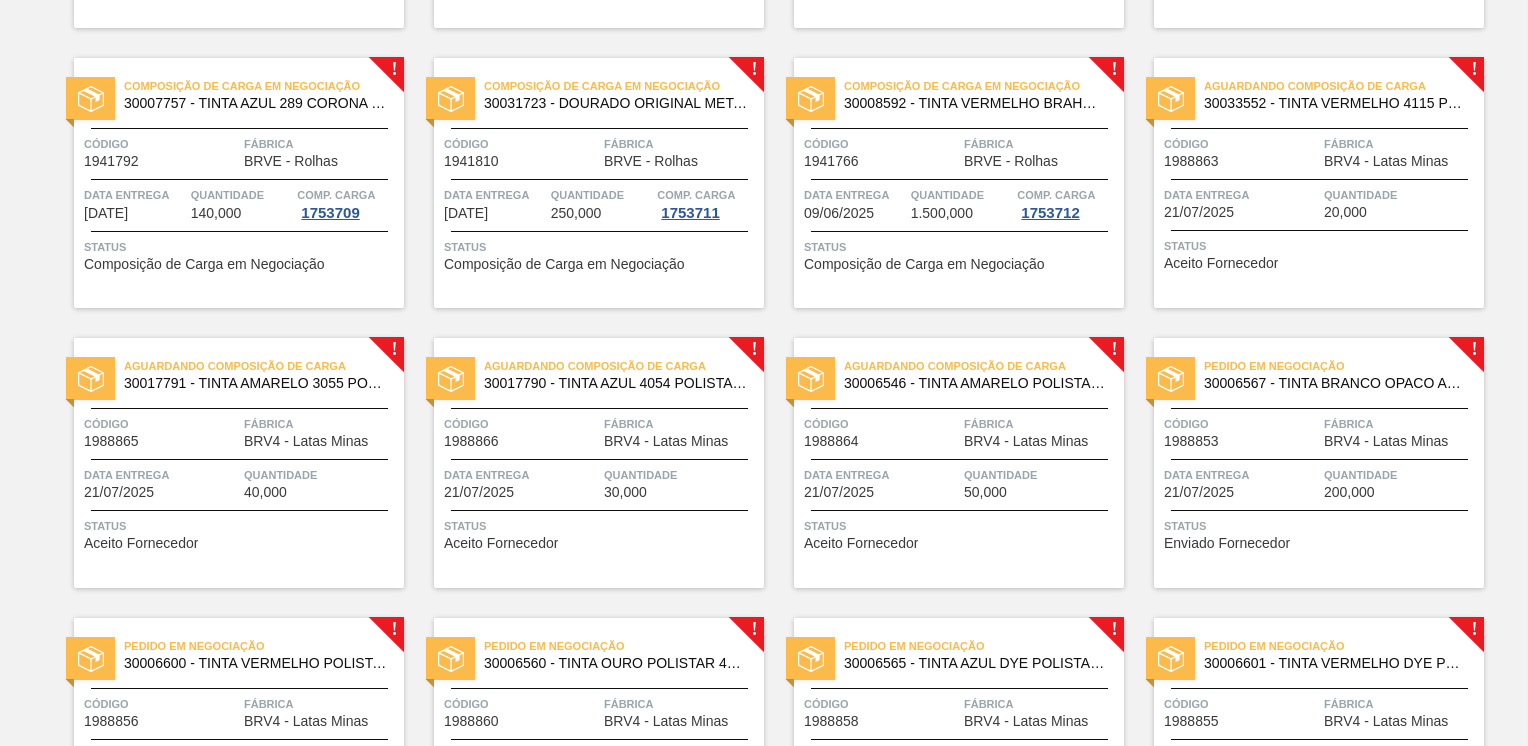 click on "Código" at bounding box center [521, 424] 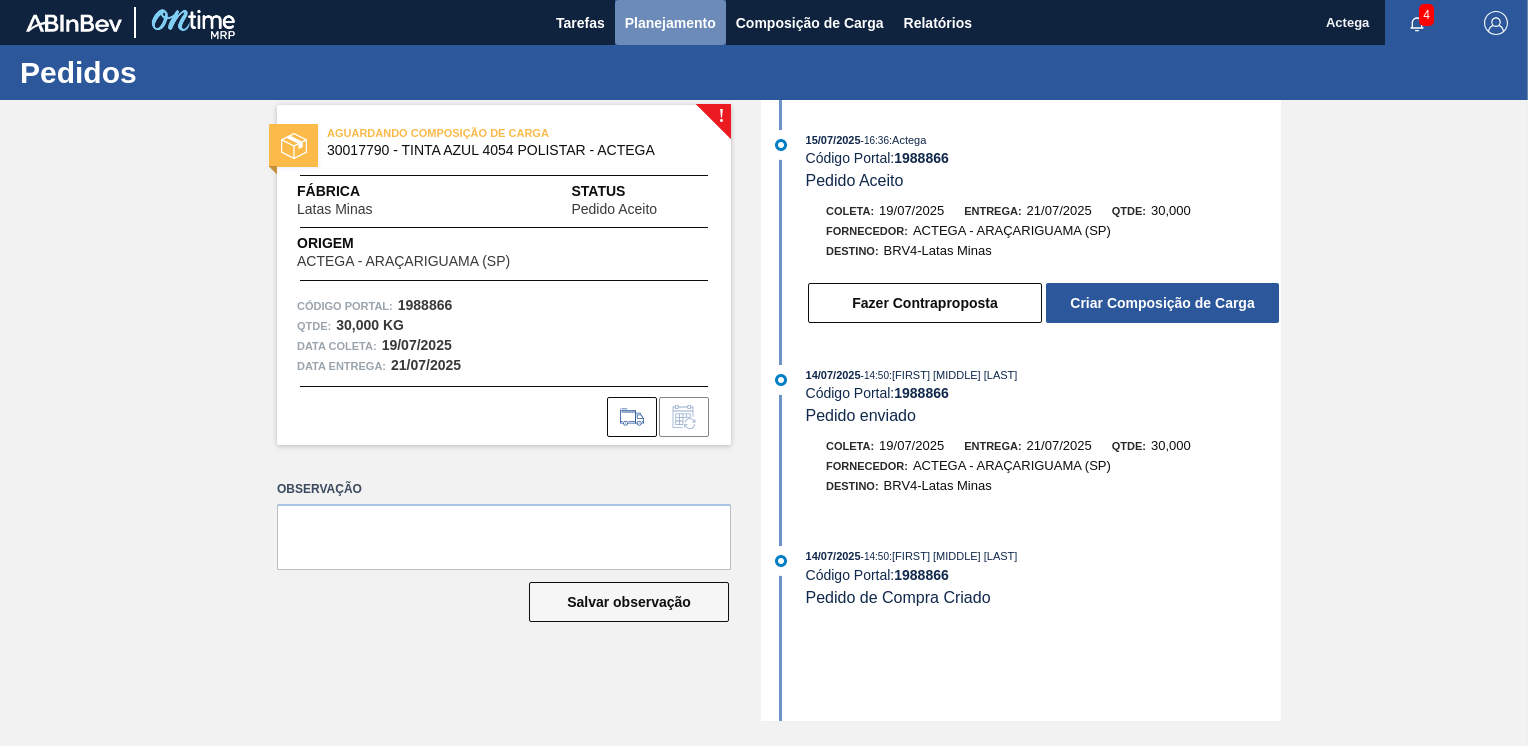 click on "Planejamento" at bounding box center (670, 23) 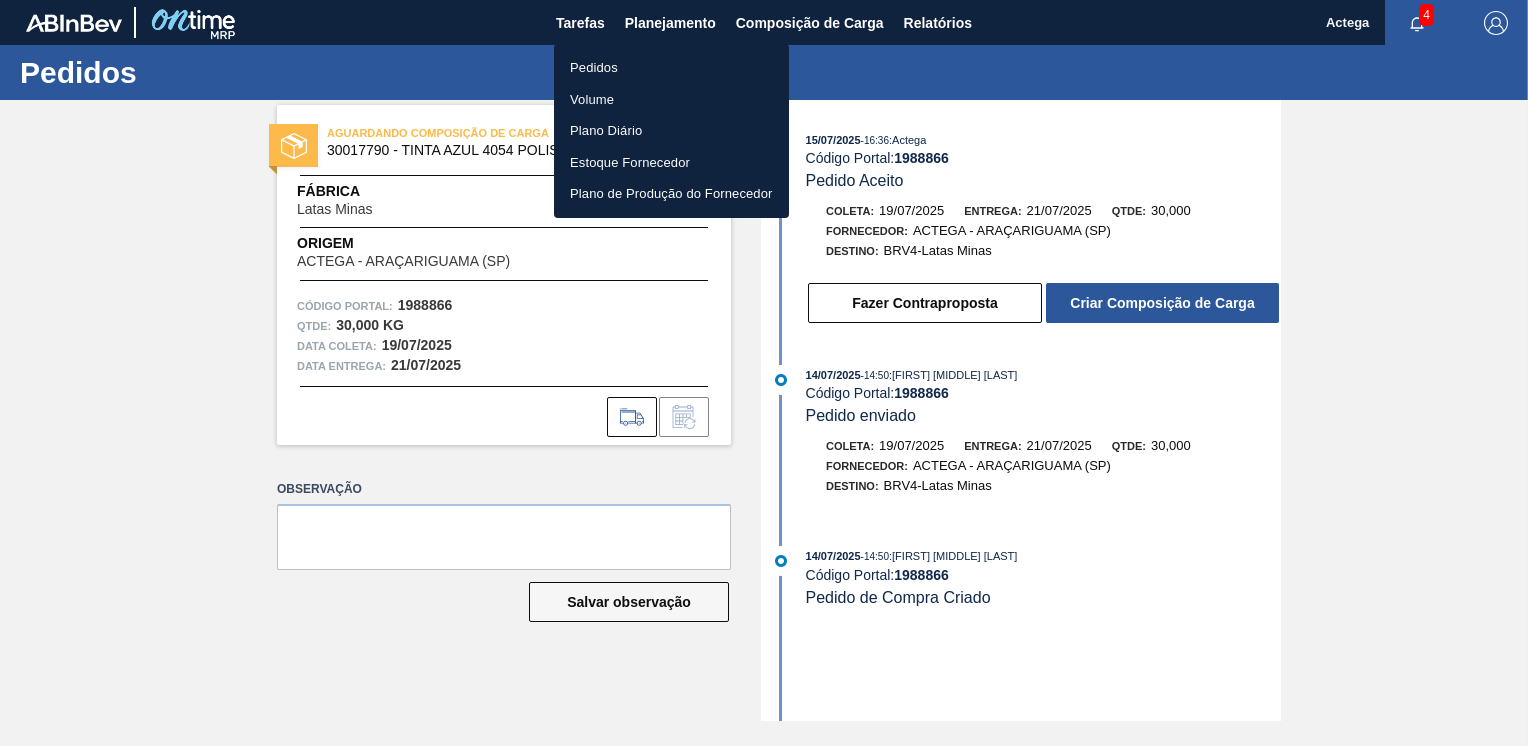 click on "Pedidos" at bounding box center (671, 68) 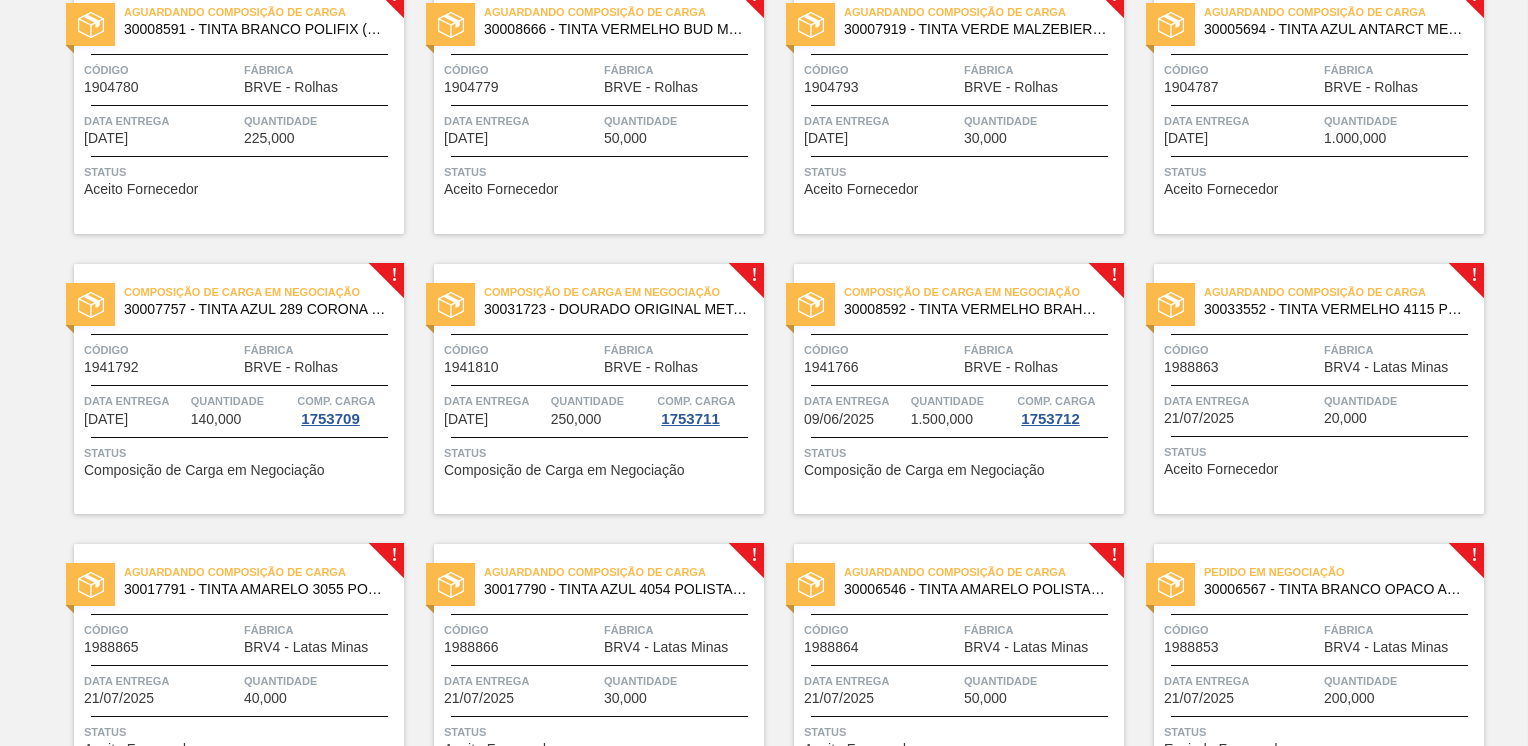 scroll, scrollTop: 300, scrollLeft: 0, axis: vertical 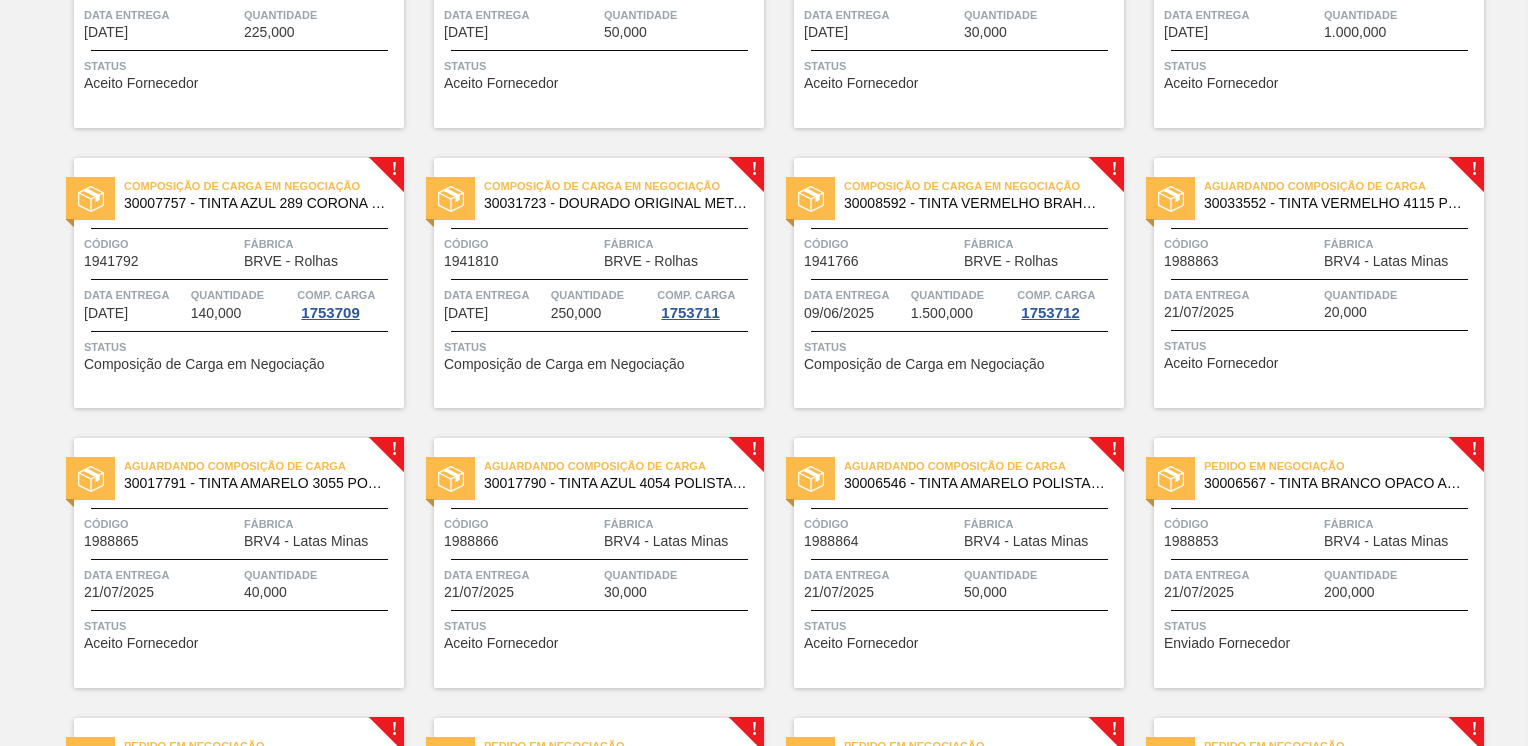 click on "Código" at bounding box center [1241, 524] 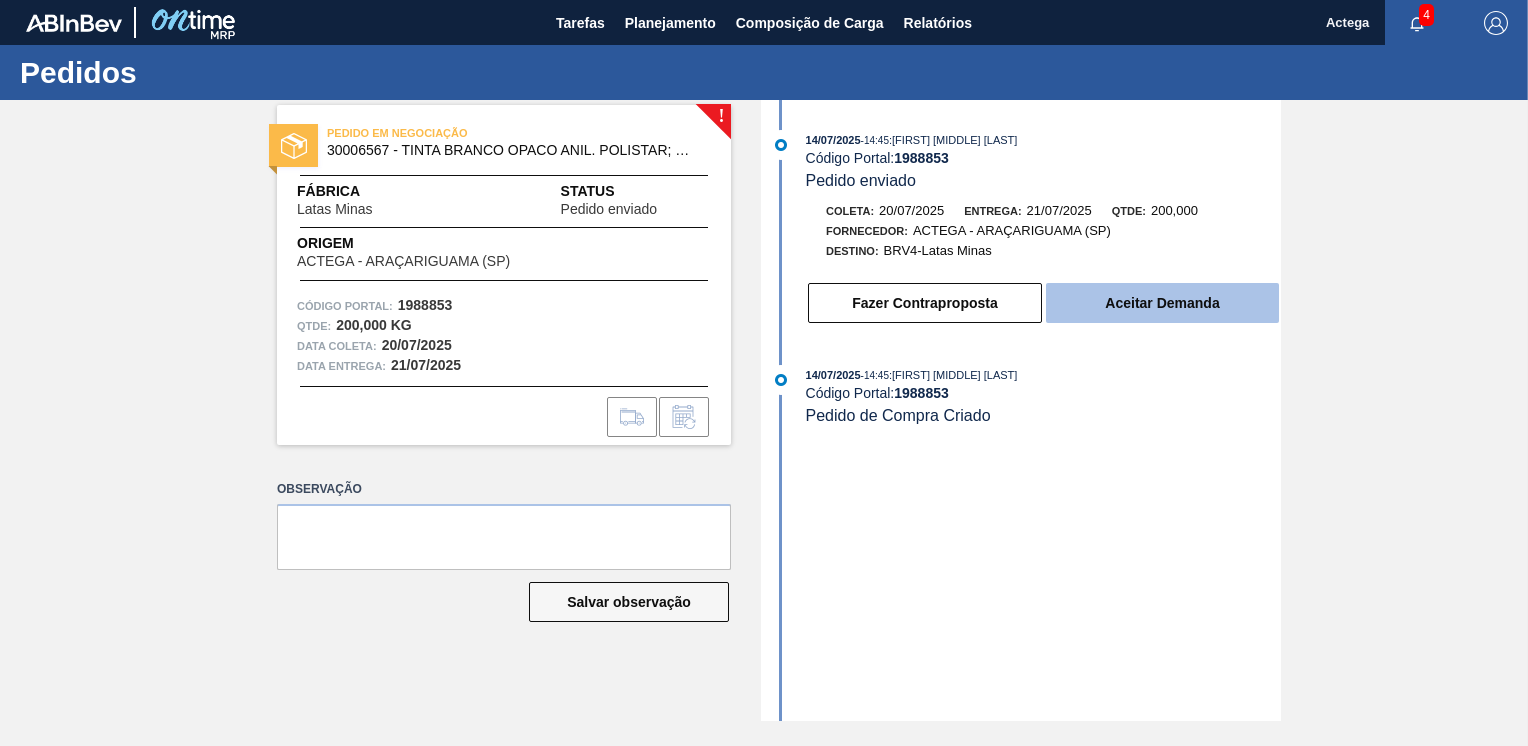 click on "Aceitar Demanda" at bounding box center (1162, 303) 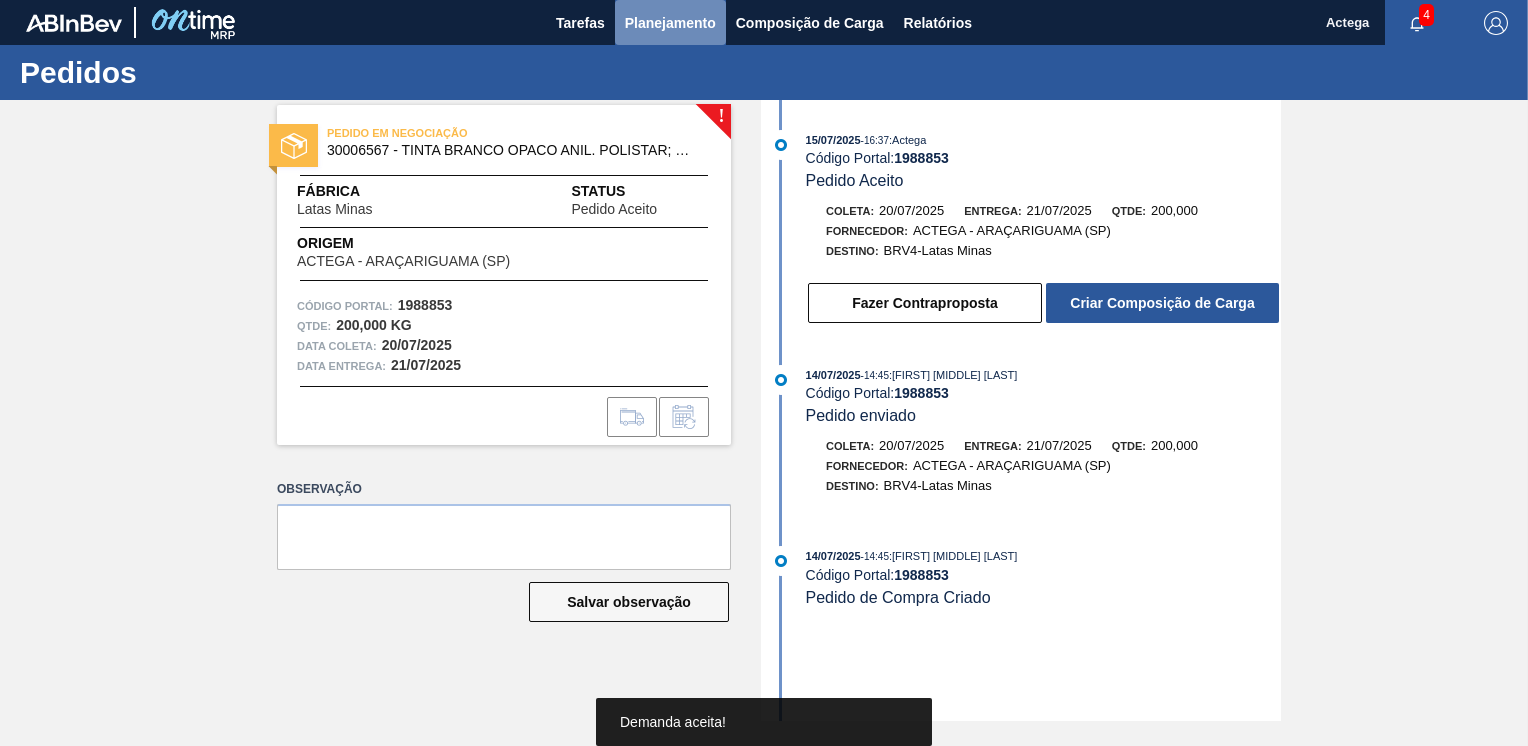 click on "Planejamento" at bounding box center (670, 23) 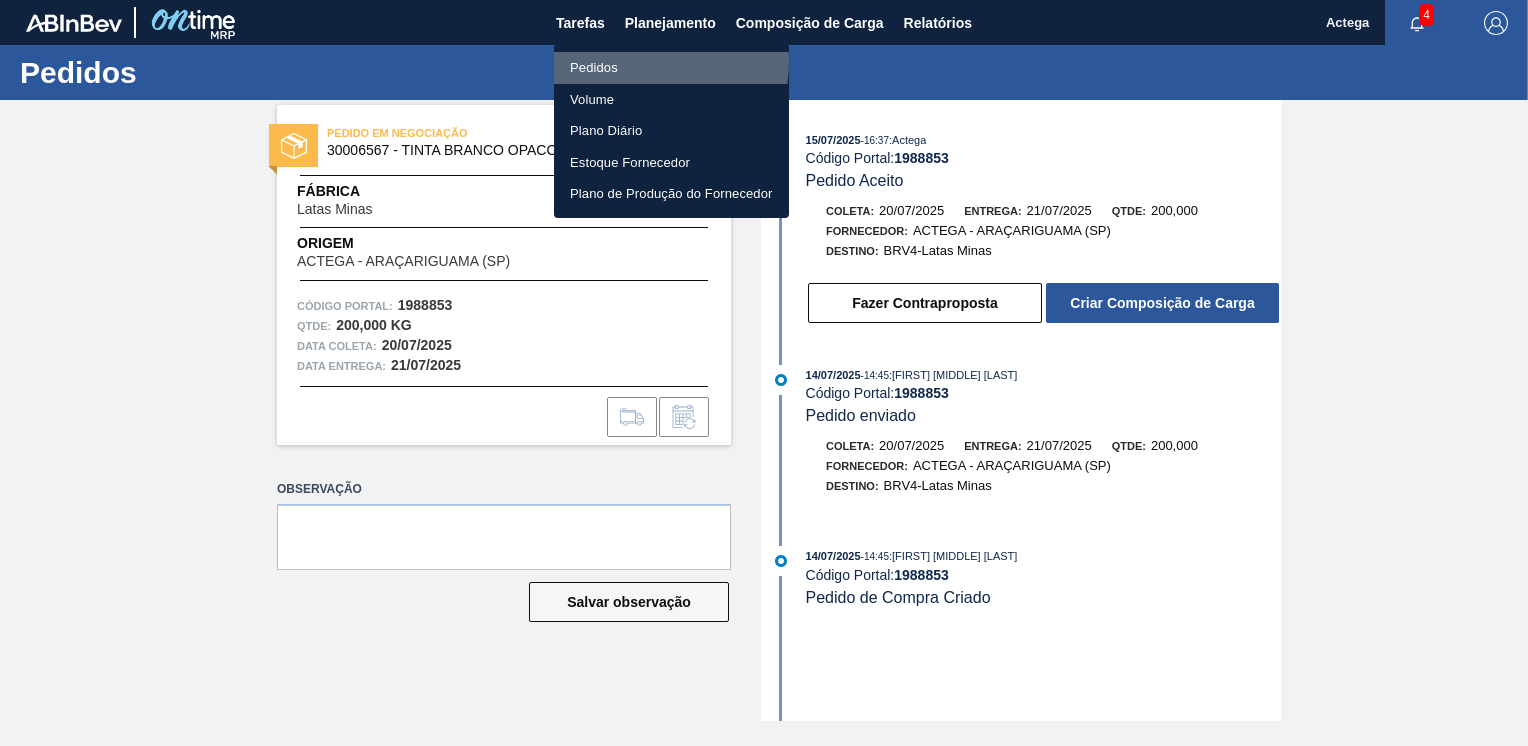 click on "Pedidos" at bounding box center [671, 68] 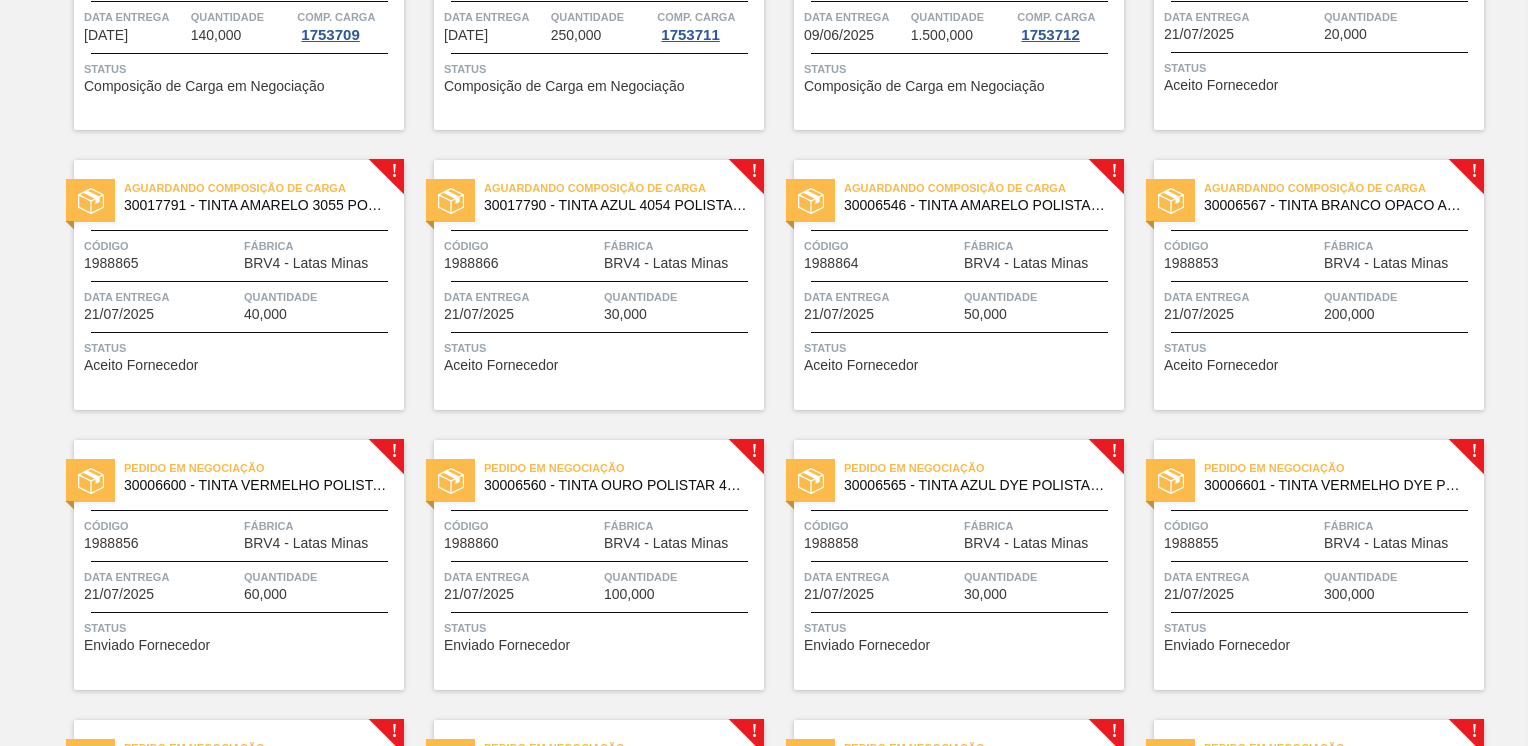 scroll, scrollTop: 600, scrollLeft: 0, axis: vertical 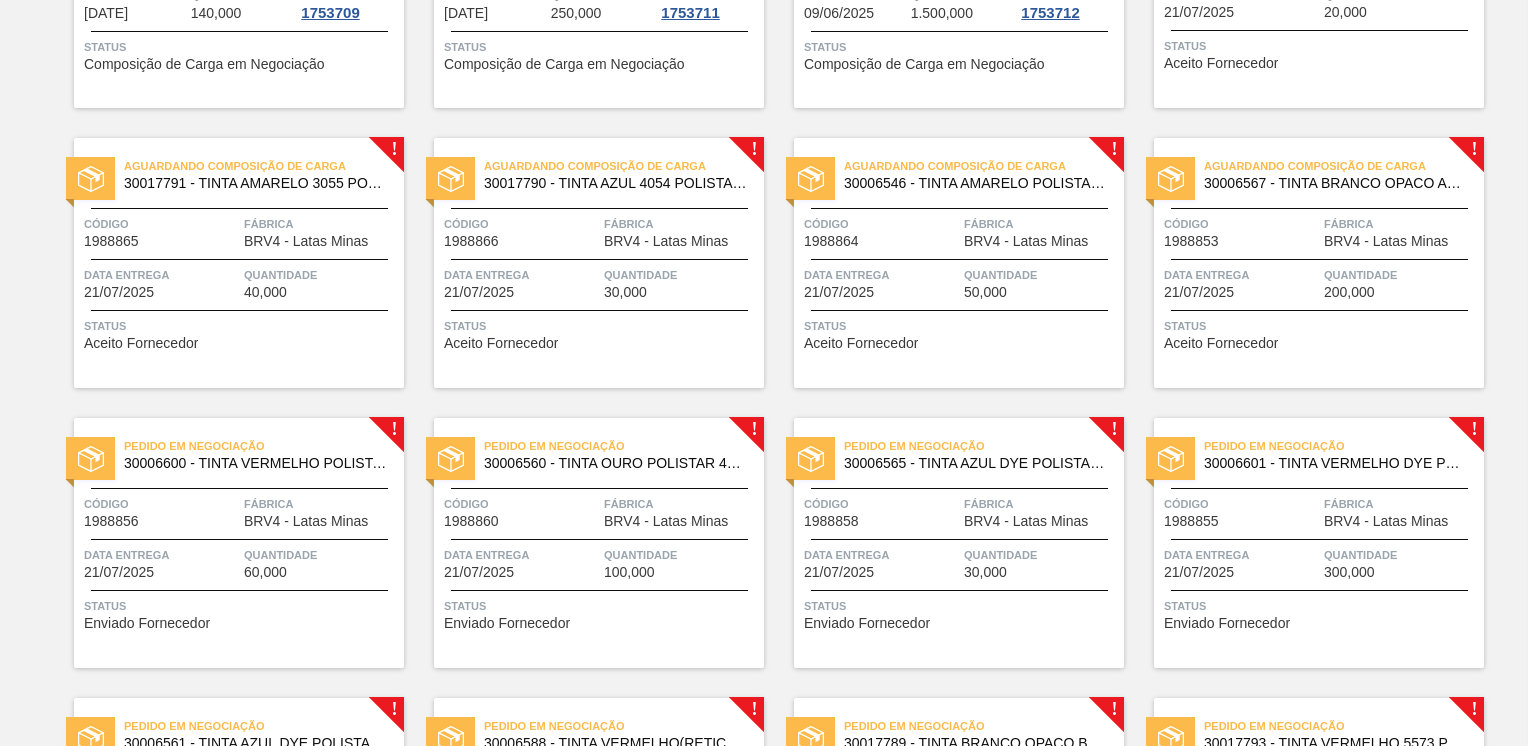 click on "Fábrica" at bounding box center [321, 504] 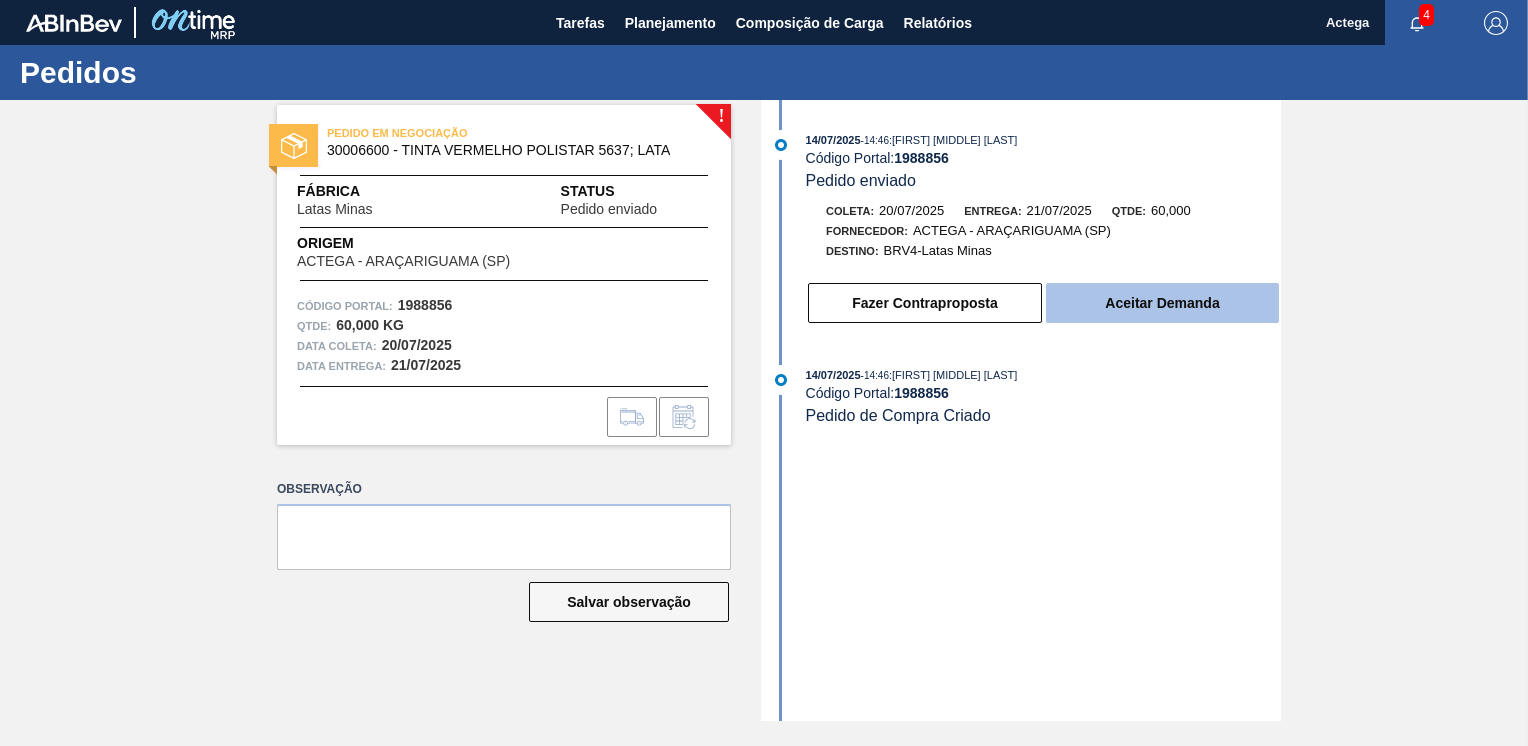 click on "Aceitar Demanda" at bounding box center (1162, 303) 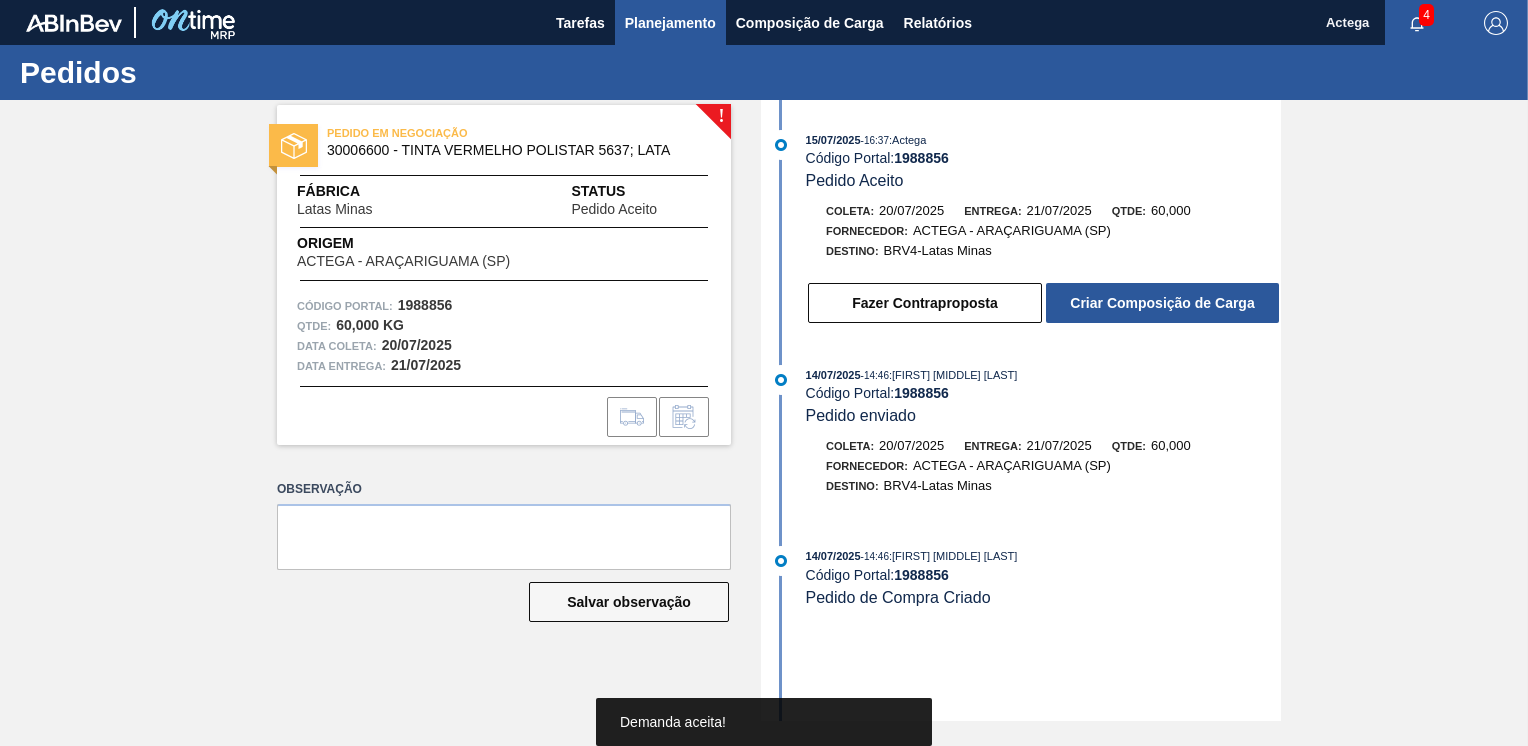 click on "Planejamento" at bounding box center (670, 23) 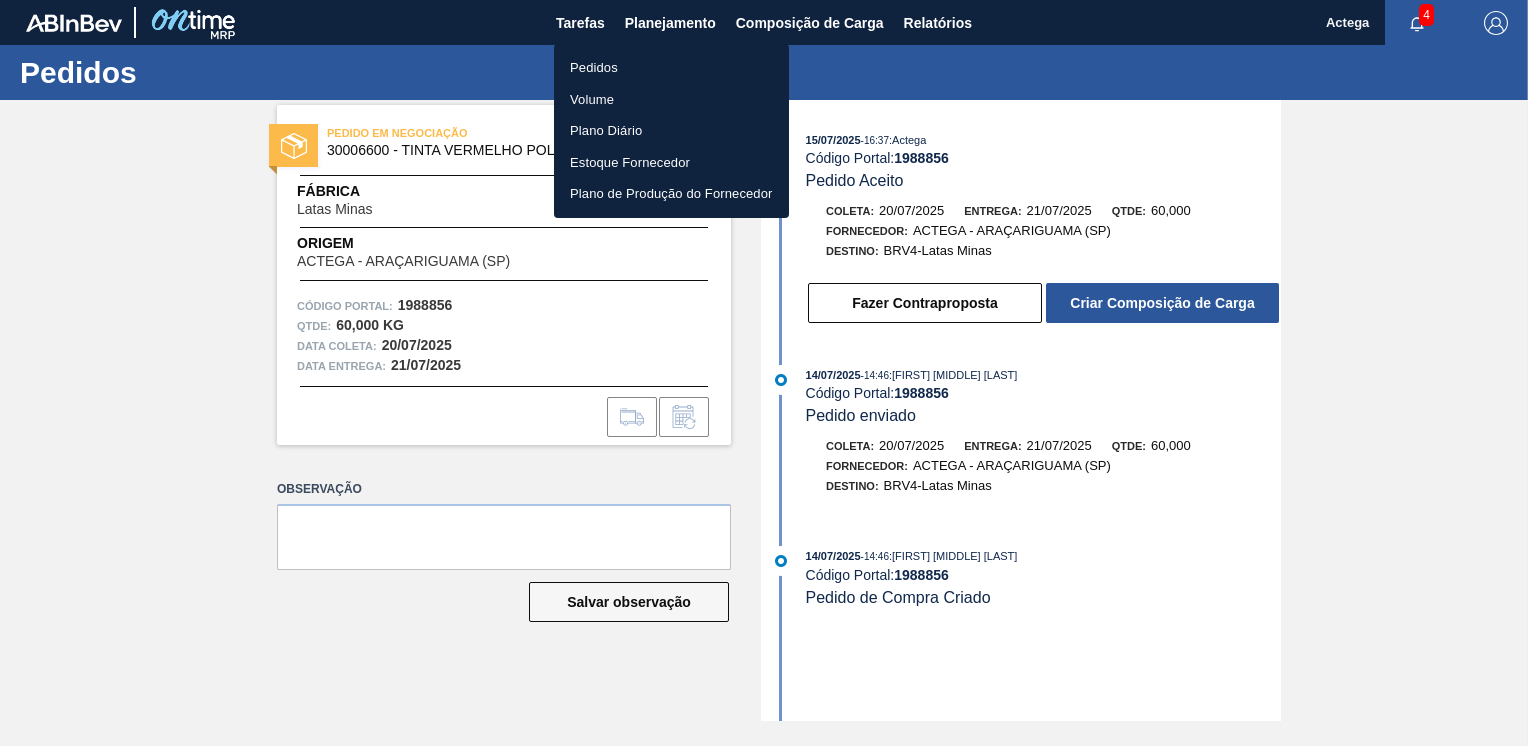 click on "Pedidos" at bounding box center (671, 68) 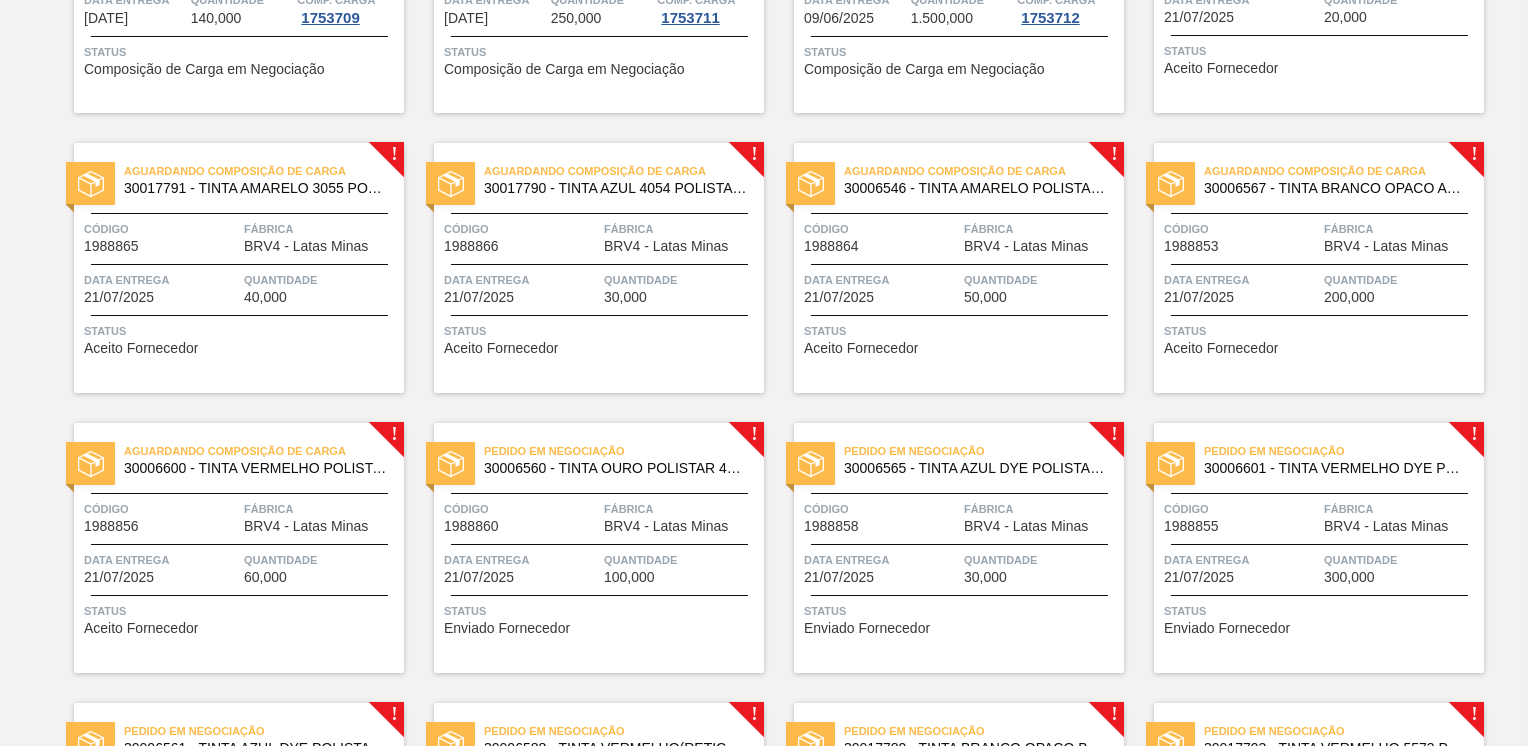 scroll, scrollTop: 700, scrollLeft: 0, axis: vertical 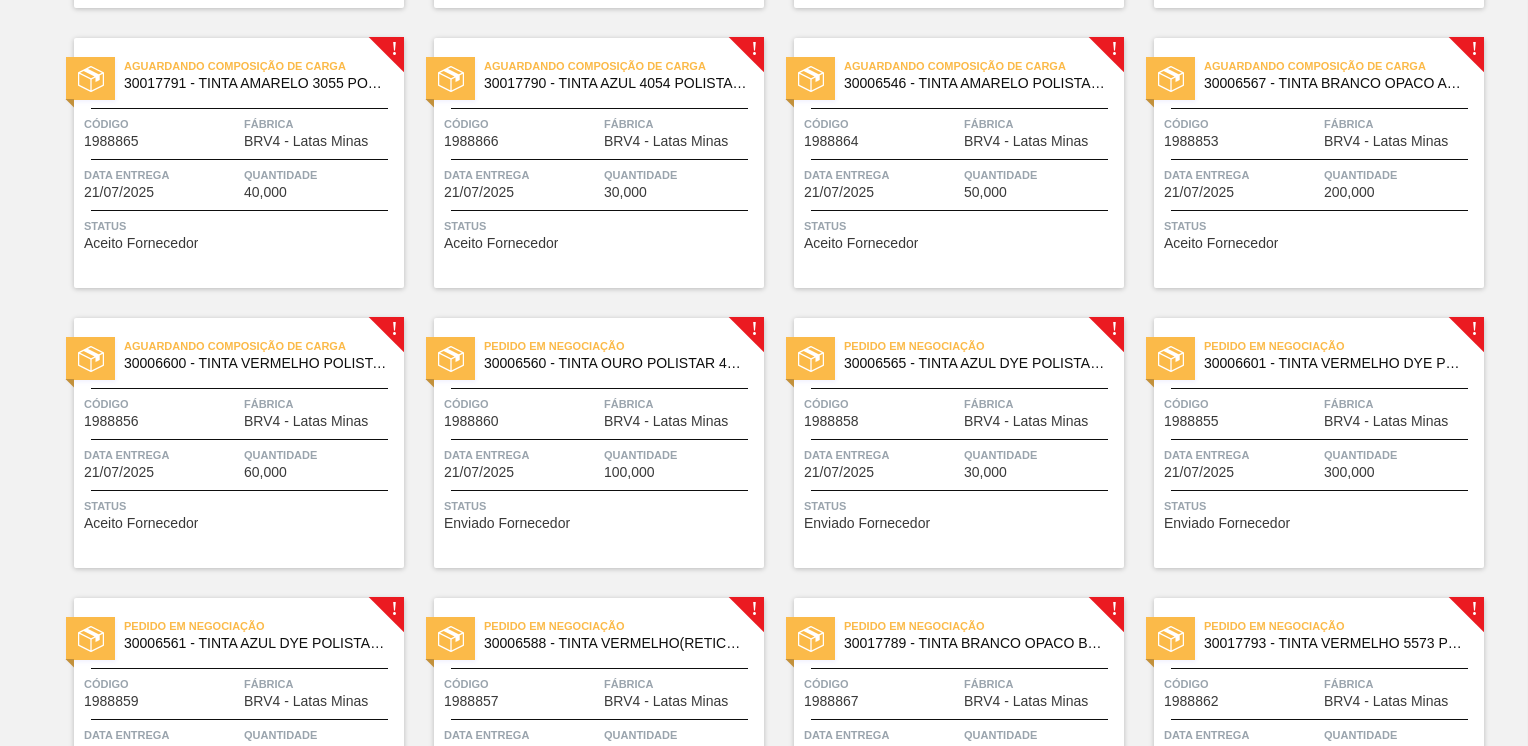 click on "BRV4 - Latas Minas" at bounding box center (666, 421) 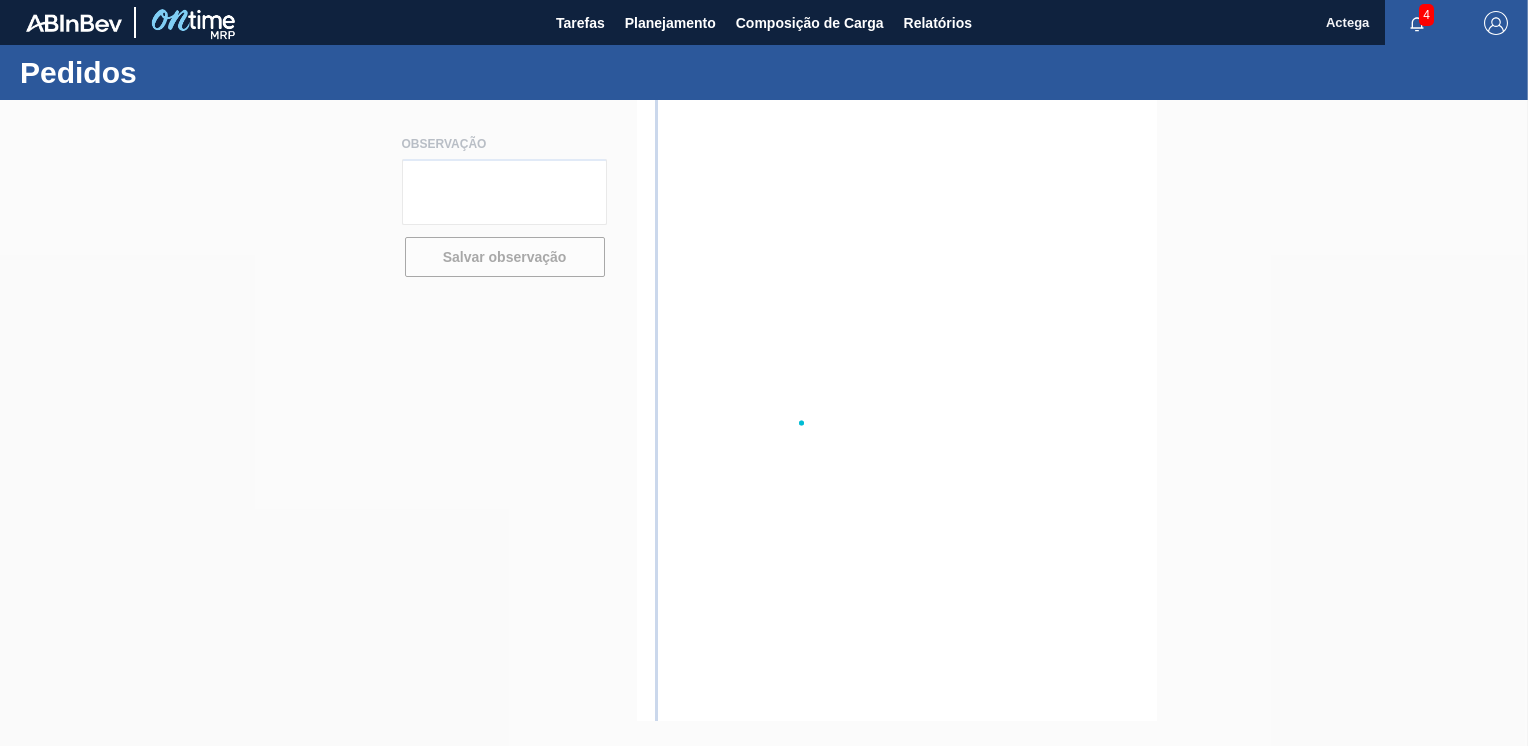 scroll, scrollTop: 0, scrollLeft: 0, axis: both 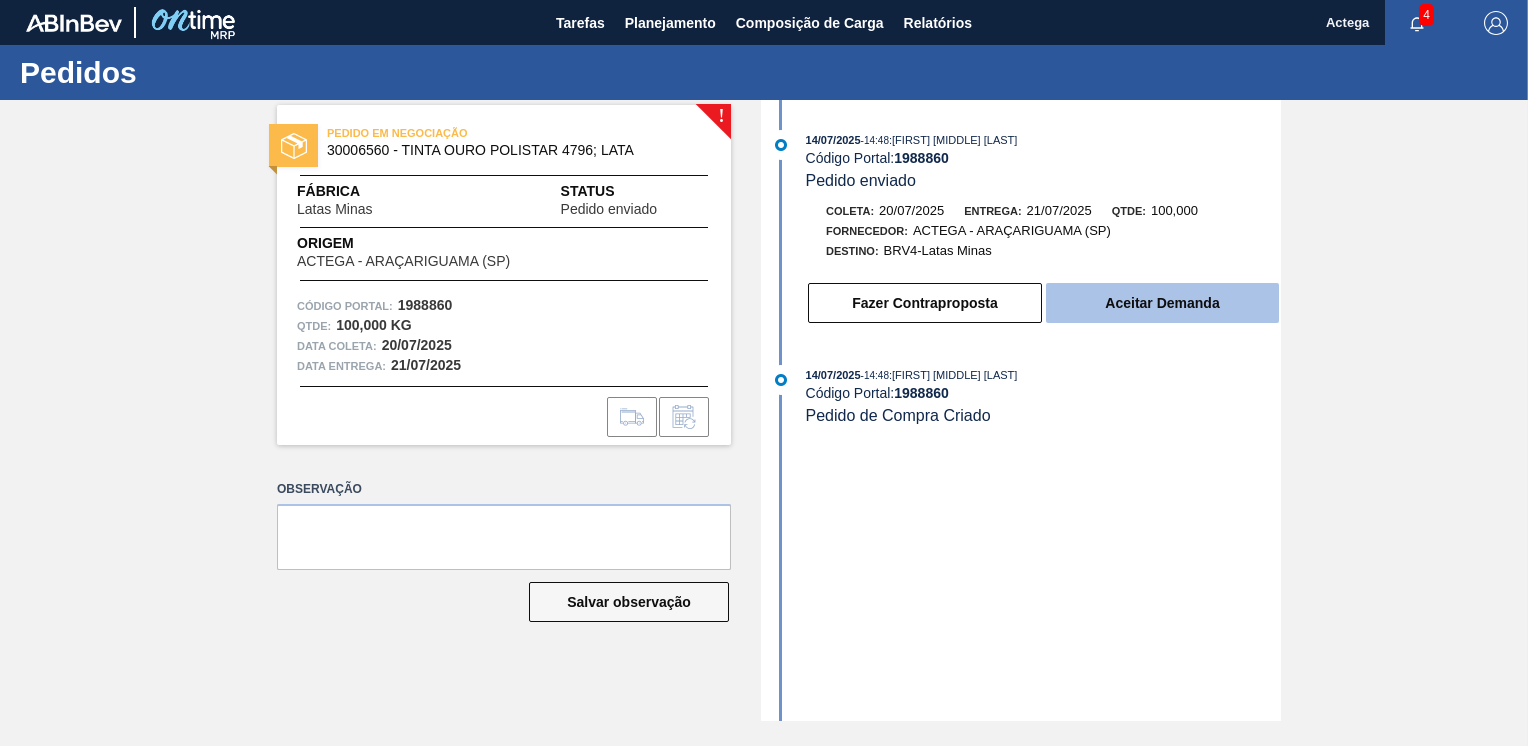 click on "Aceitar Demanda" at bounding box center (1162, 303) 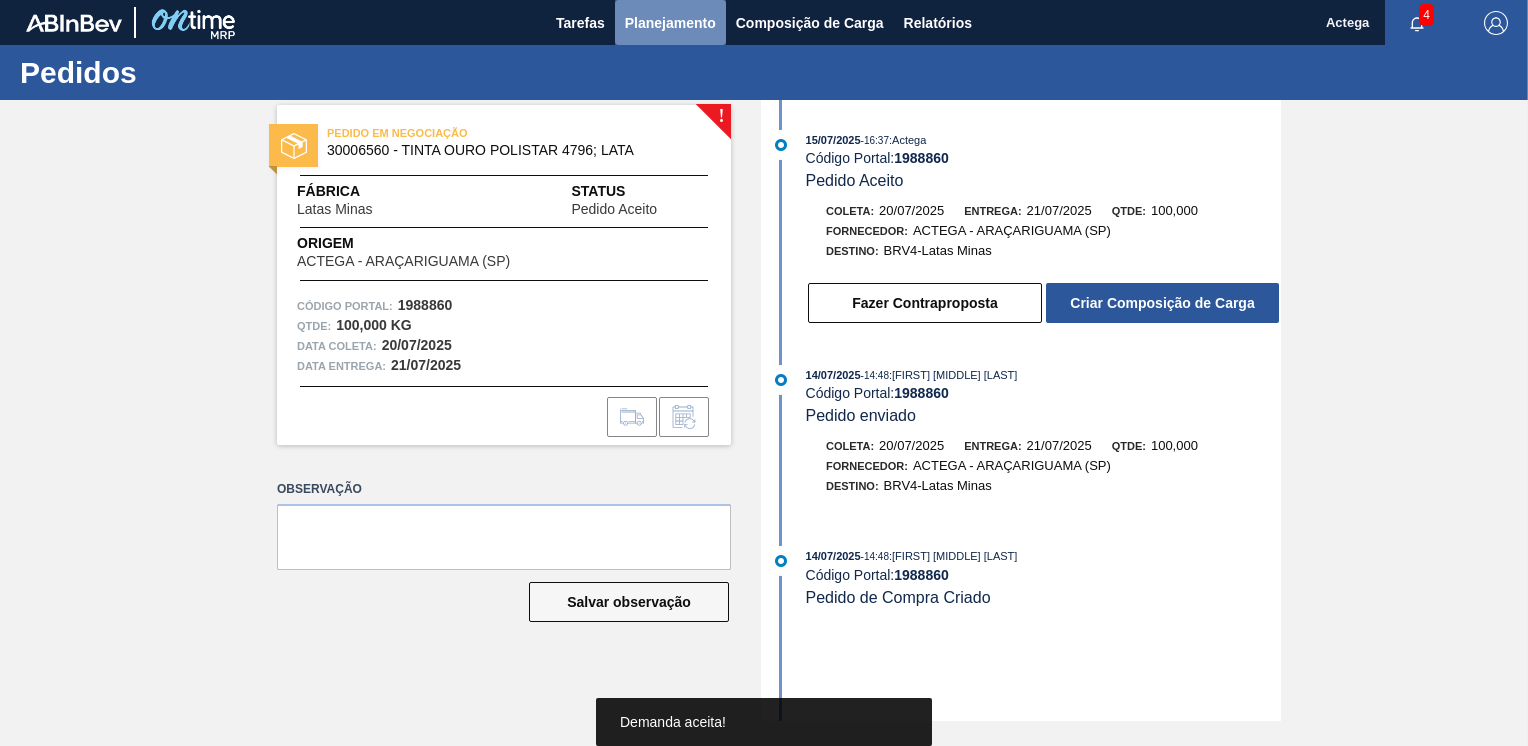 click on "Planejamento" at bounding box center (670, 23) 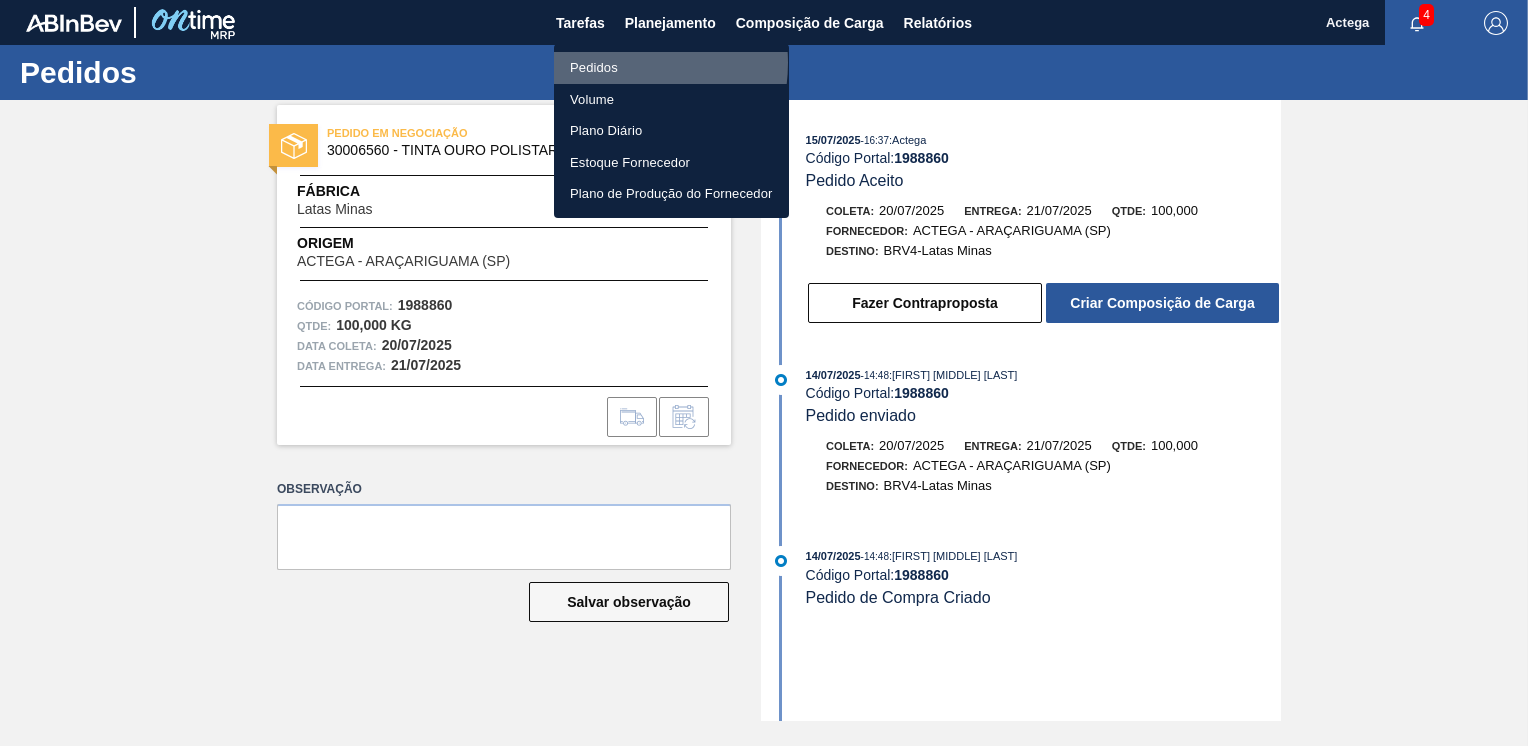 click on "Pedidos" at bounding box center [671, 68] 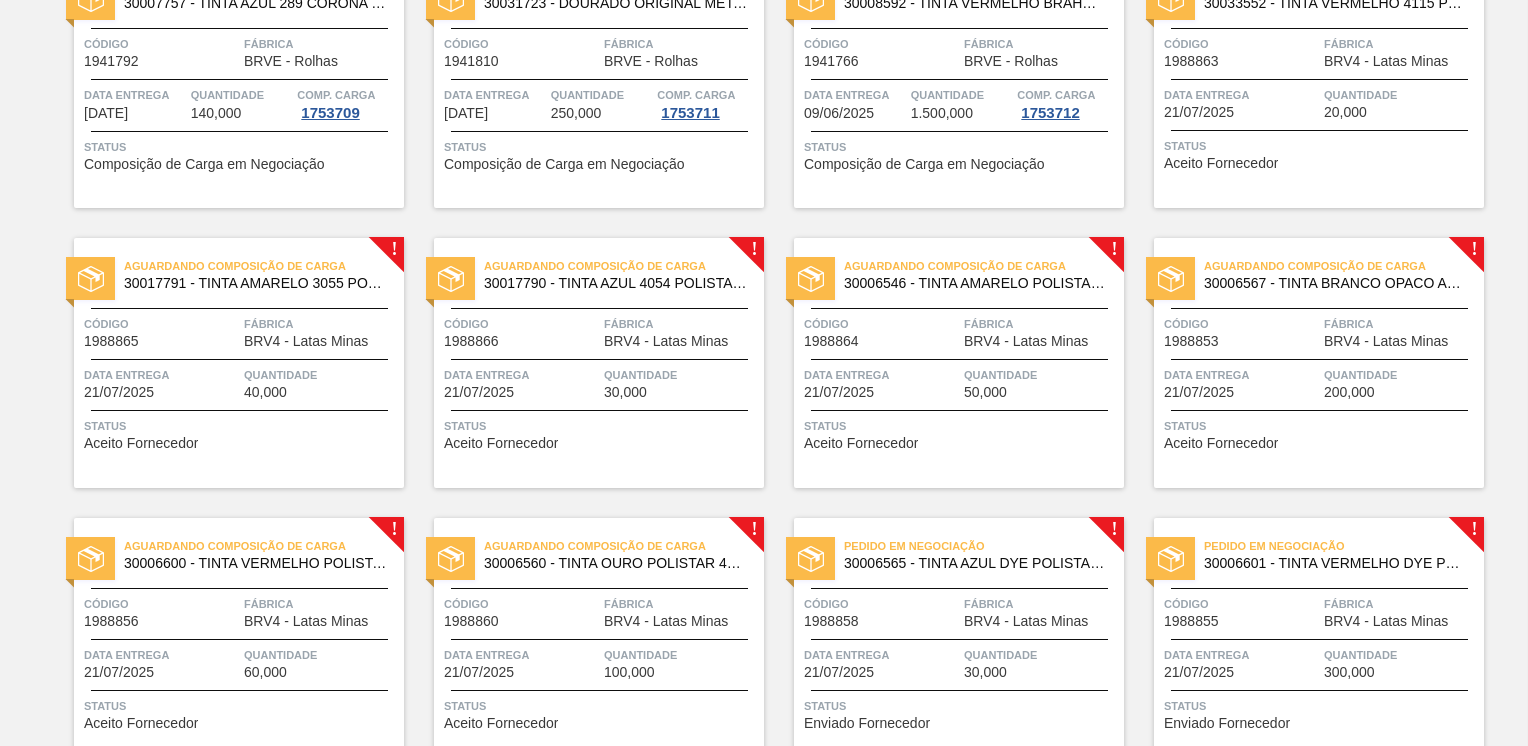 scroll, scrollTop: 700, scrollLeft: 0, axis: vertical 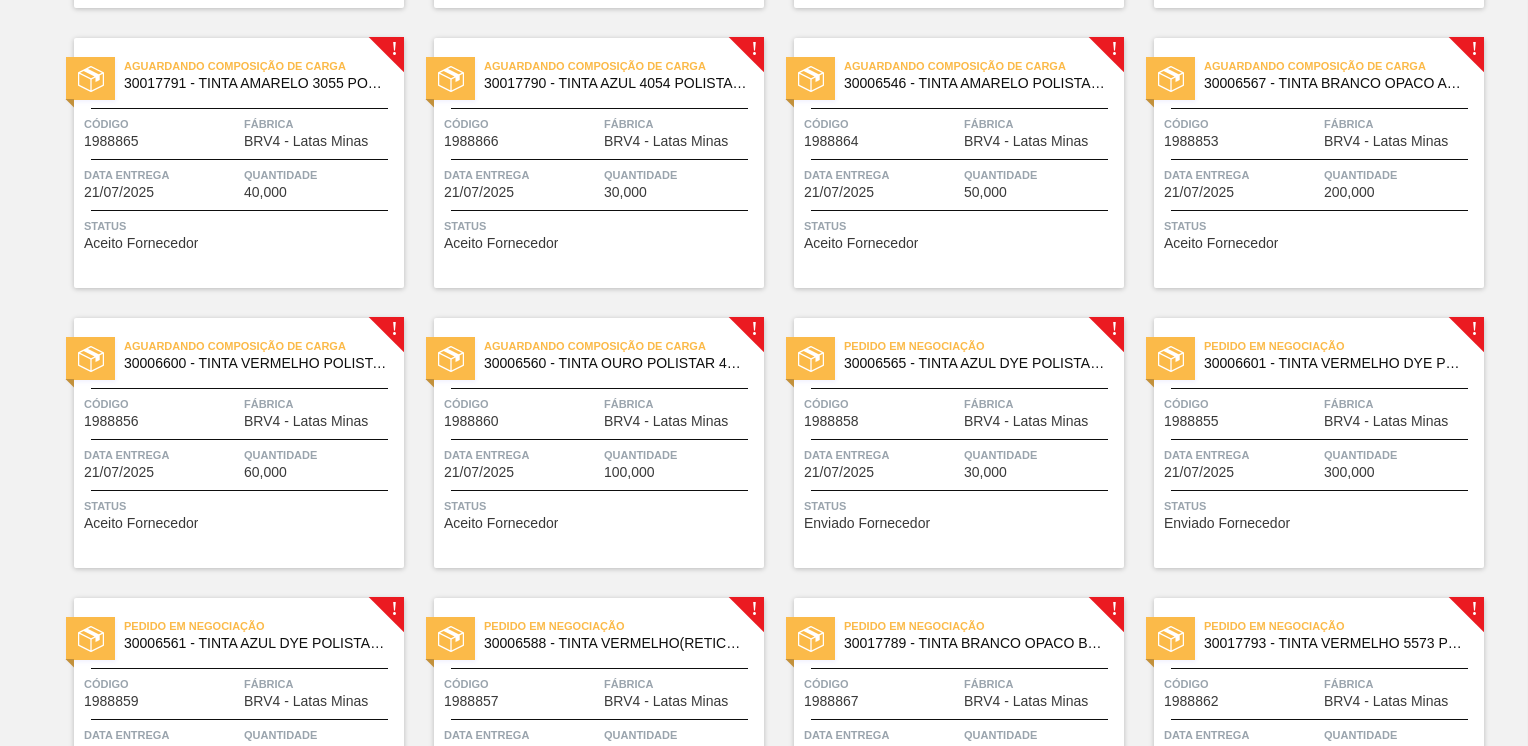 click on "Código 1988858" at bounding box center [881, 411] 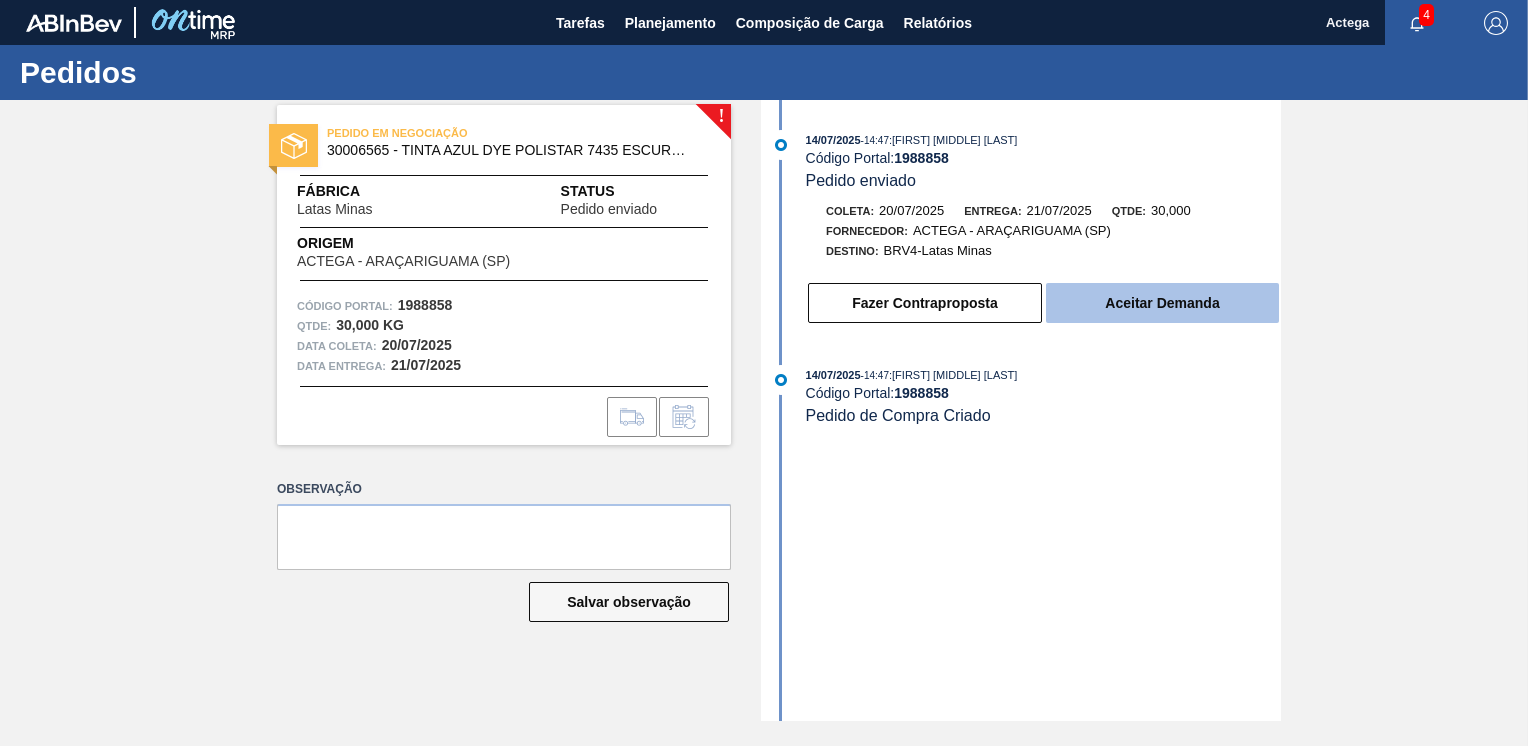 click on "Aceitar Demanda" at bounding box center (1162, 303) 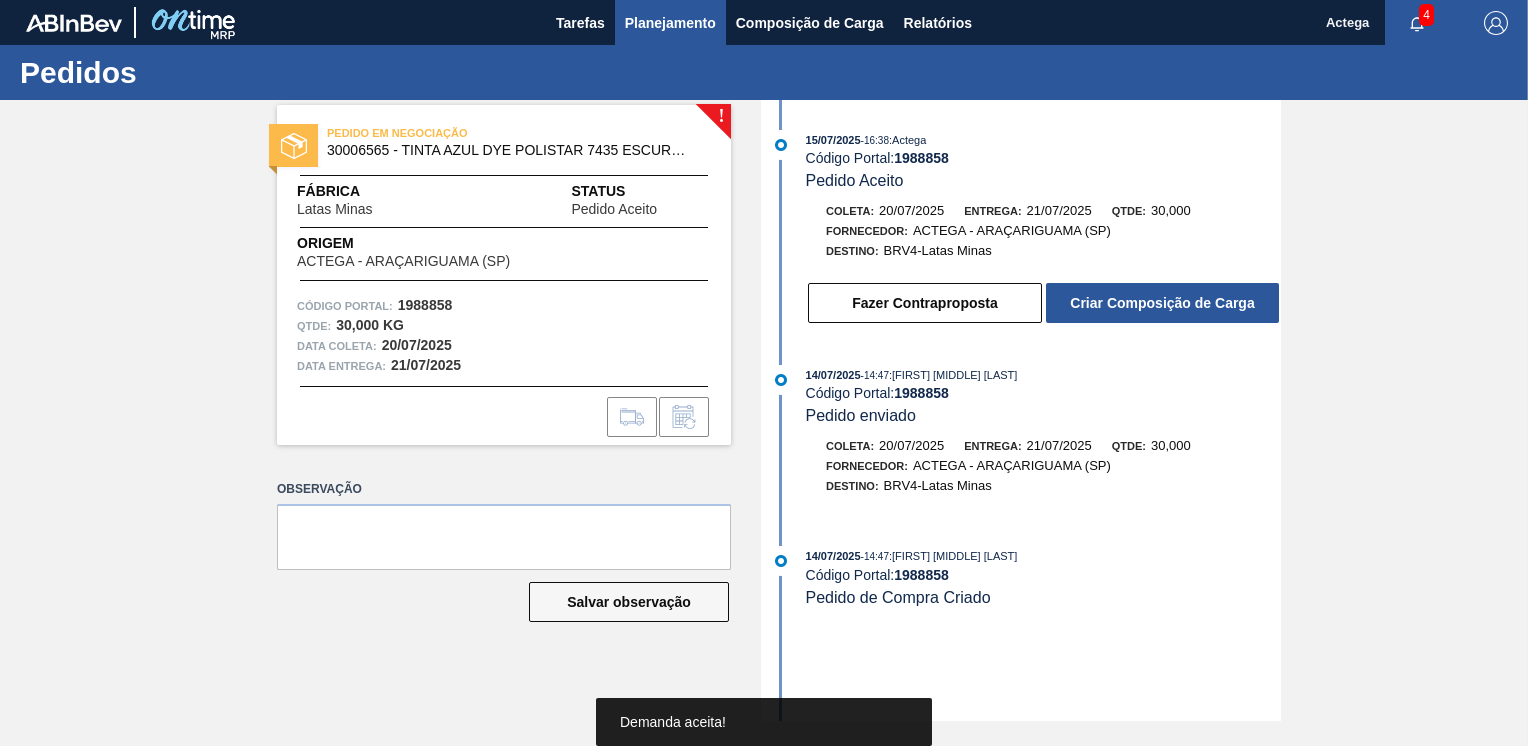 click on "Planejamento" at bounding box center (670, 23) 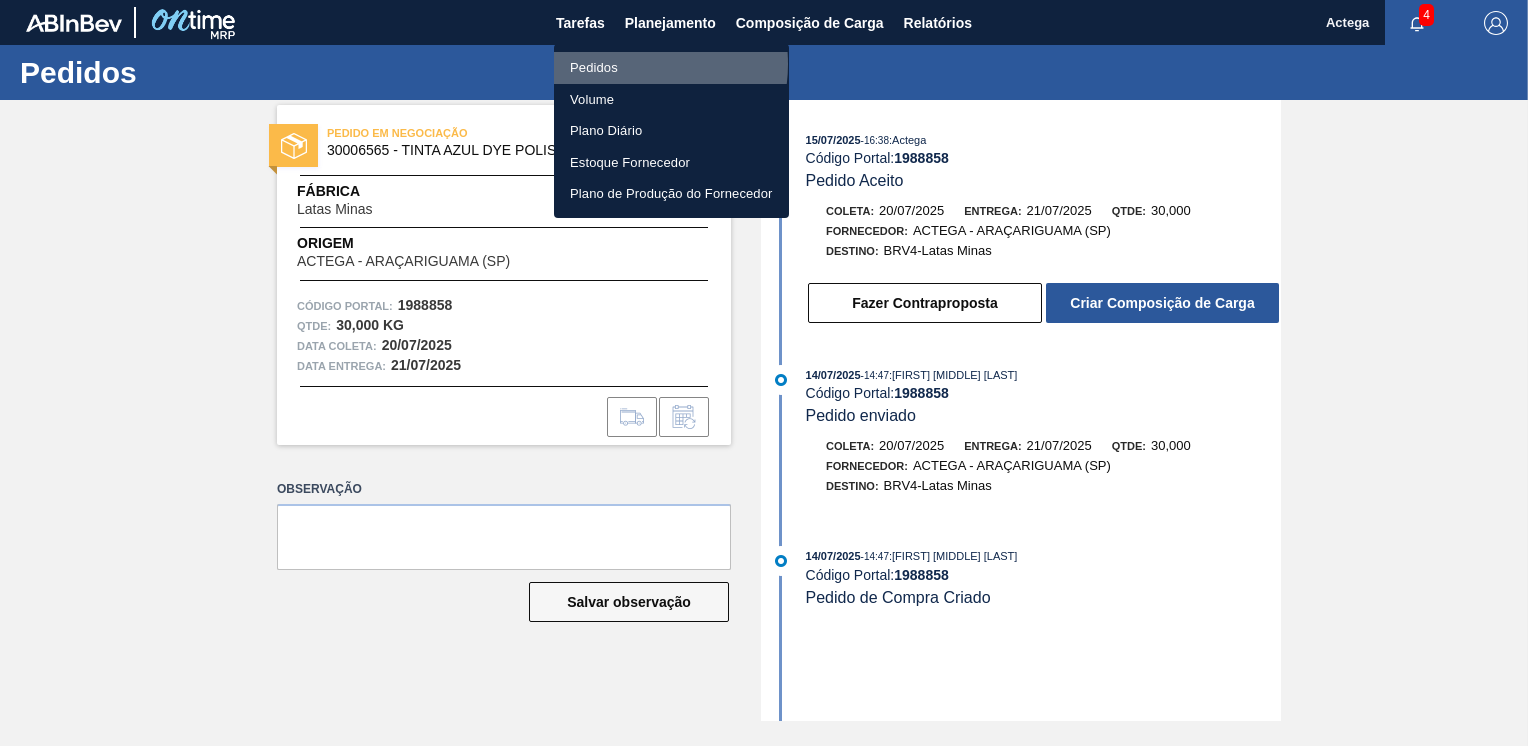 click on "Pedidos" at bounding box center (671, 68) 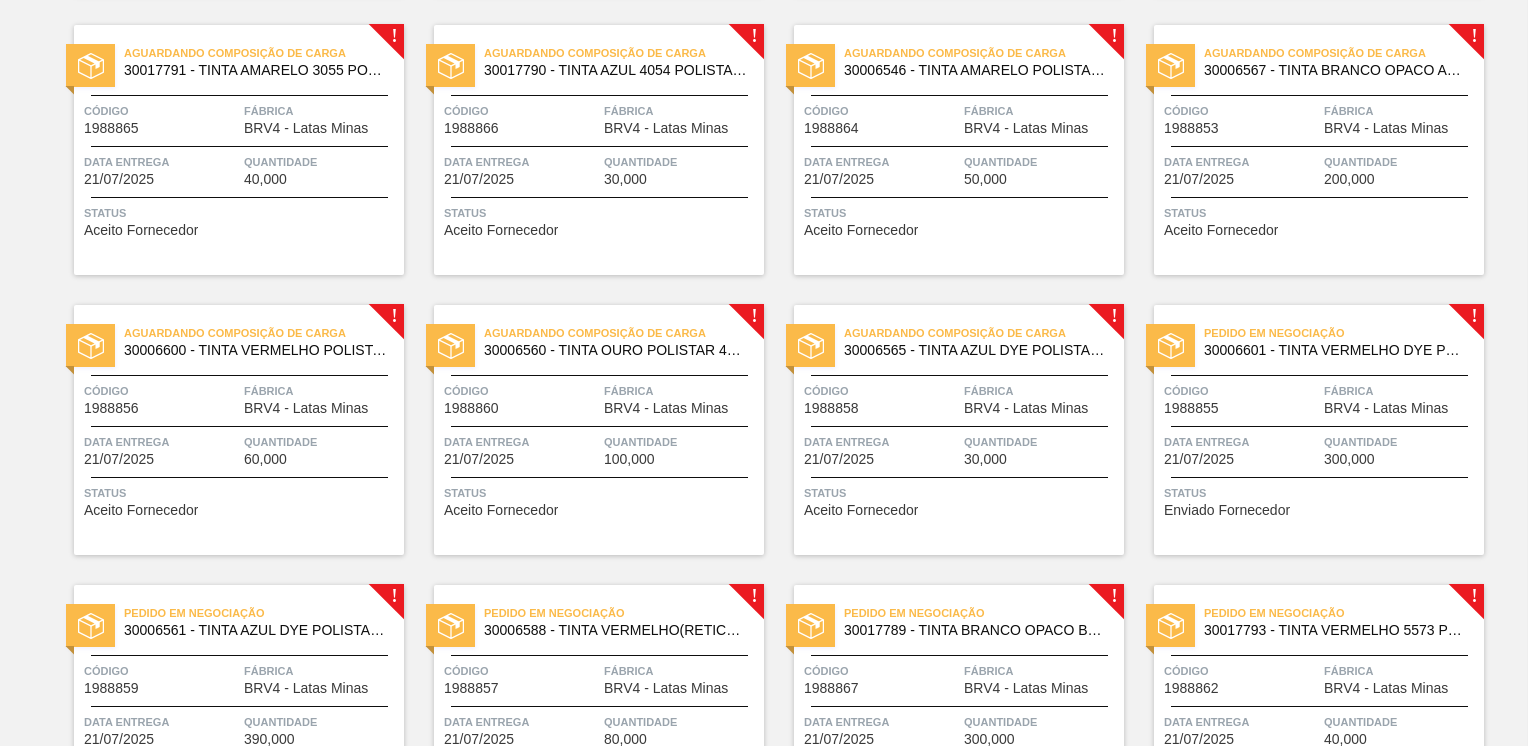 scroll, scrollTop: 800, scrollLeft: 0, axis: vertical 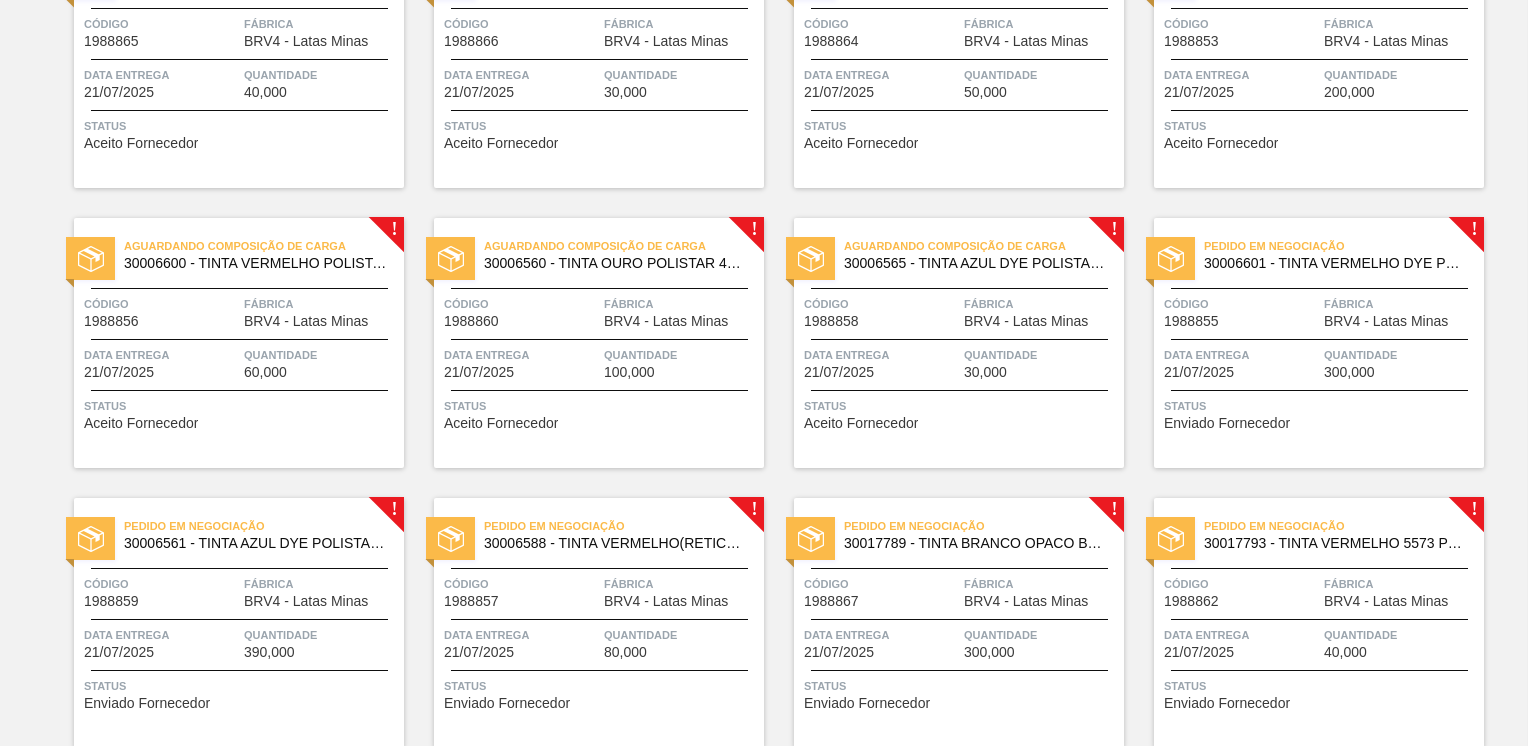 click on "Pedido em Negociação 30006601 - TINTA VERMELHO DYE POLISTAR 5365; LATA Código 1988855 Fábrica BRV4 - Latas Minas Data entrega [DATE] Quantidade 300,000 Status Enviado Fornecedor" at bounding box center (1319, 343) 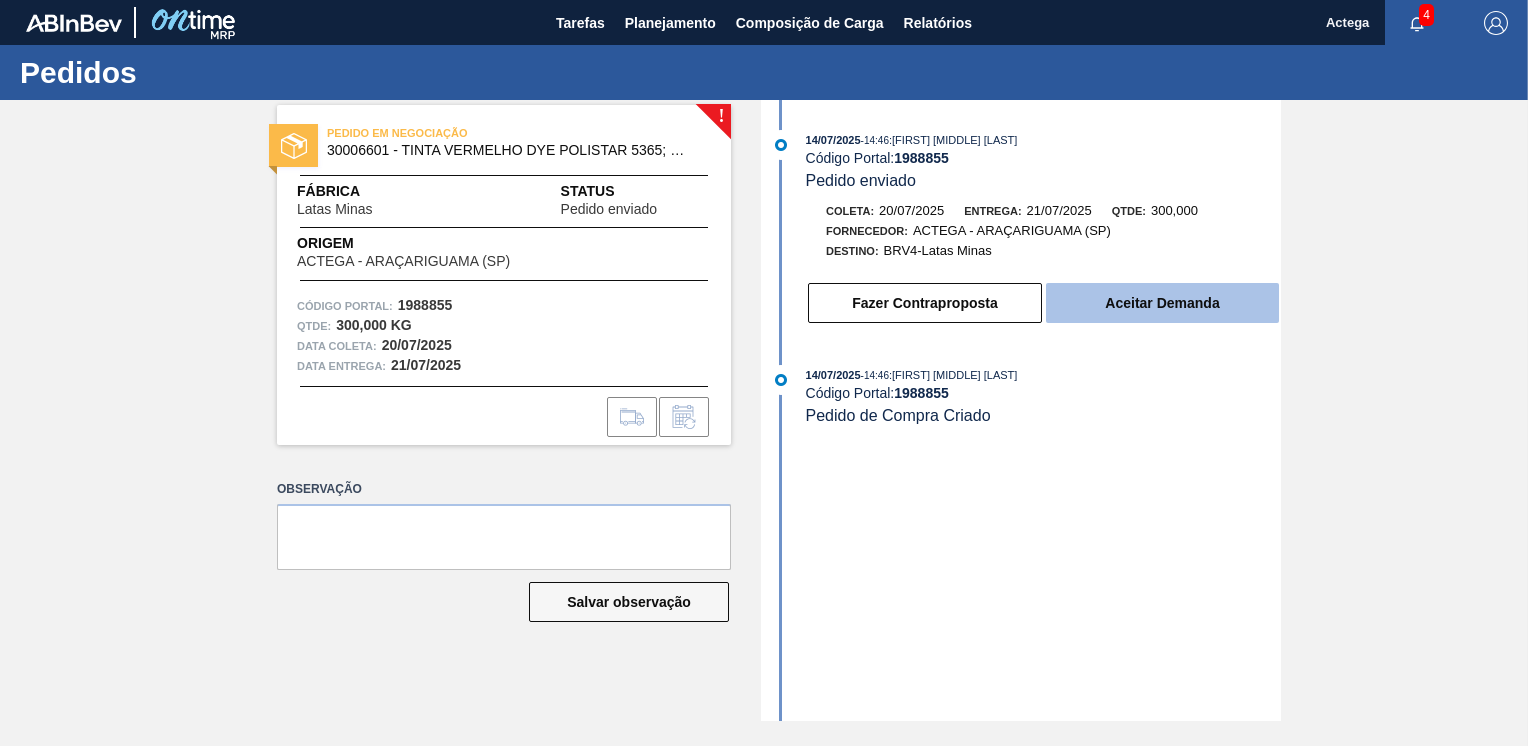 click on "Aceitar Demanda" at bounding box center (1162, 303) 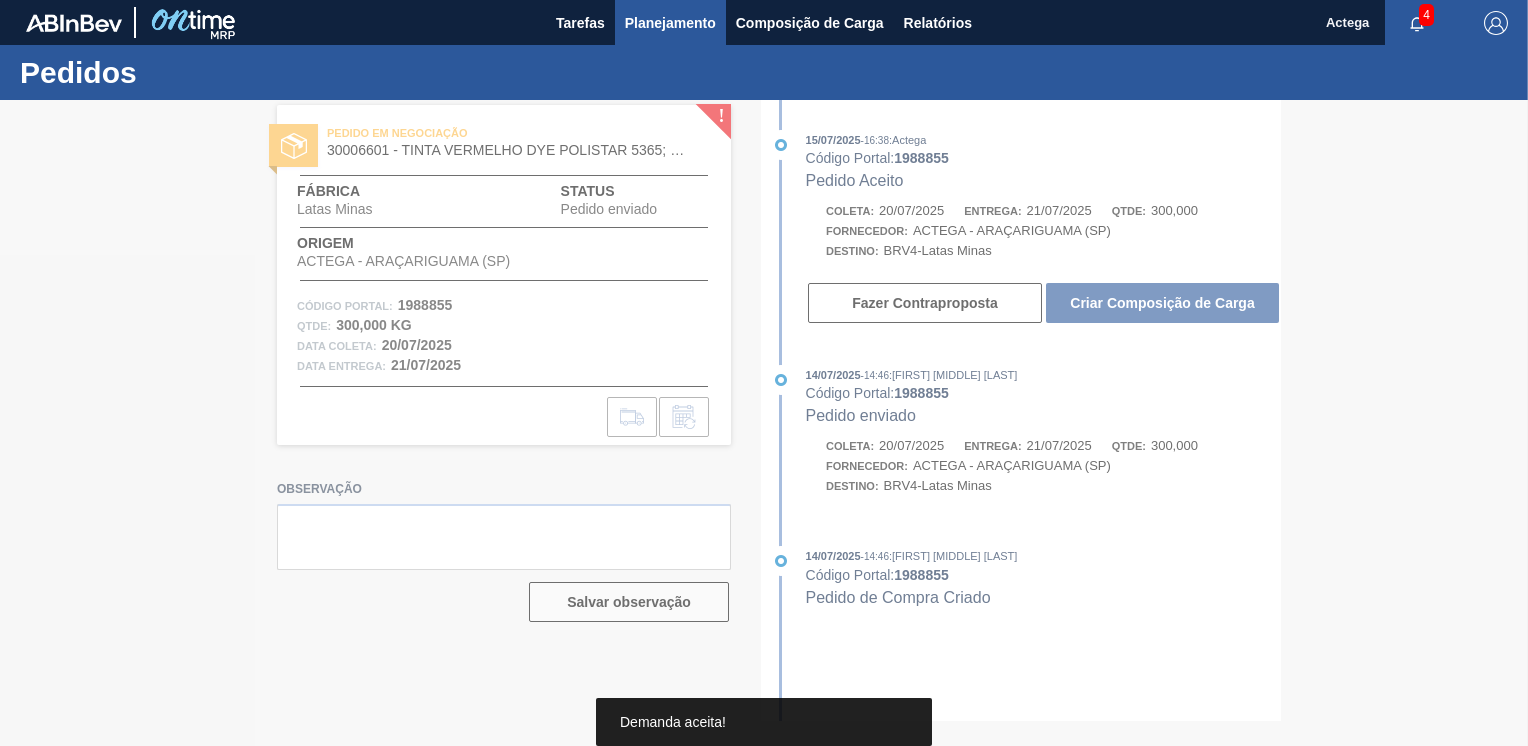 click on "Planejamento" at bounding box center (670, 23) 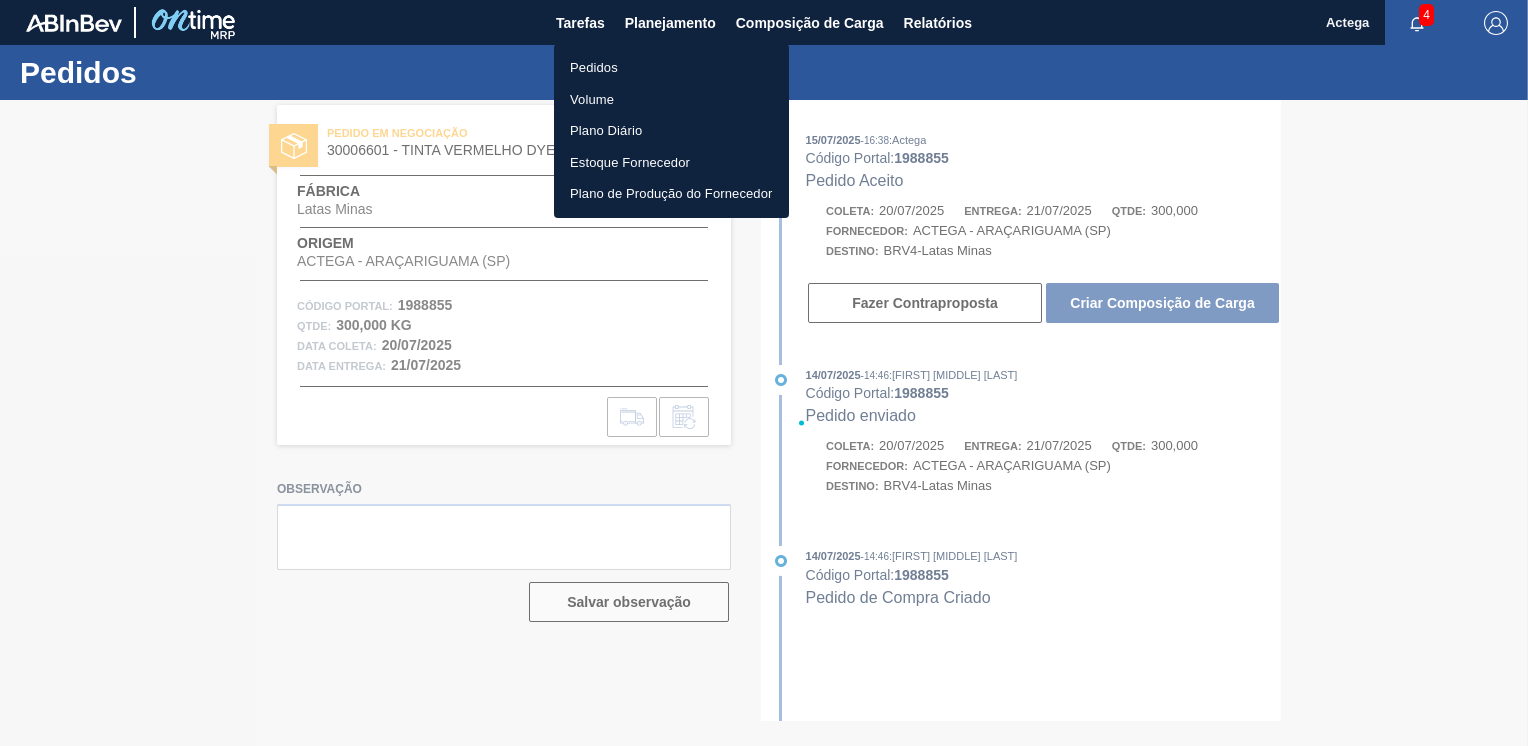 click on "Pedidos" at bounding box center (671, 68) 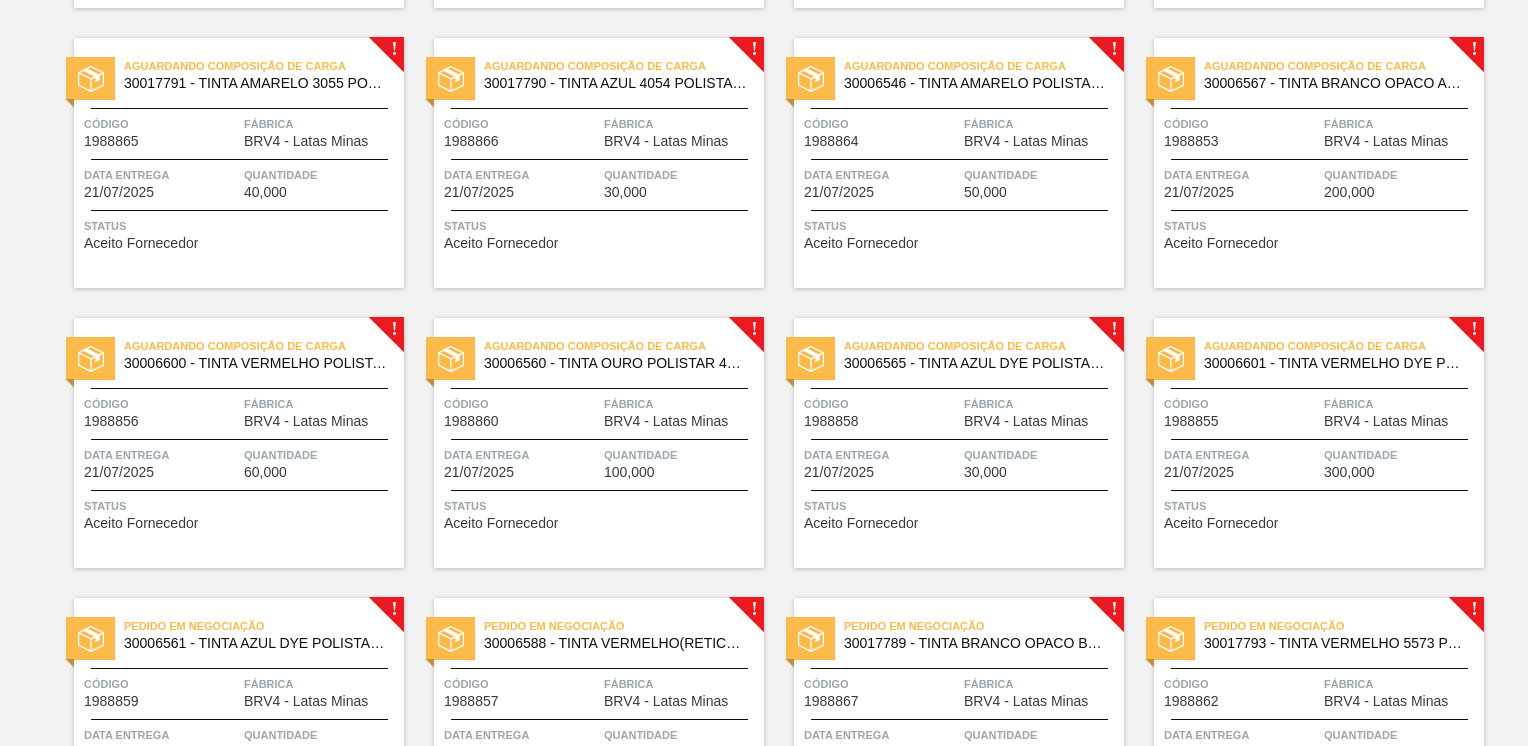scroll, scrollTop: 900, scrollLeft: 0, axis: vertical 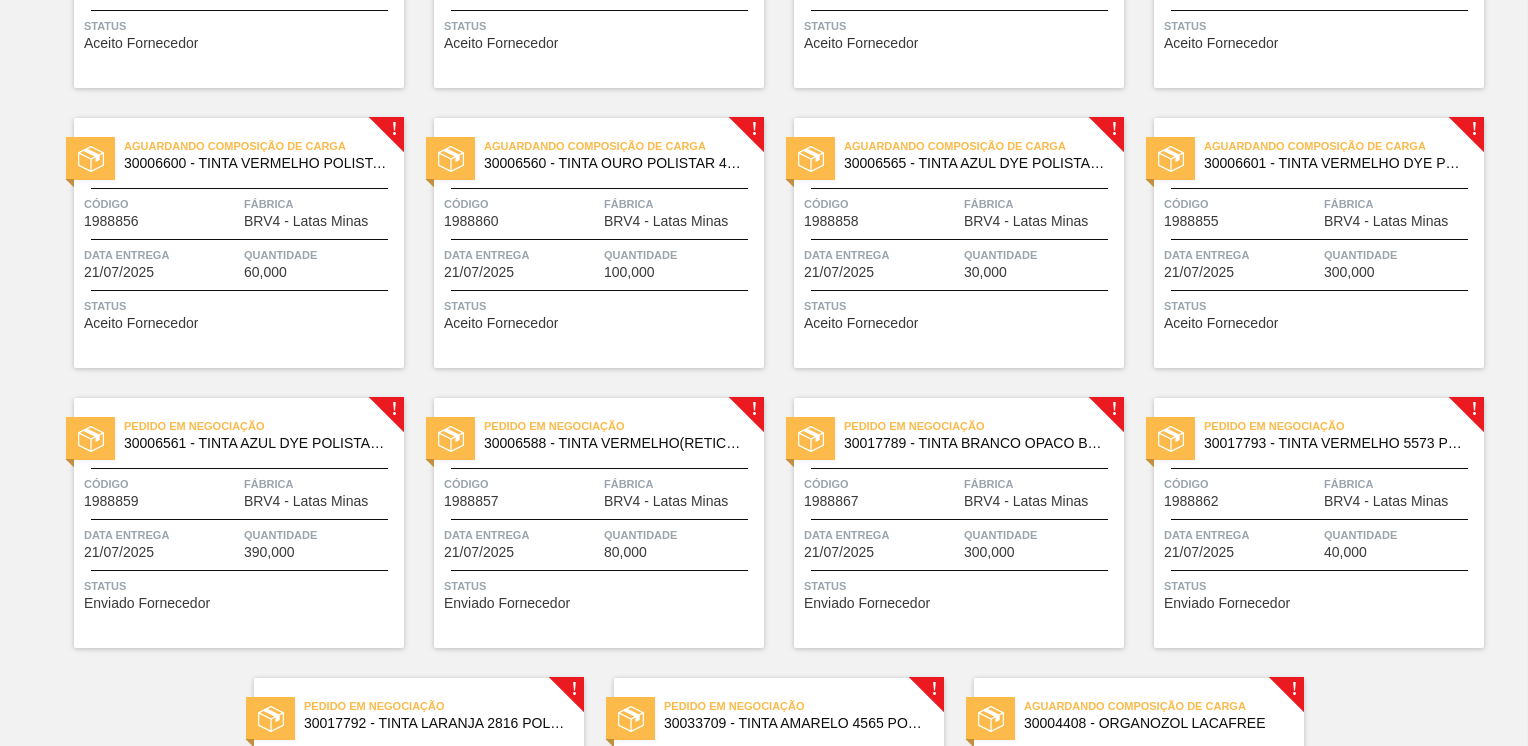 click on "Pedido em Negociação 30006561 - TINTA AZUL DYE POLISTAR 5964 CHAPADO LAT Código 1988859 Fábrica BRV4 - Latas Minas Data entrega [DATE] Quantidade 390,000 Status Enviado Fornecedor" at bounding box center (239, 523) 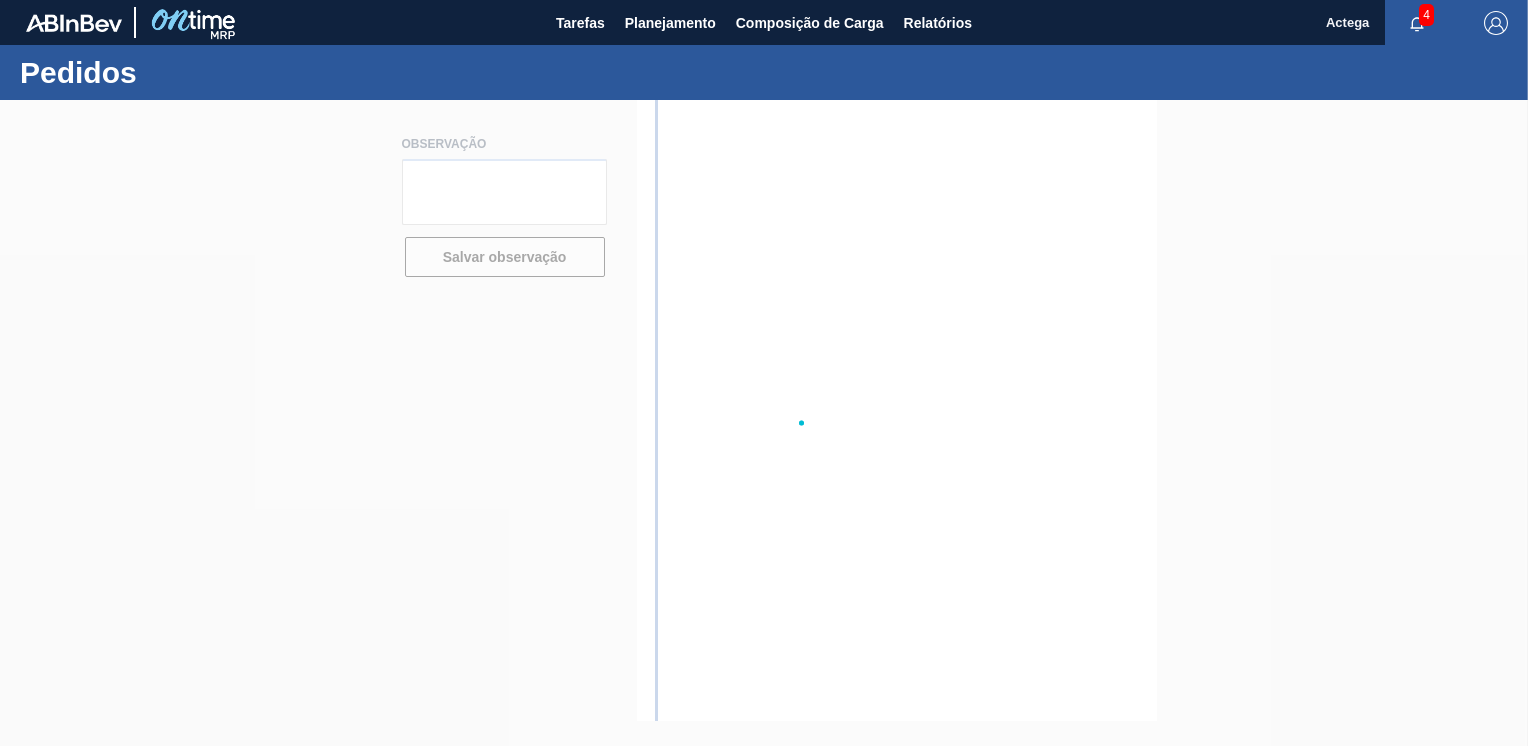 scroll, scrollTop: 0, scrollLeft: 0, axis: both 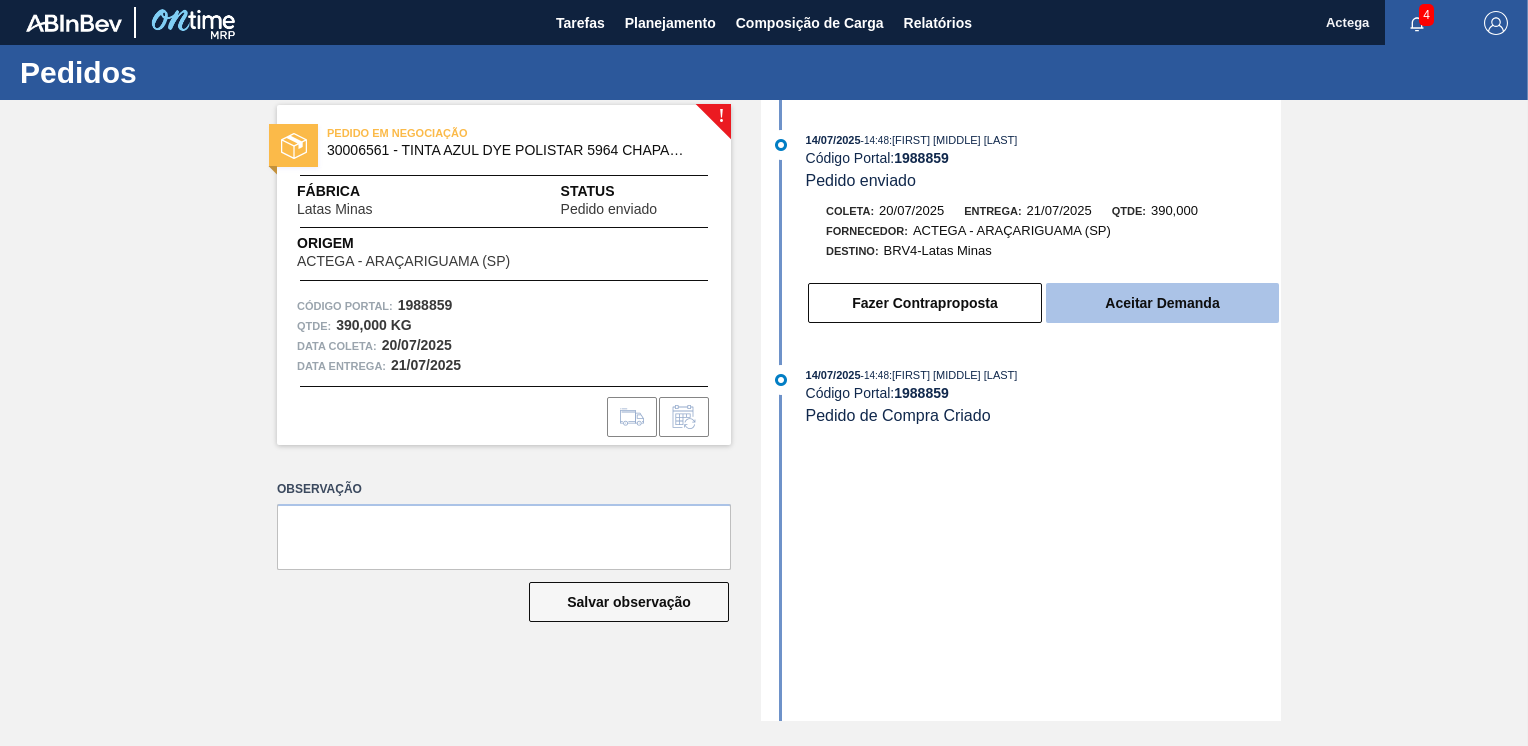 click on "Aceitar Demanda" at bounding box center (1162, 303) 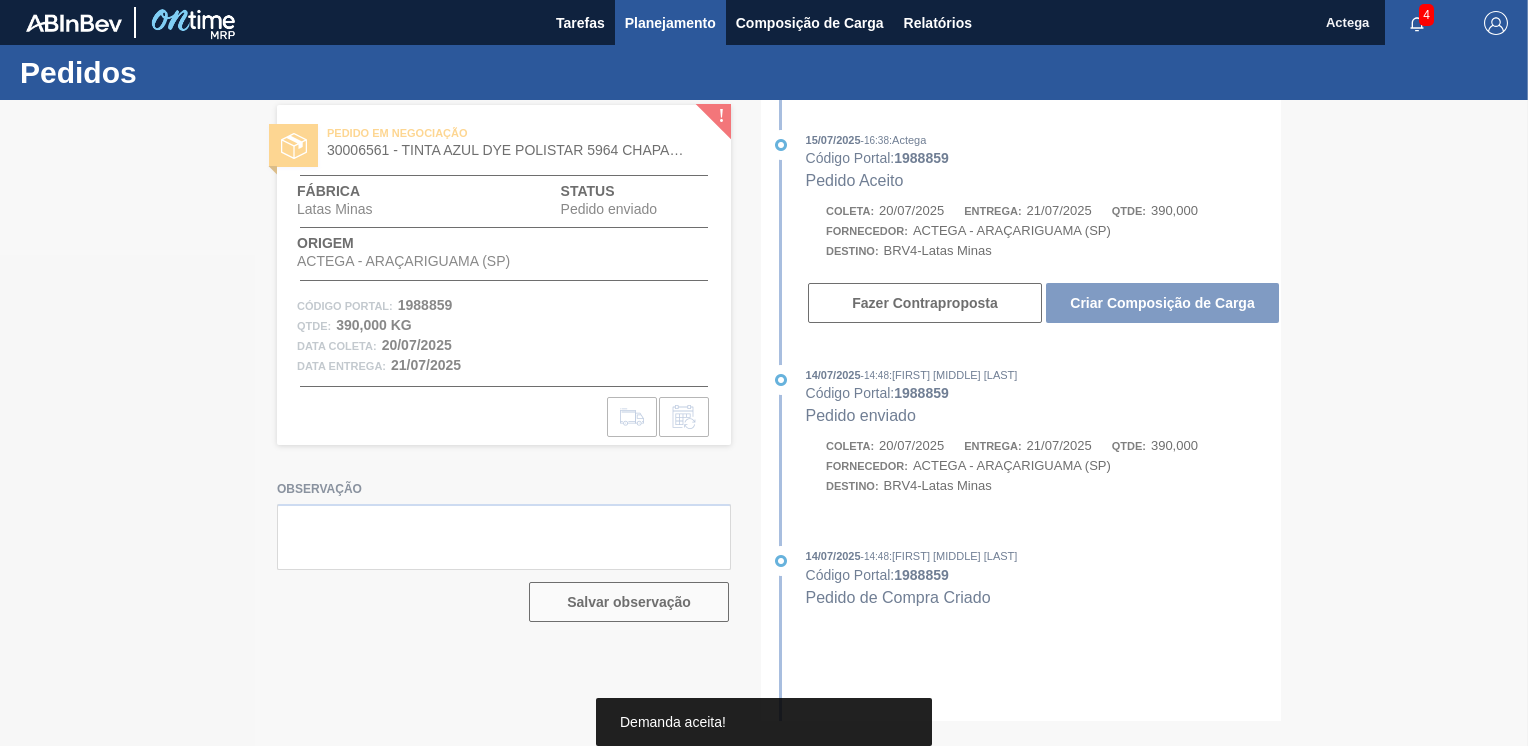 click on "Planejamento" at bounding box center (670, 22) 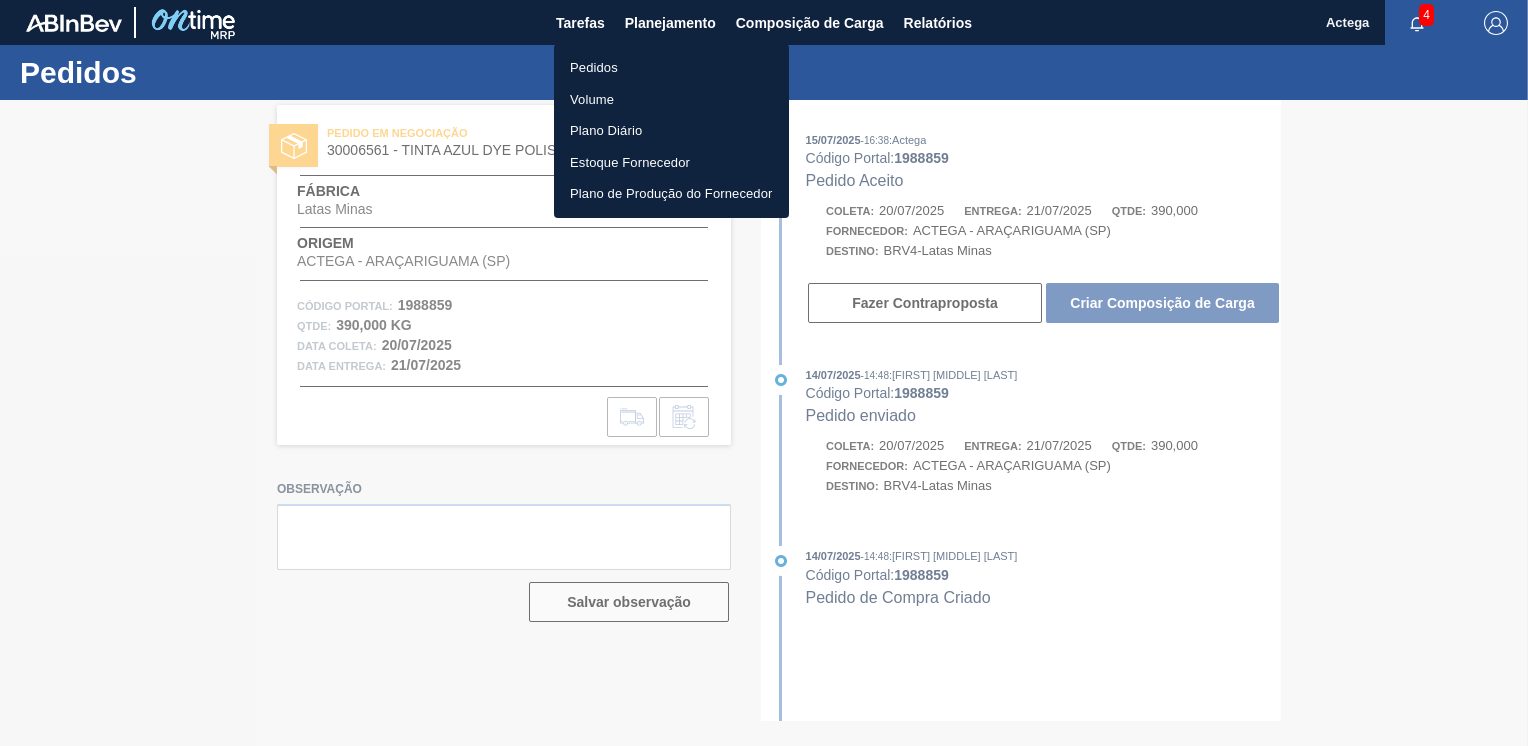 click on "Pedidos" at bounding box center (671, 68) 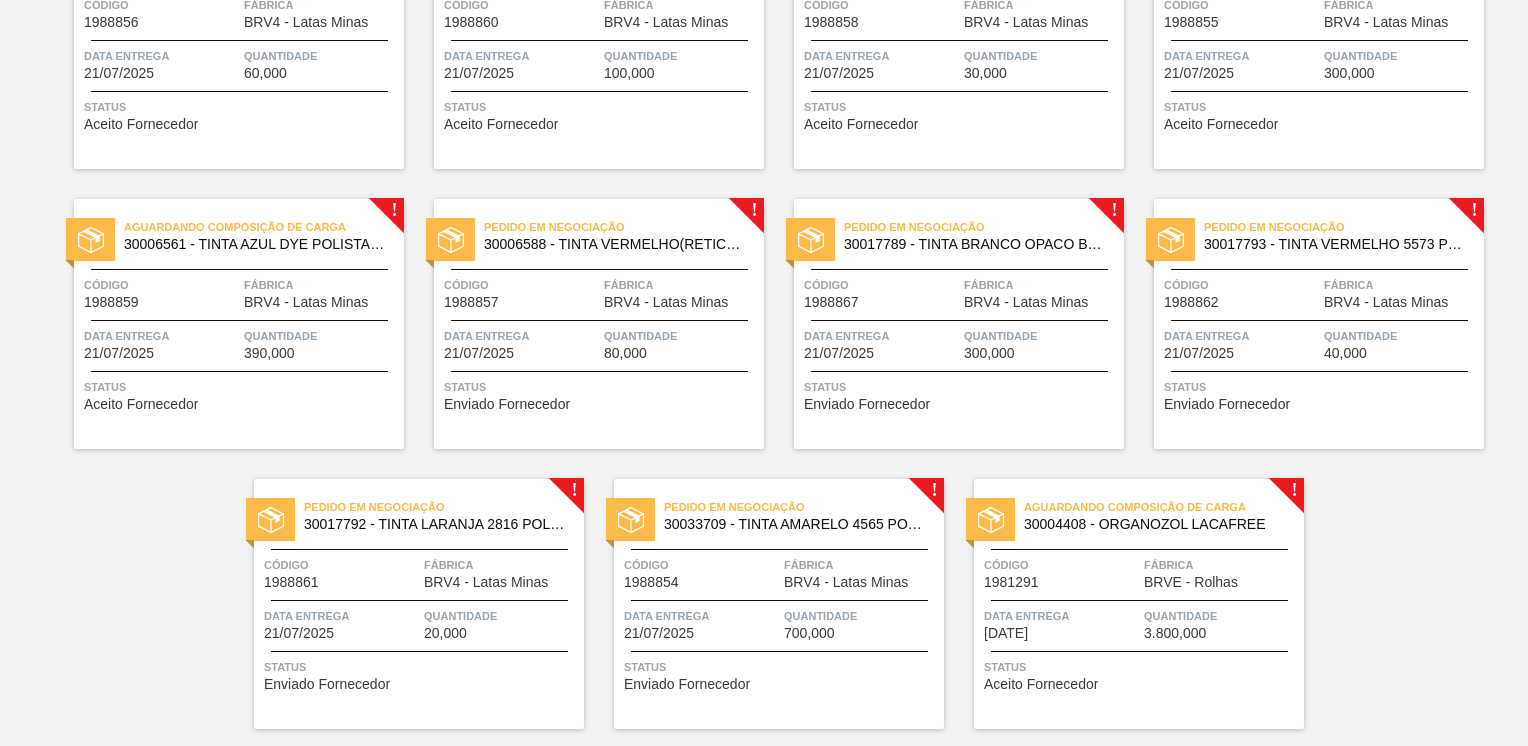scroll, scrollTop: 1100, scrollLeft: 0, axis: vertical 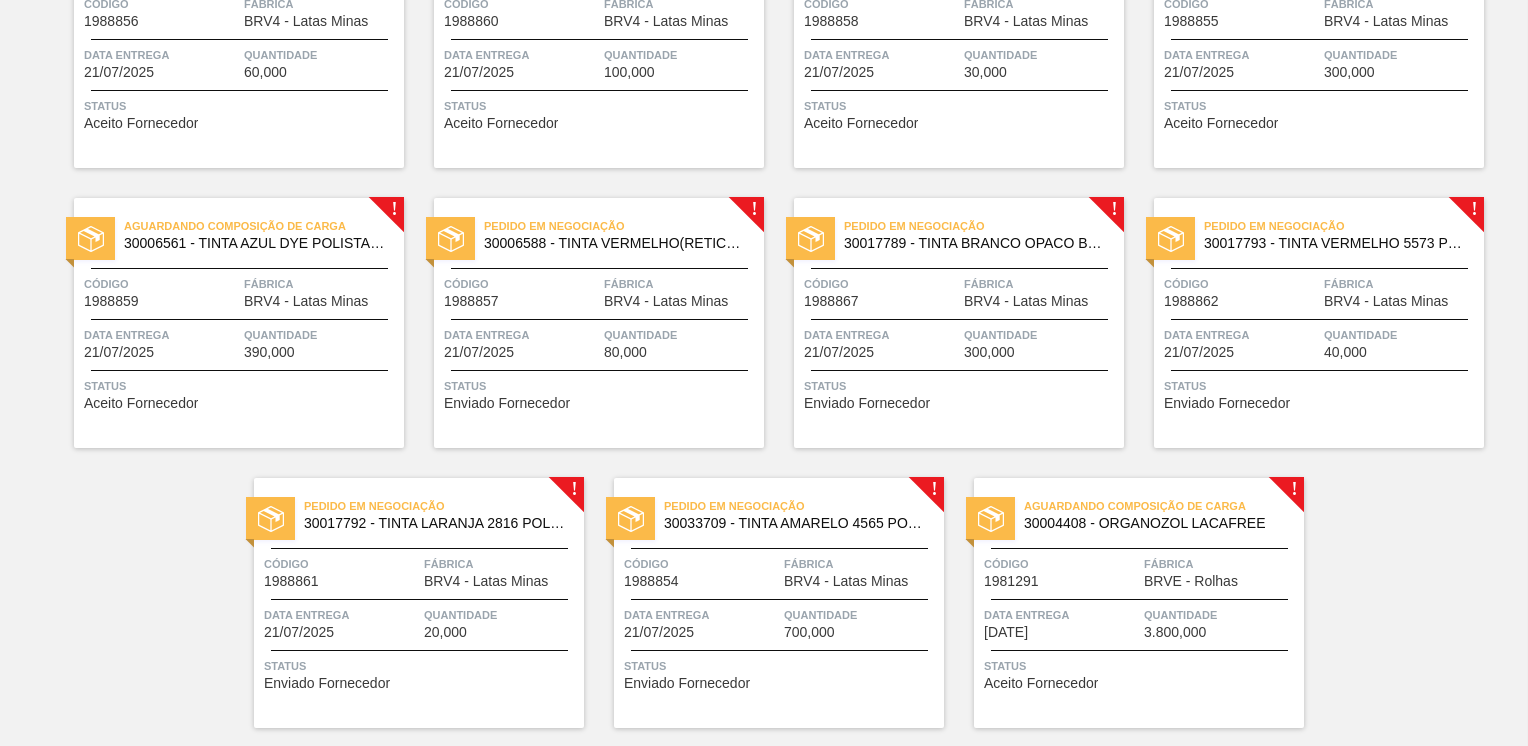 click on "Código" at bounding box center [521, 284] 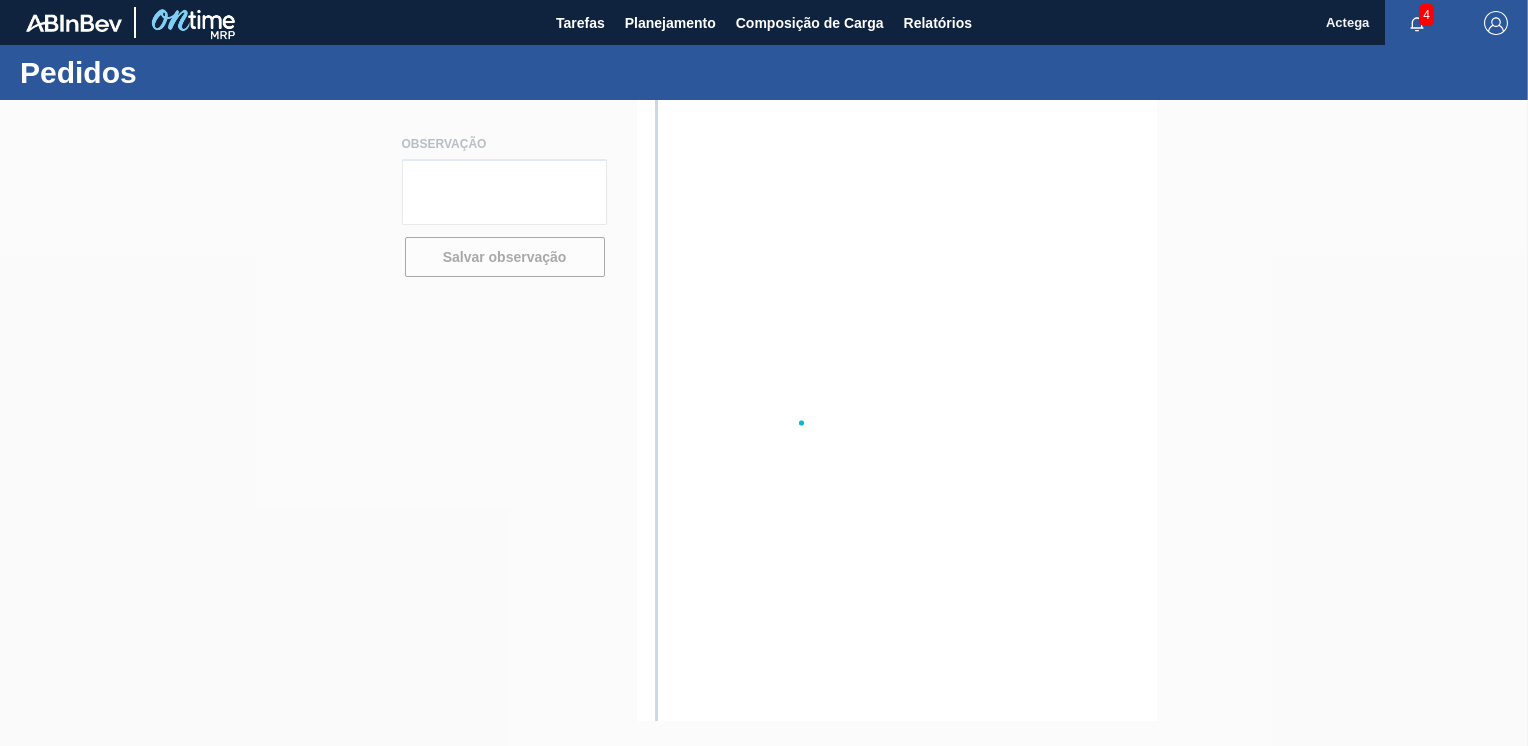 scroll, scrollTop: 0, scrollLeft: 0, axis: both 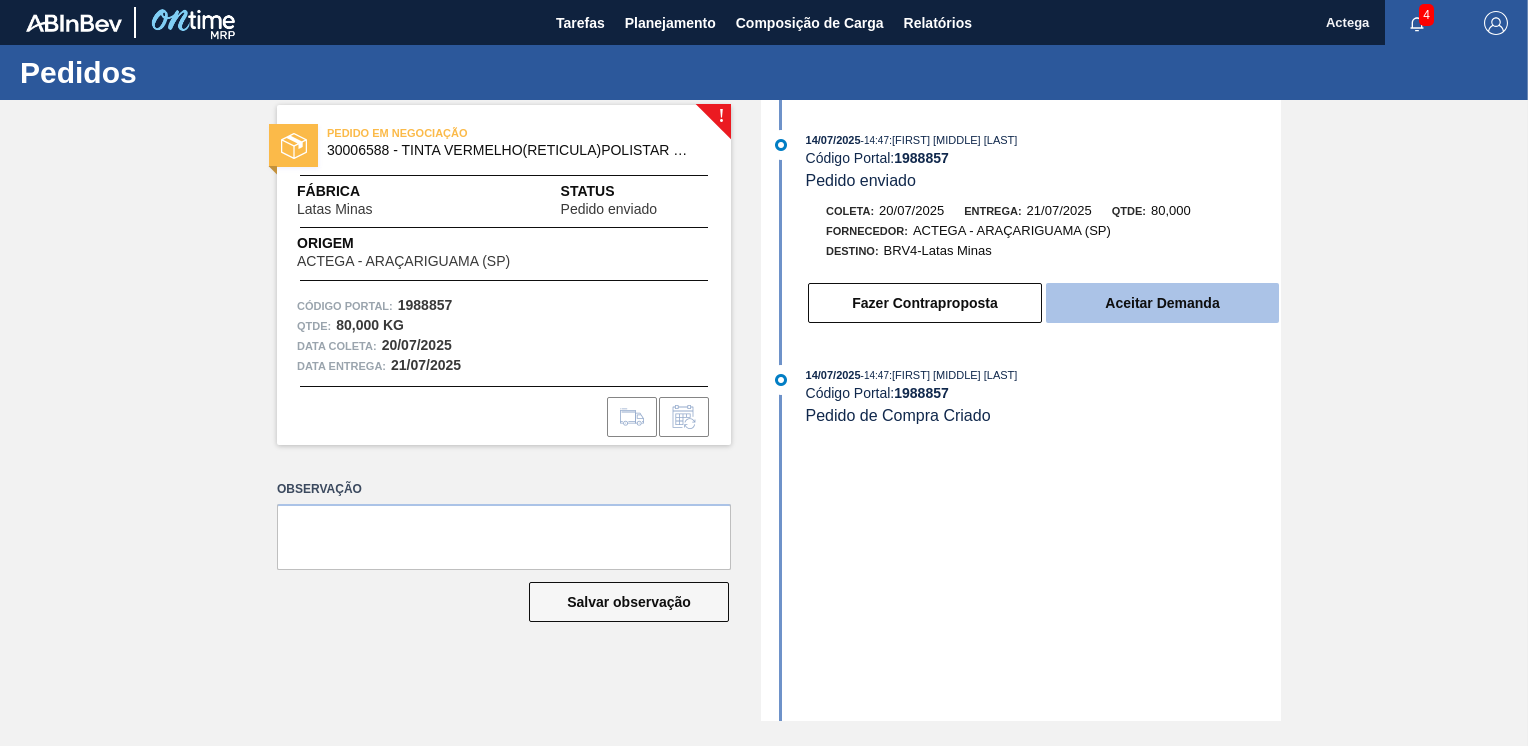 click on "Aceitar Demanda" at bounding box center (1162, 303) 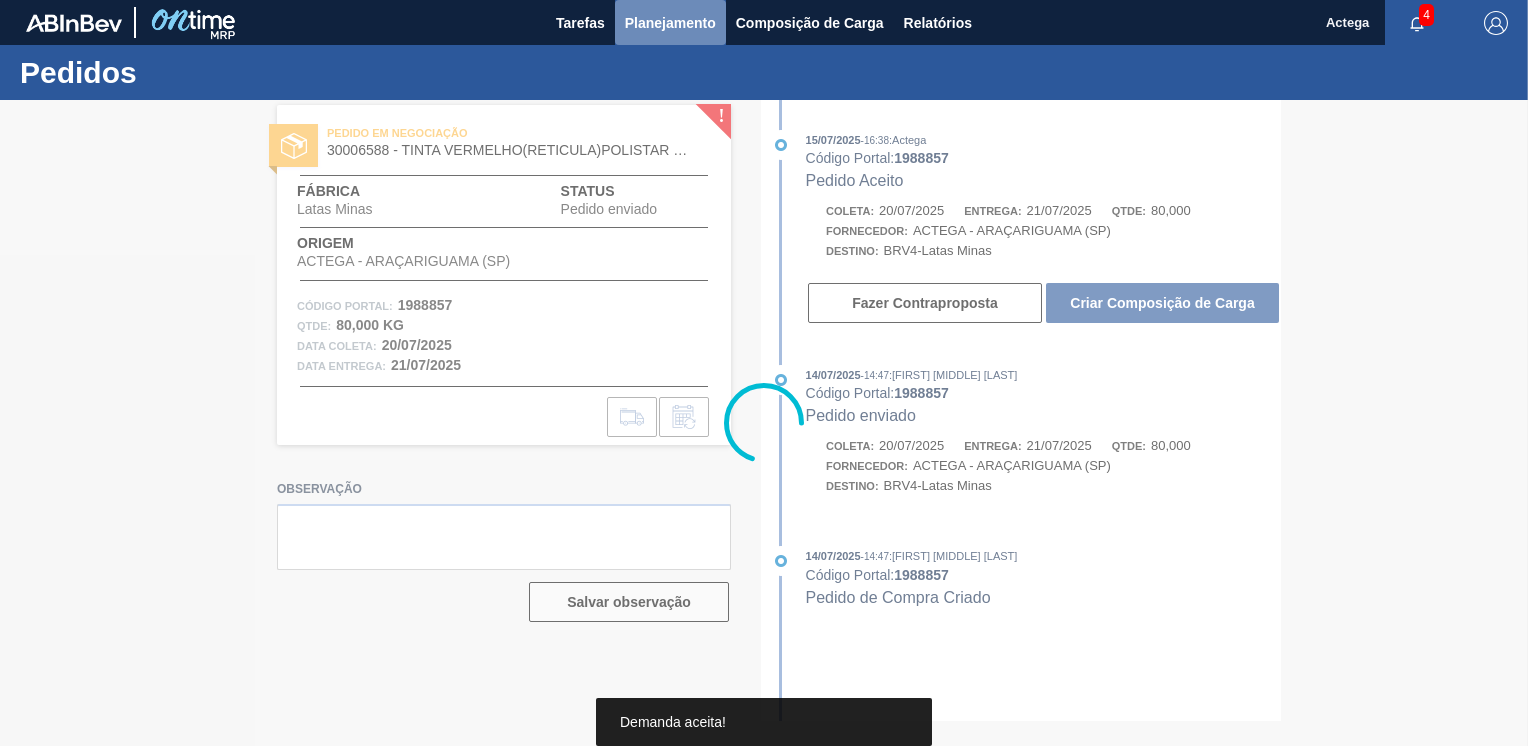 click on "Planejamento" at bounding box center (670, 23) 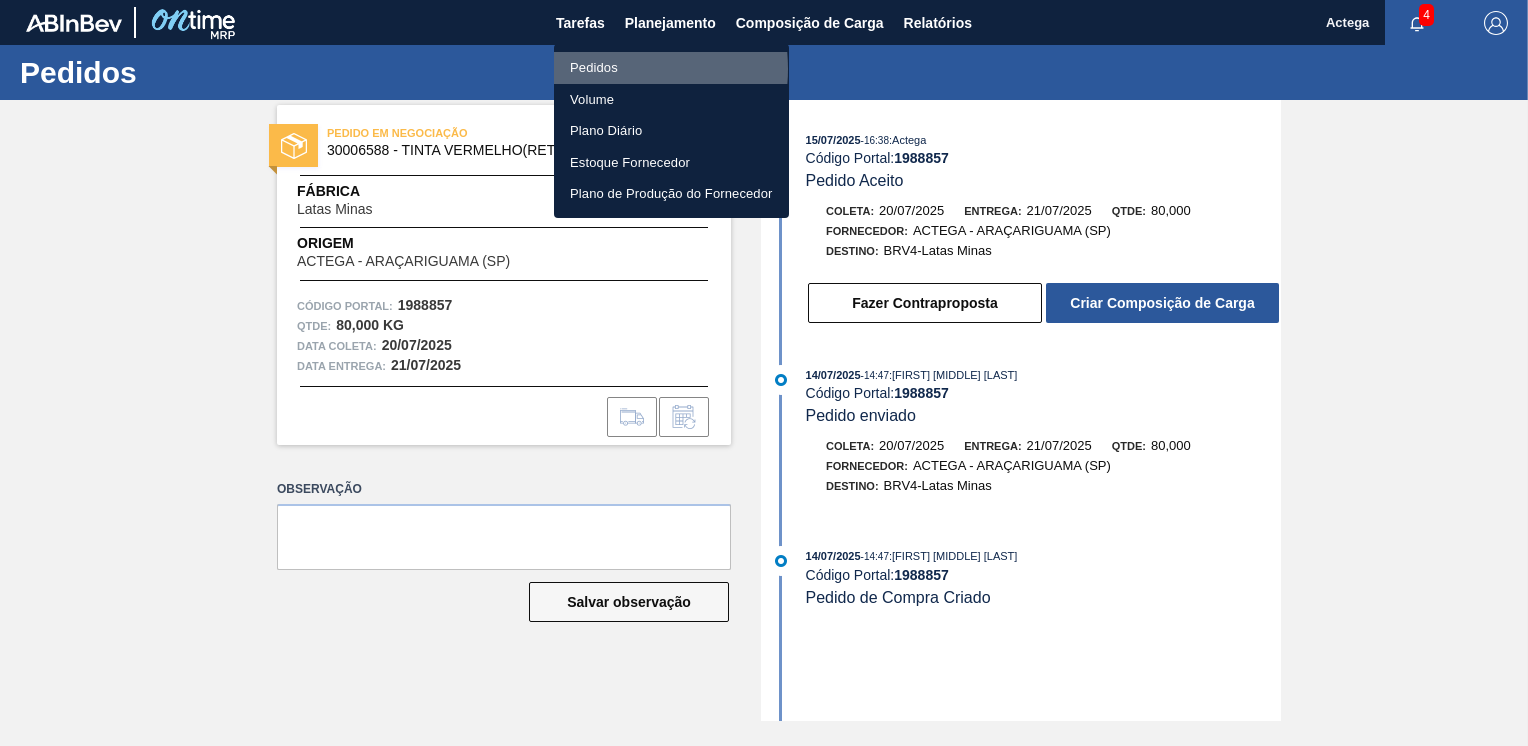 click on "Pedidos" at bounding box center [671, 68] 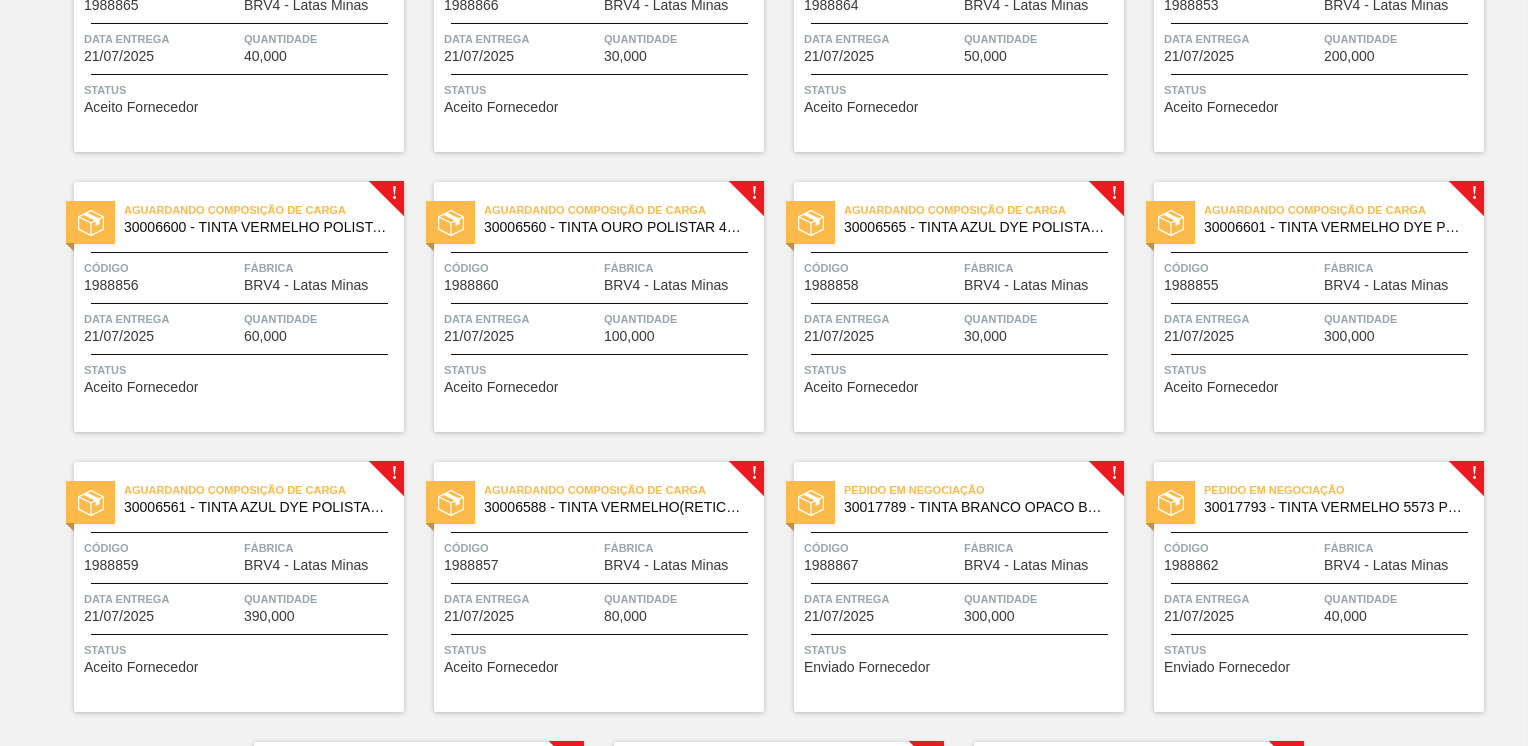 scroll, scrollTop: 1100, scrollLeft: 0, axis: vertical 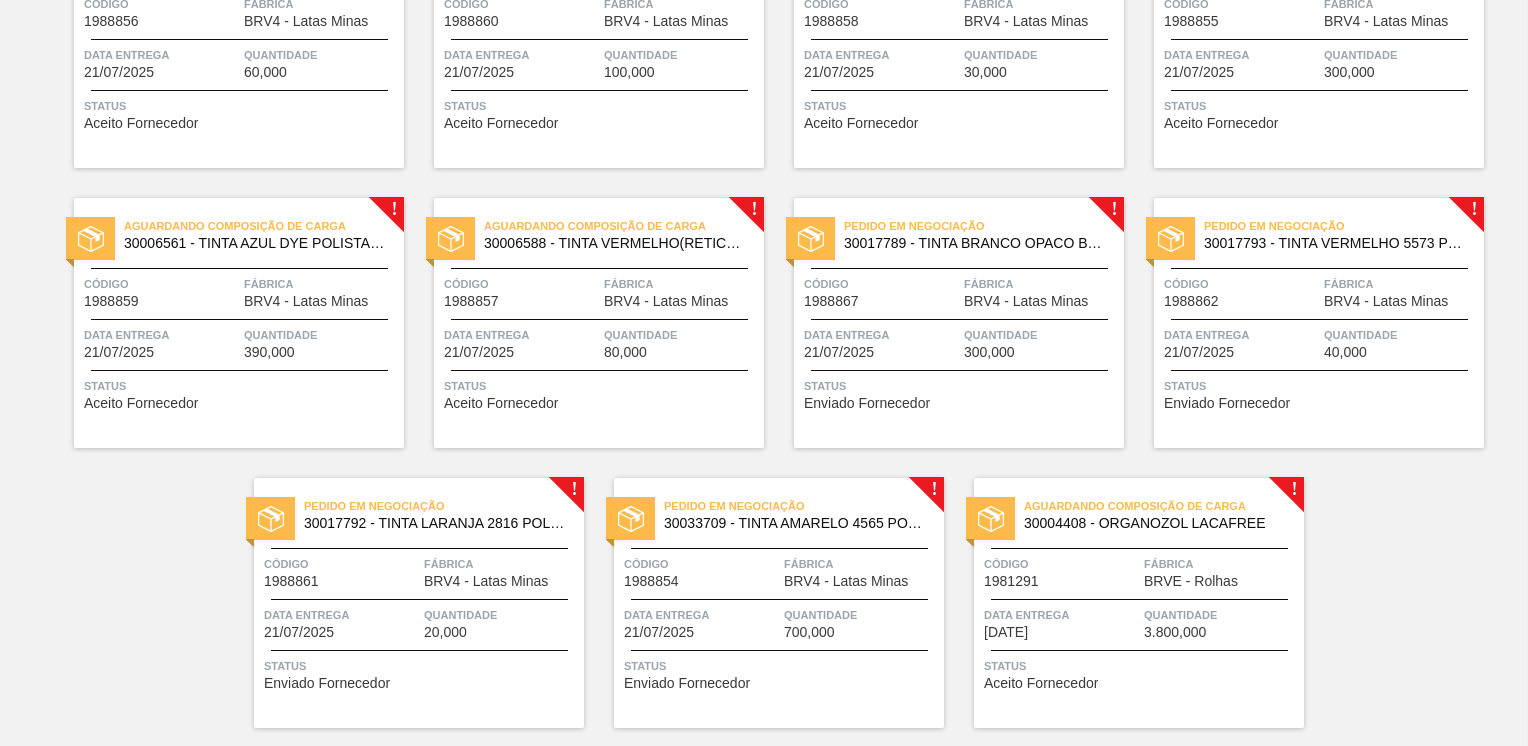 click on "BRV4 - Latas Minas" at bounding box center (1026, 301) 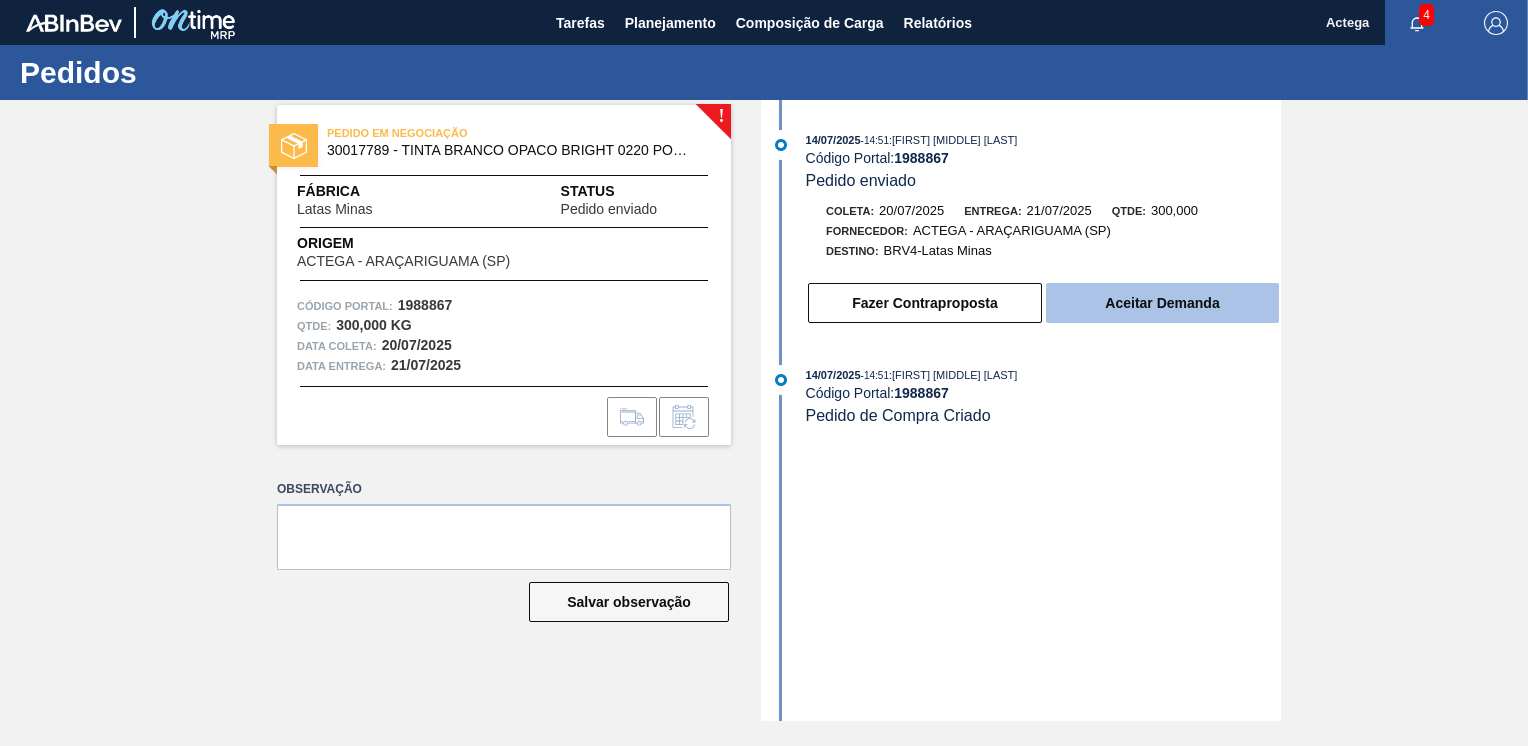 click on "Aceitar Demanda" at bounding box center (1162, 303) 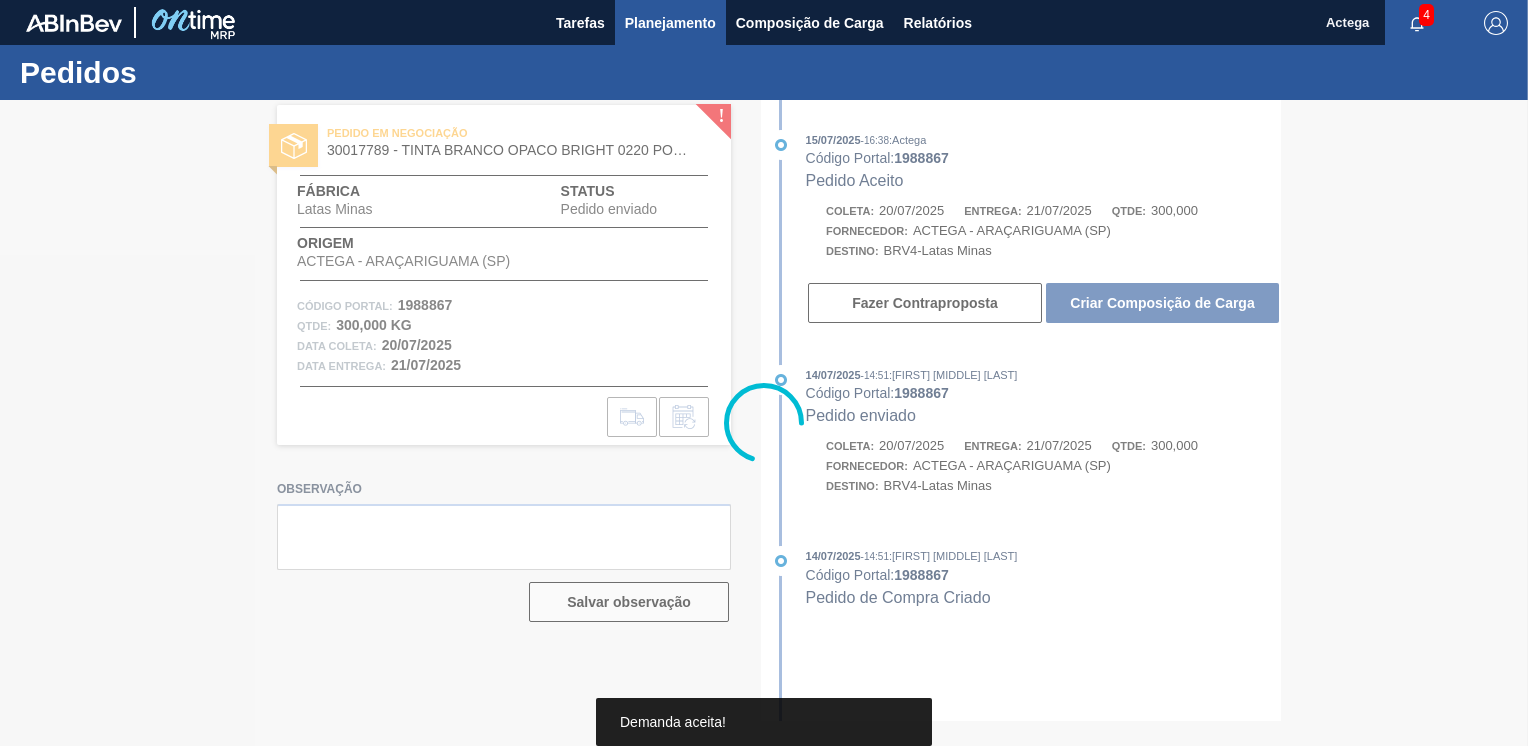 click on "Planejamento" at bounding box center (670, 23) 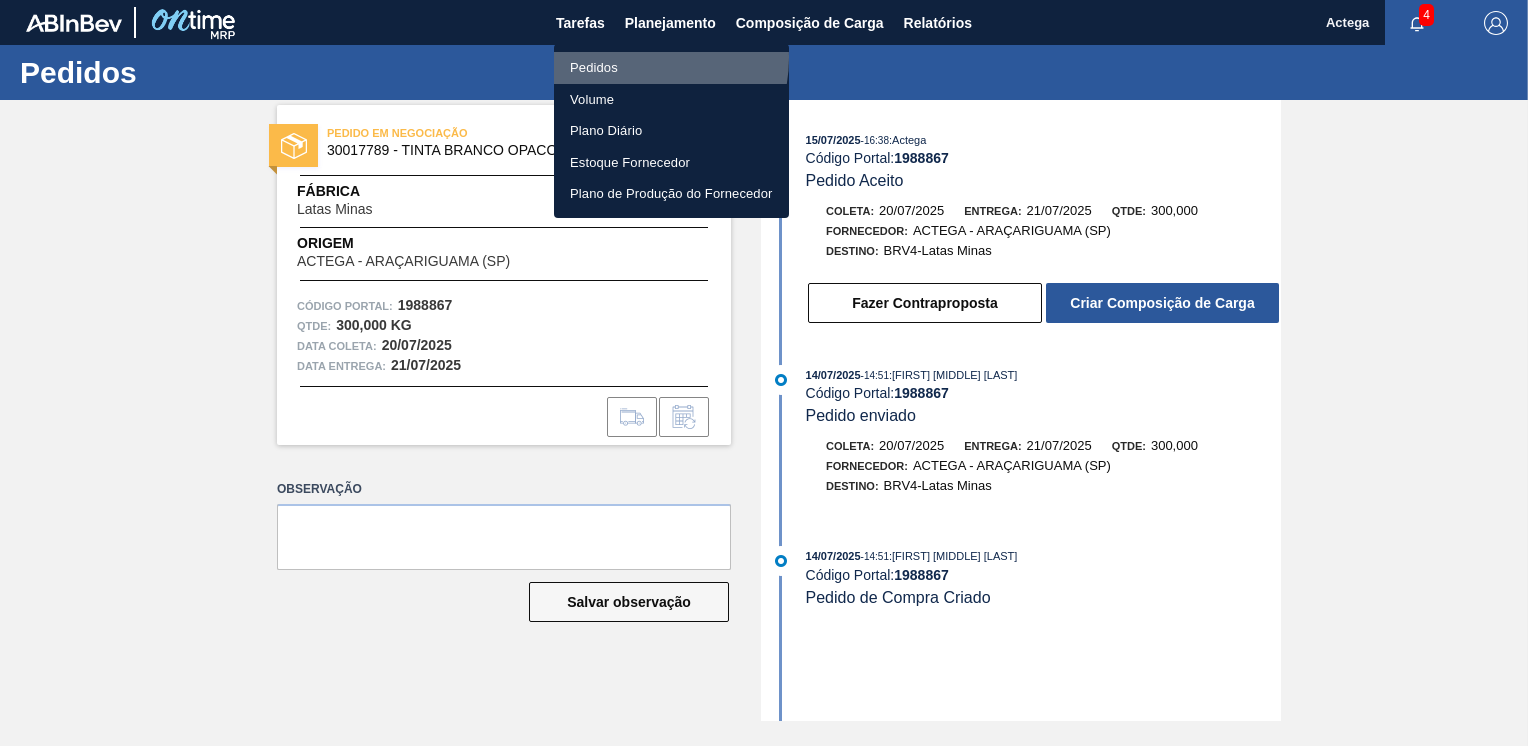 click on "Pedidos" at bounding box center [671, 68] 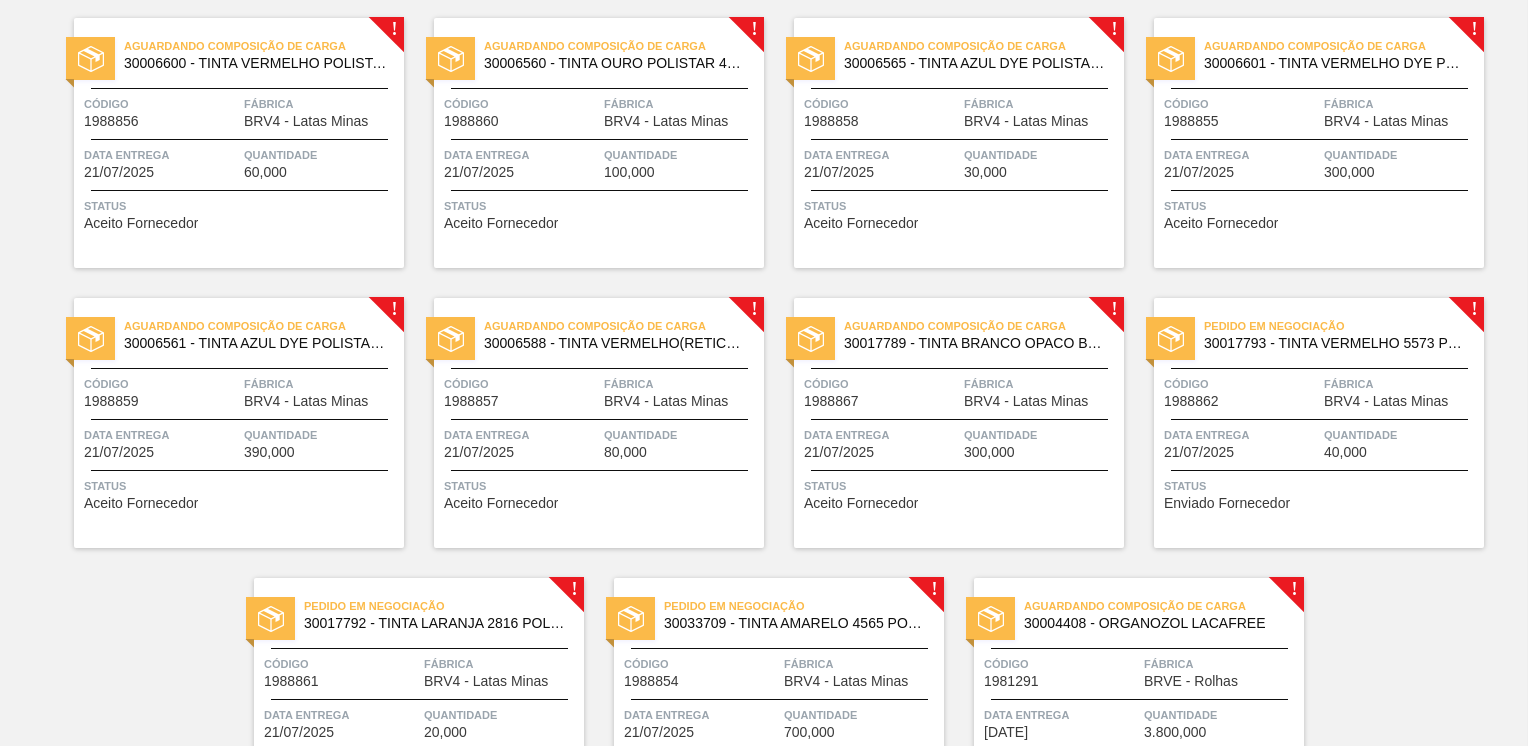 scroll, scrollTop: 1100, scrollLeft: 0, axis: vertical 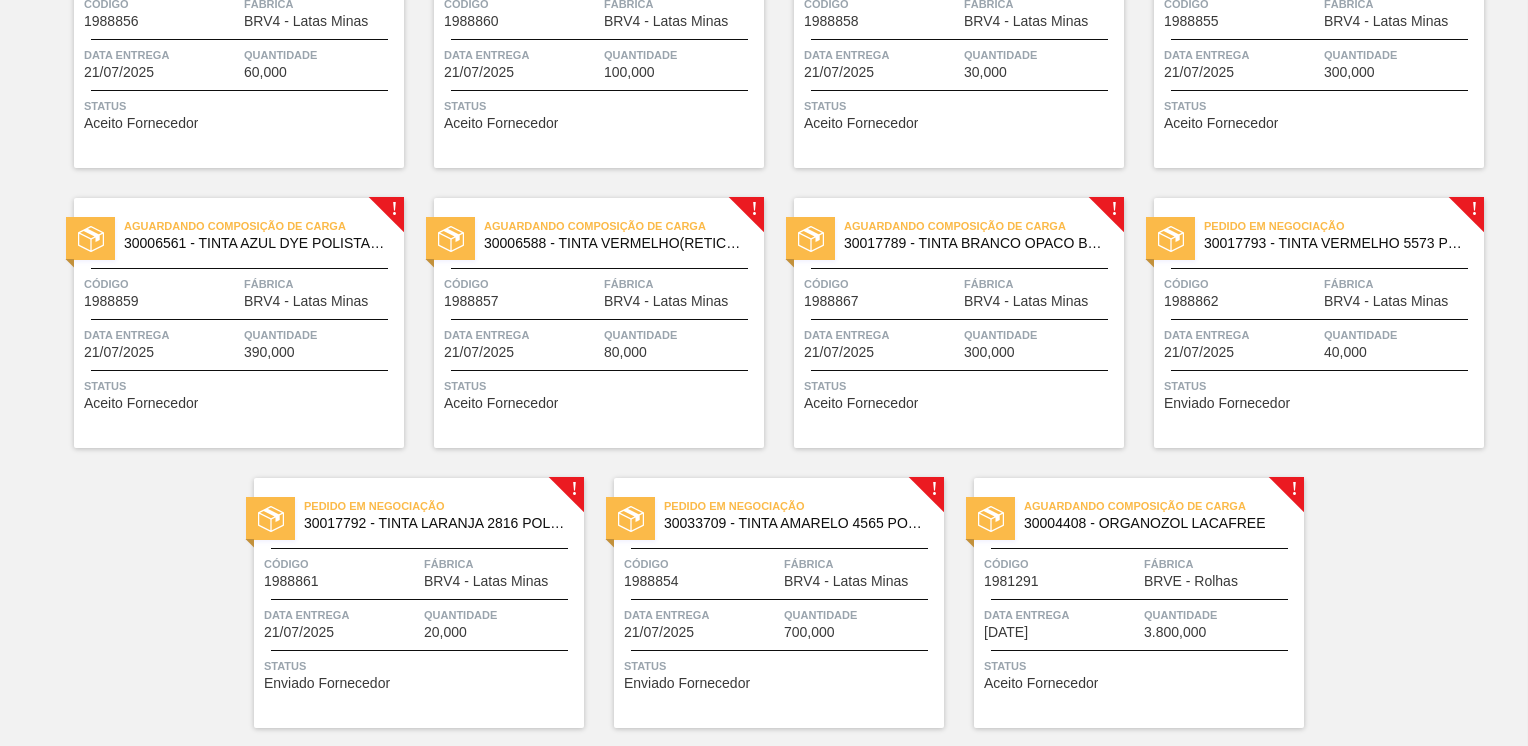 click on "Código" at bounding box center (1241, 284) 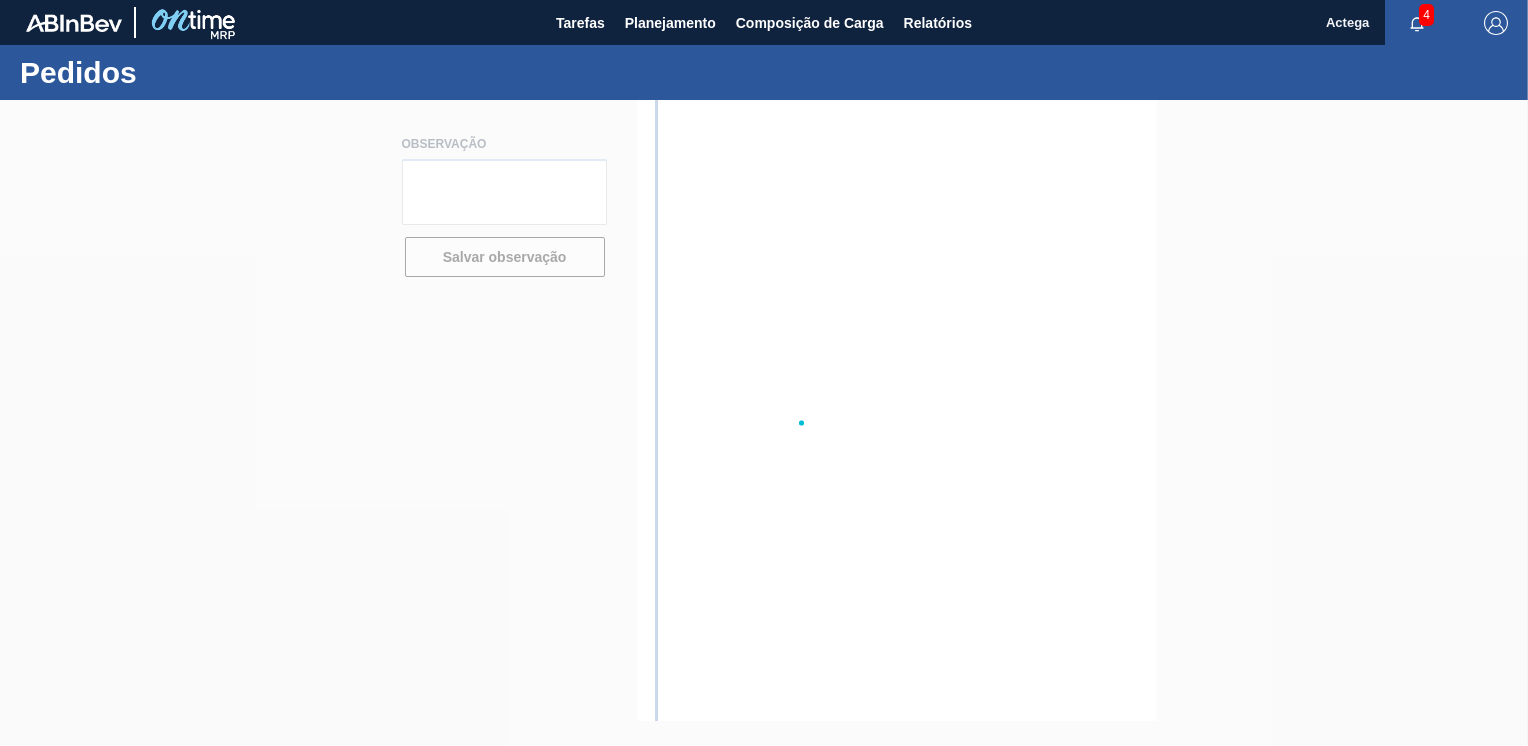 scroll, scrollTop: 0, scrollLeft: 0, axis: both 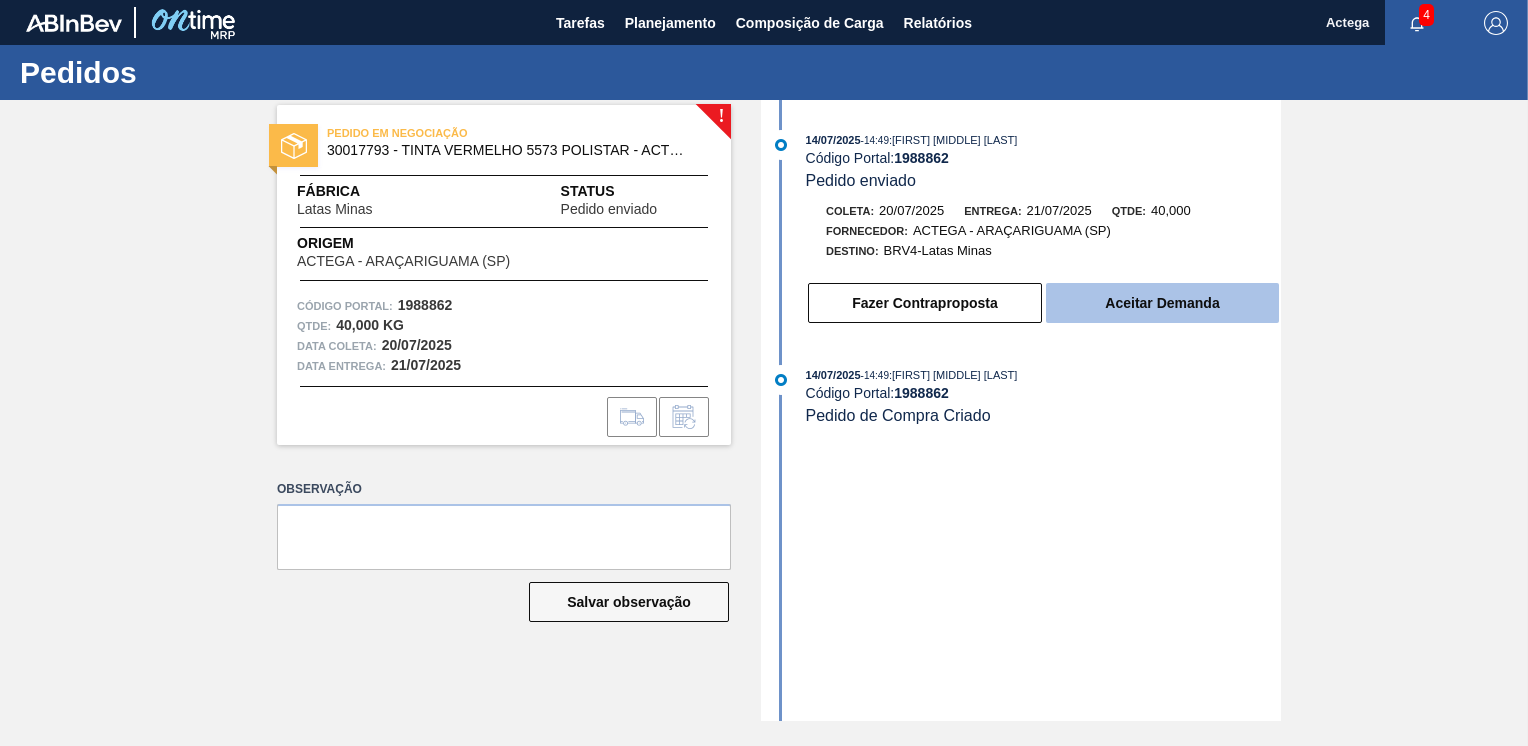 click on "Aceitar Demanda" at bounding box center (1162, 303) 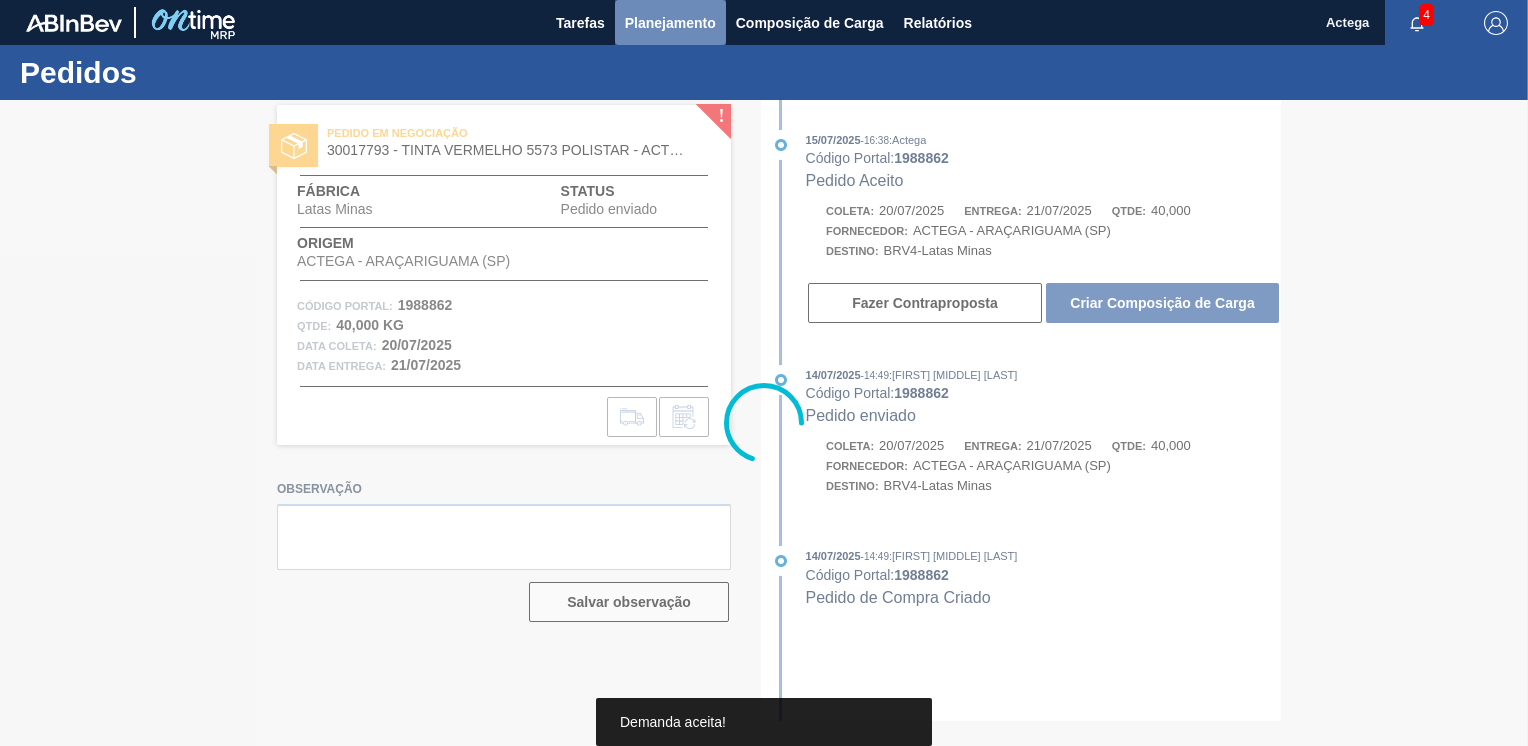 click on "Planejamento" at bounding box center [670, 23] 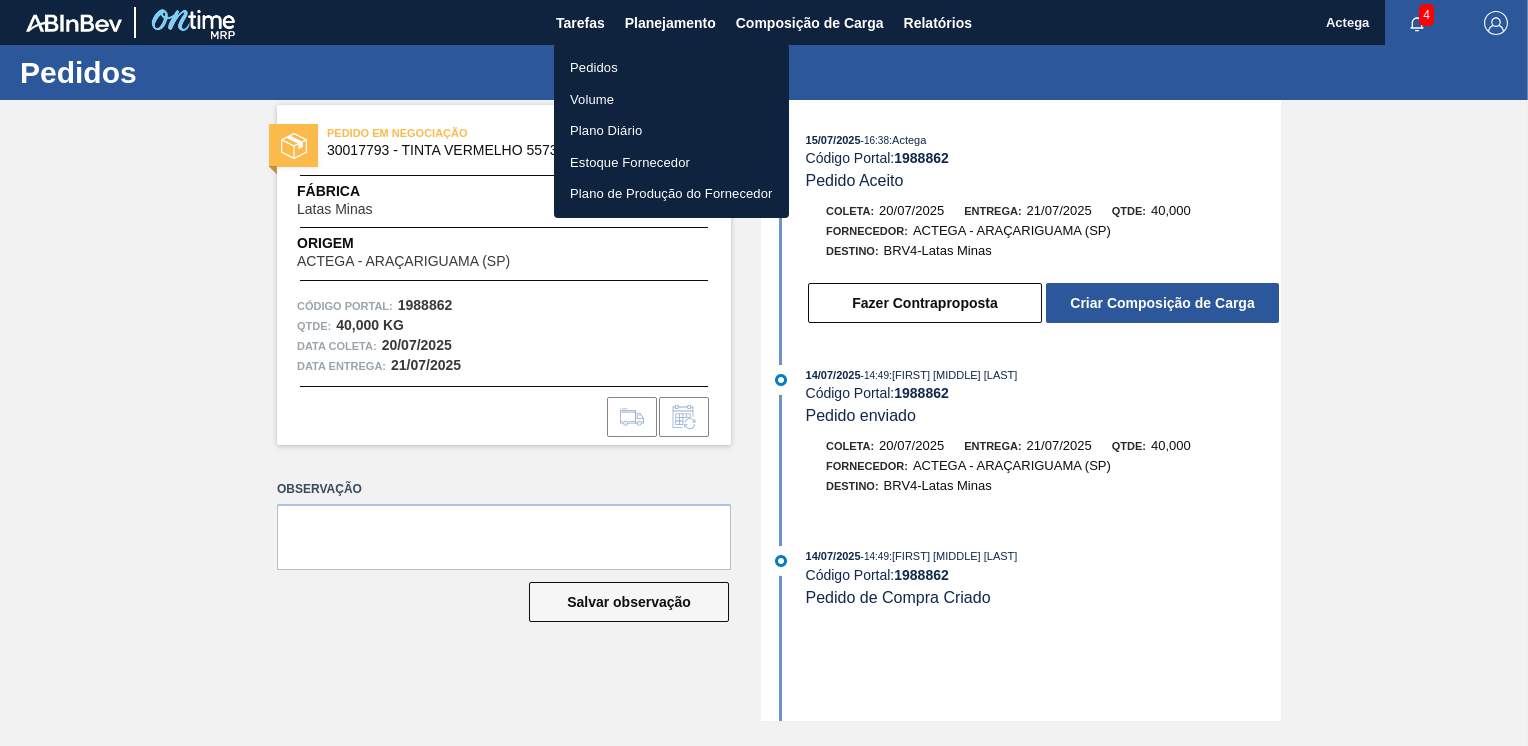 click on "Pedidos" at bounding box center (671, 68) 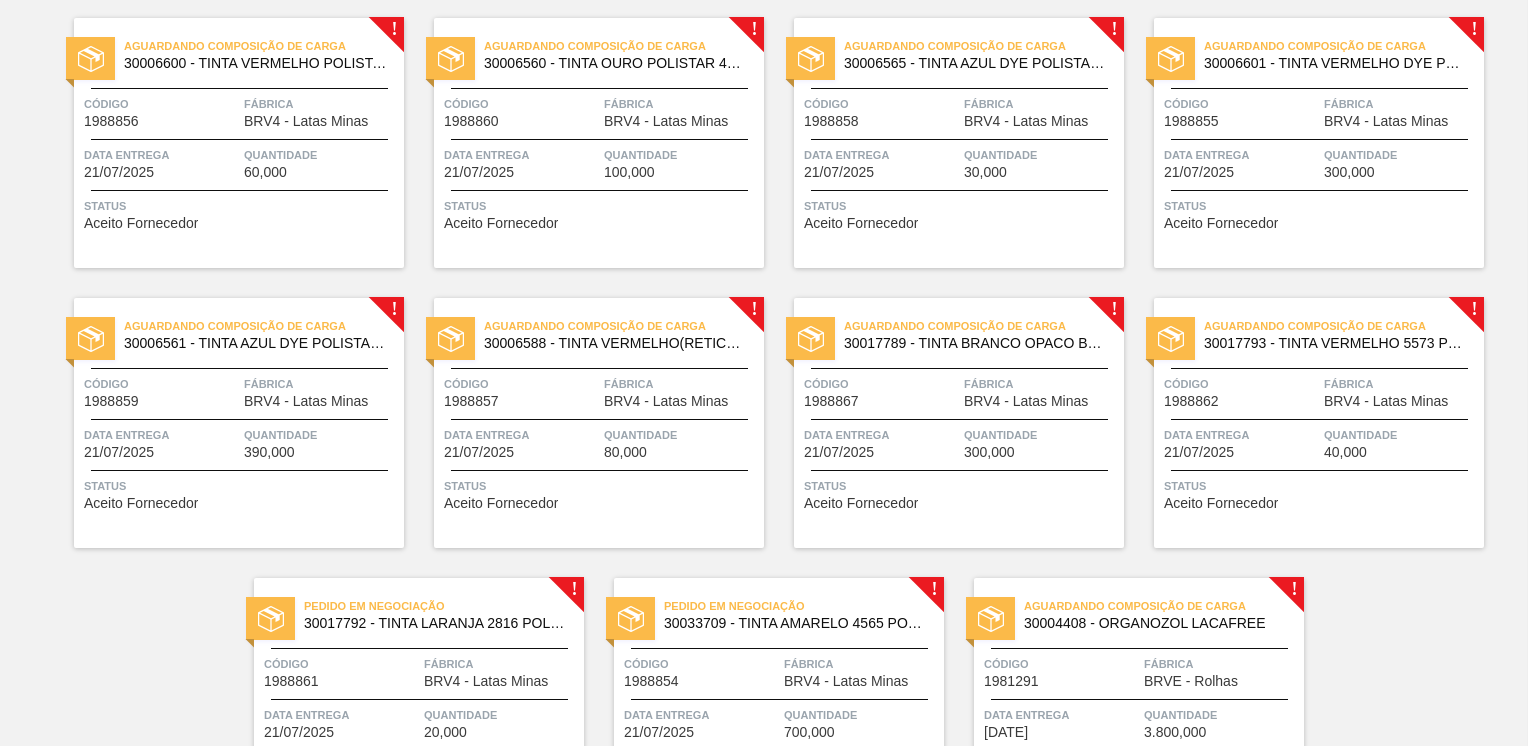 scroll, scrollTop: 1155, scrollLeft: 0, axis: vertical 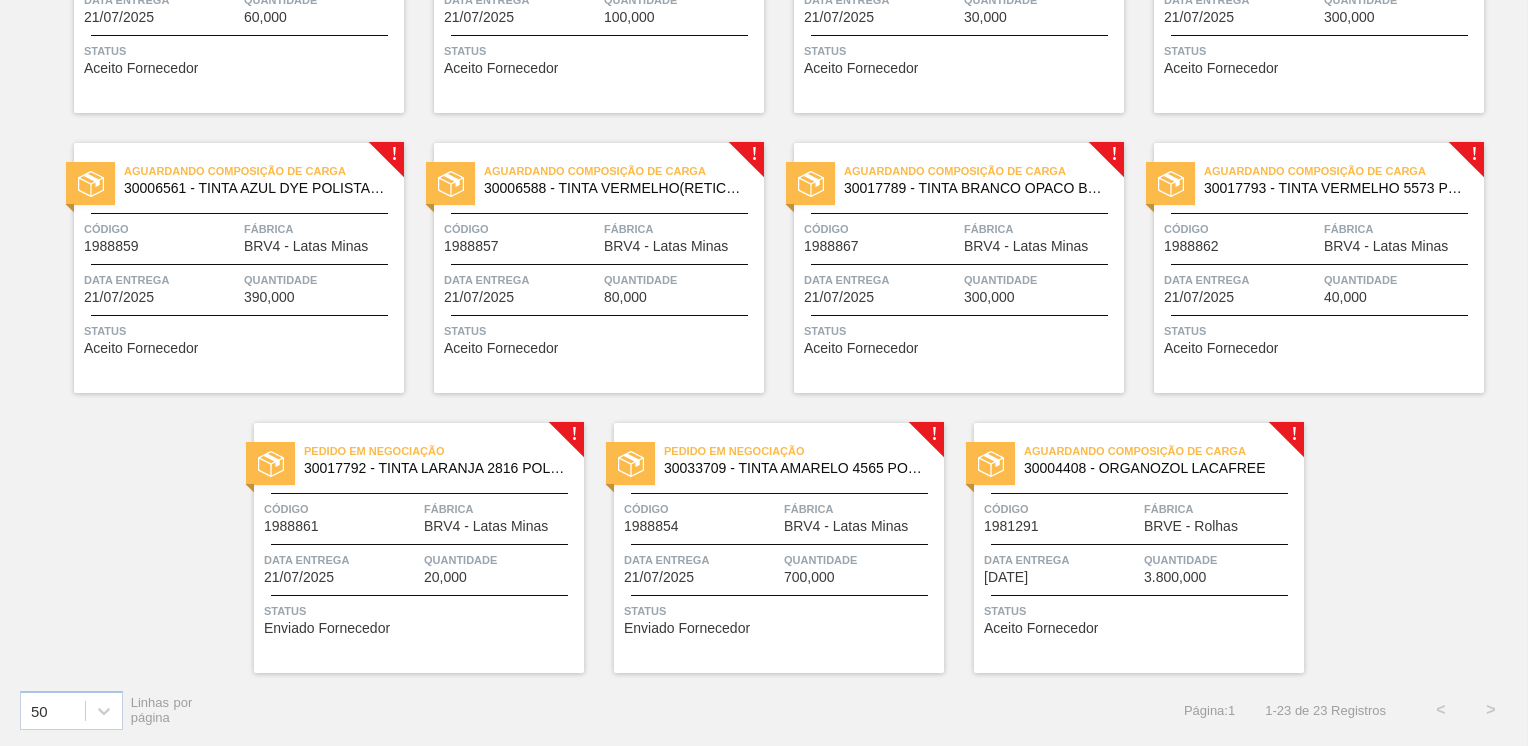 click on "BRV4 - Latas Minas" at bounding box center (486, 526) 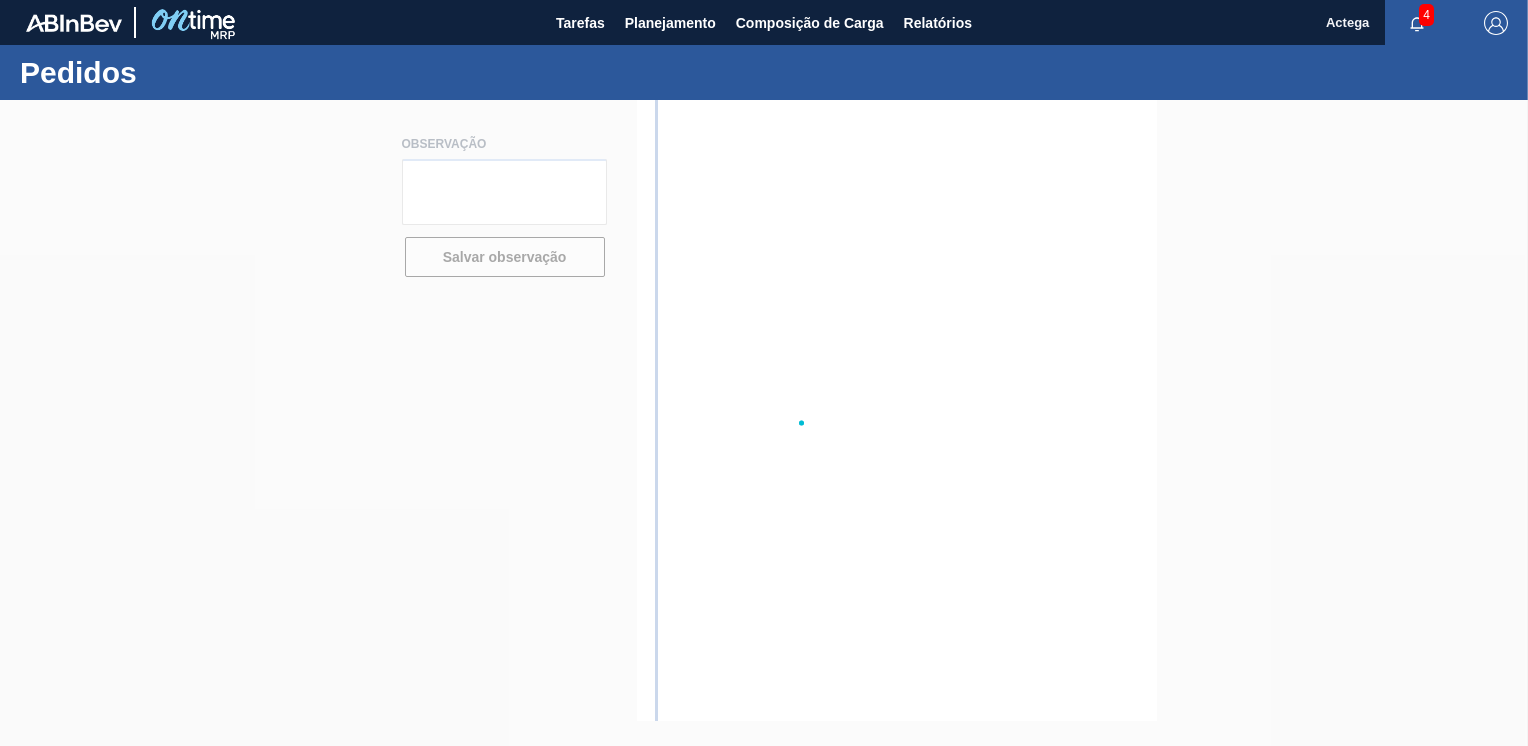 scroll, scrollTop: 0, scrollLeft: 0, axis: both 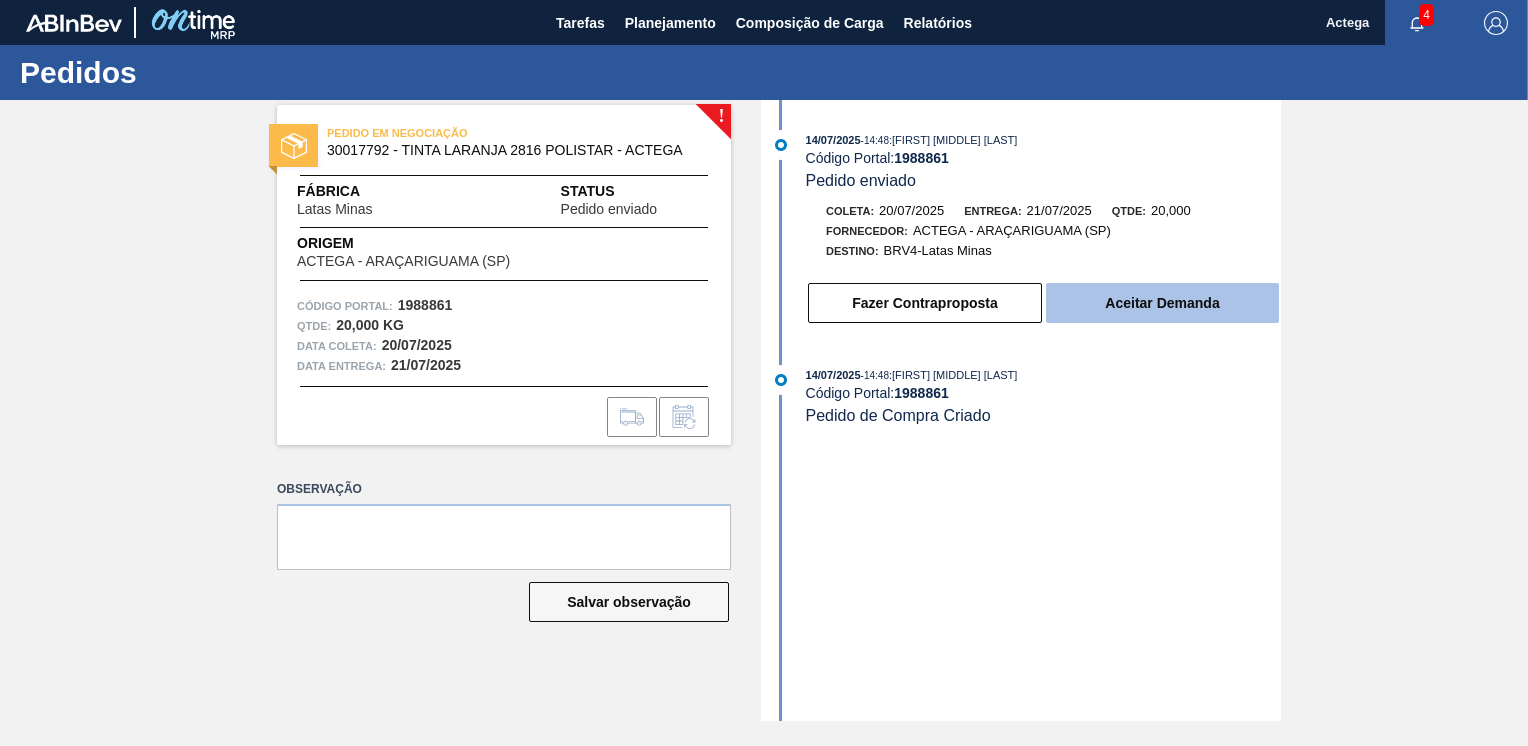 click on "Aceitar Demanda" at bounding box center [1162, 303] 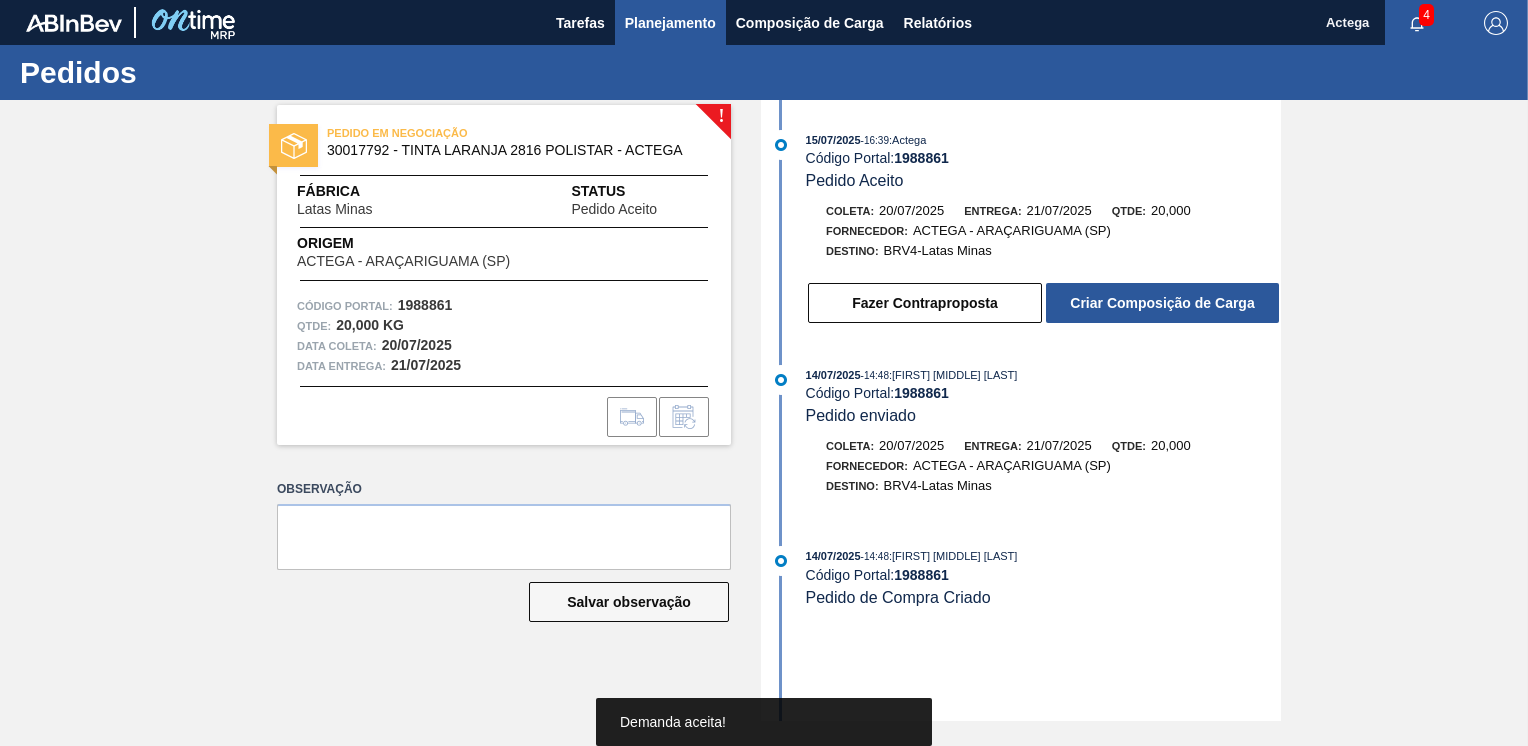 click on "Planejamento" at bounding box center (670, 23) 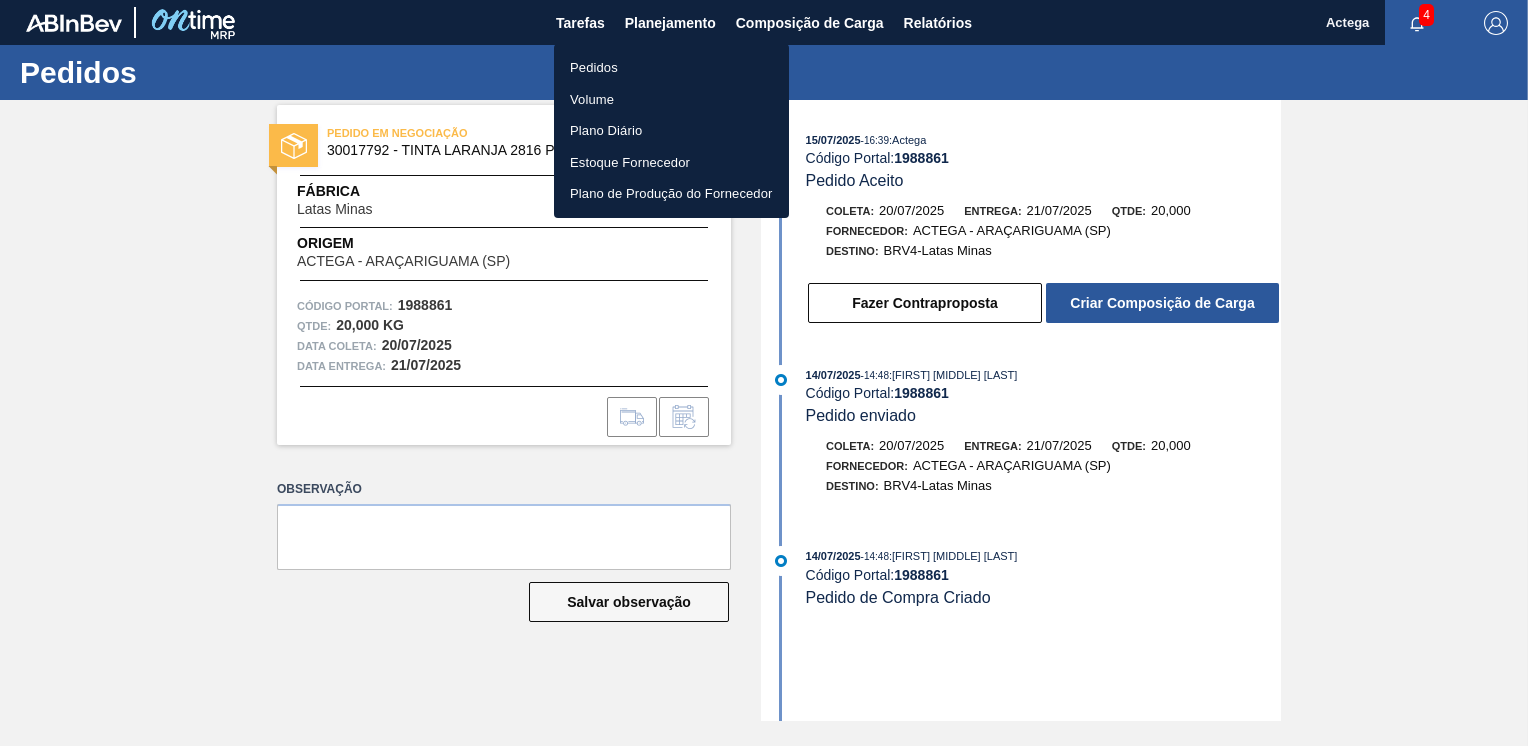 click on "Pedidos" at bounding box center (671, 68) 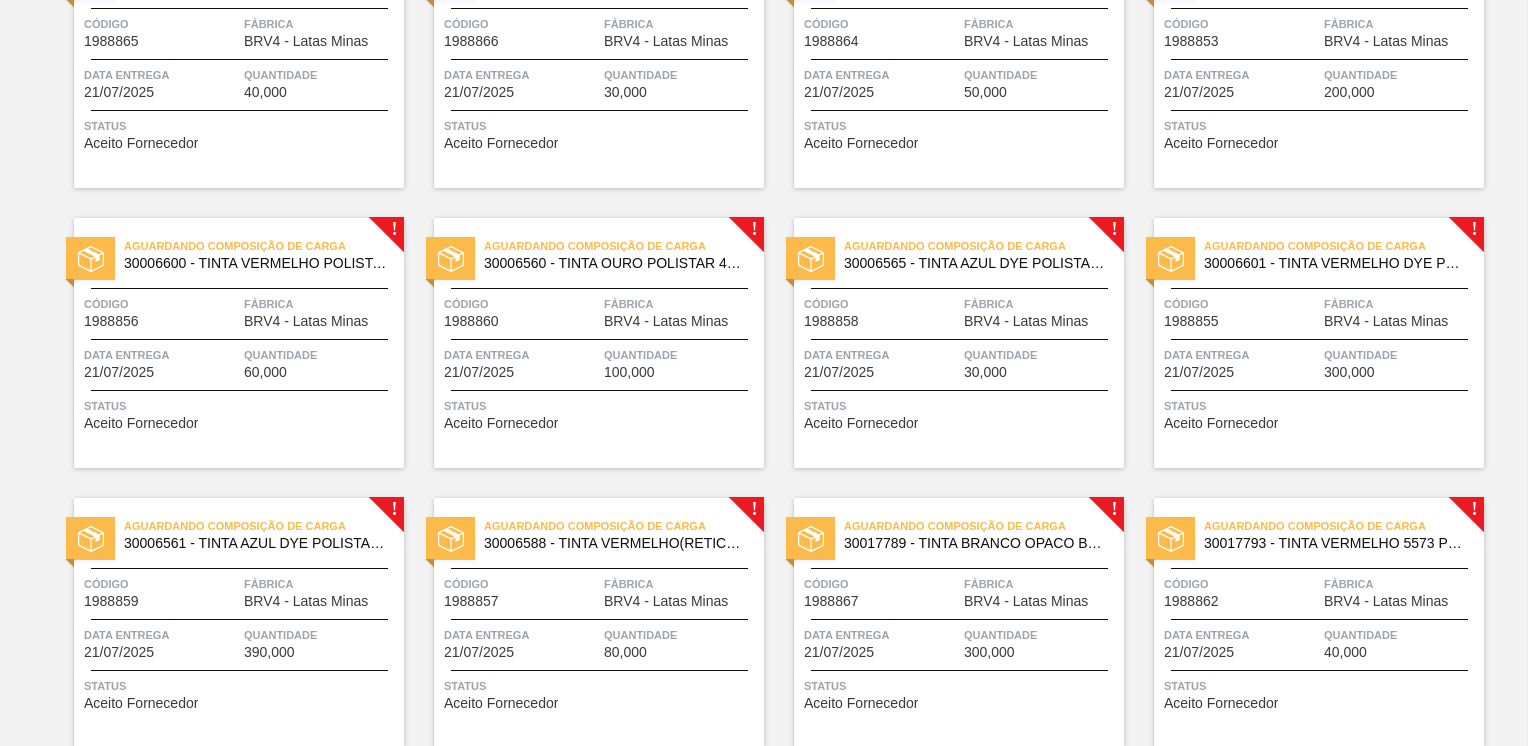 scroll, scrollTop: 1155, scrollLeft: 0, axis: vertical 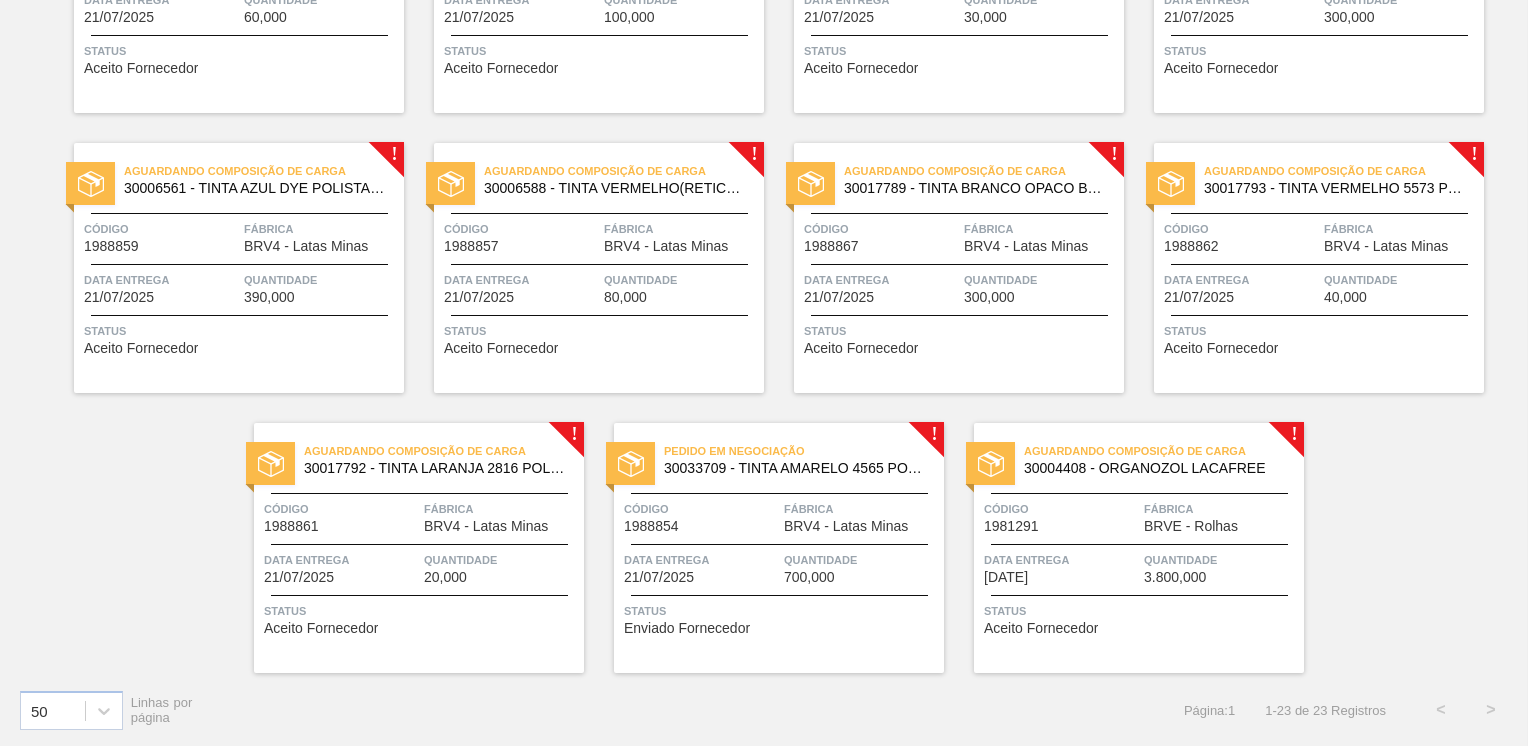 click on "Fábrica" at bounding box center (861, 509) 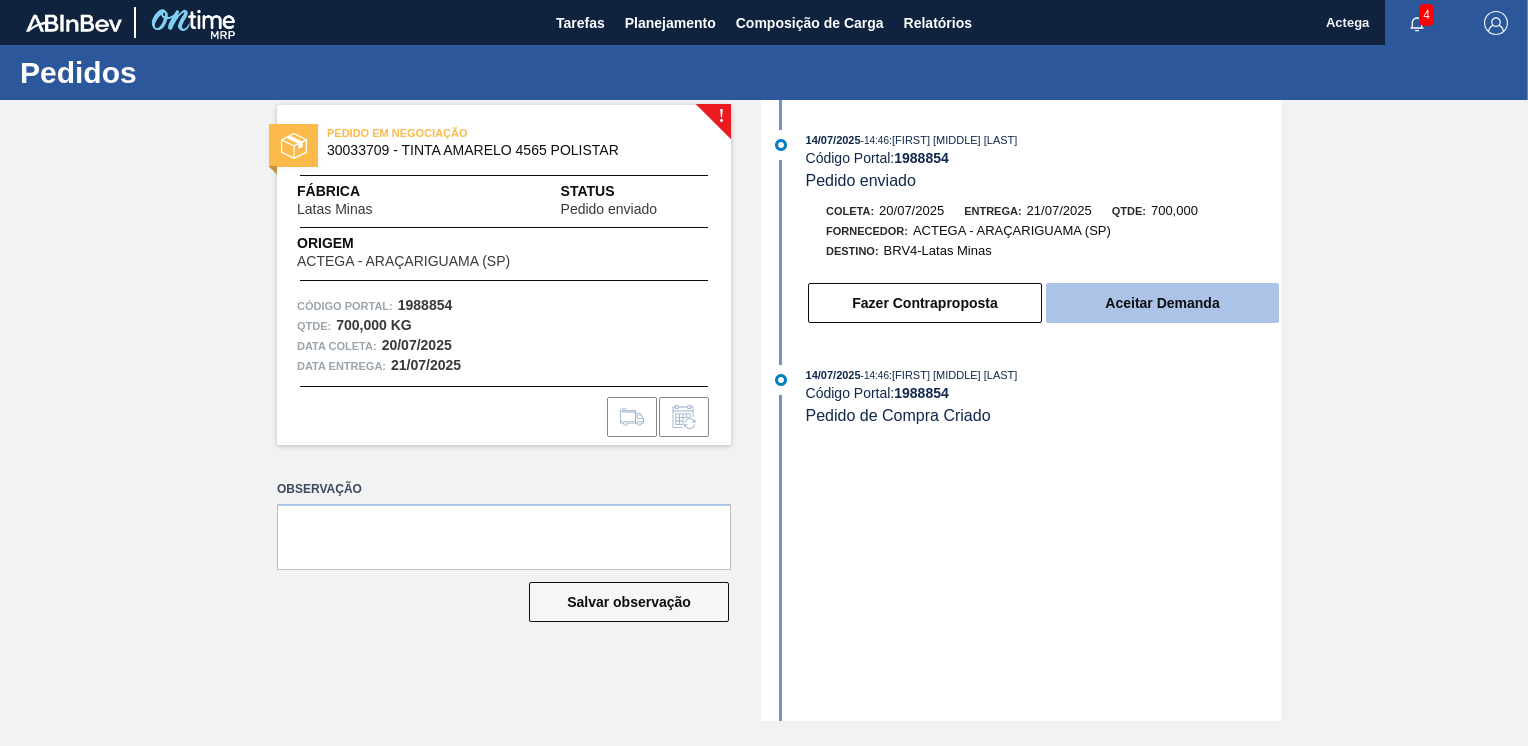 click on "Aceitar Demanda" at bounding box center (1162, 303) 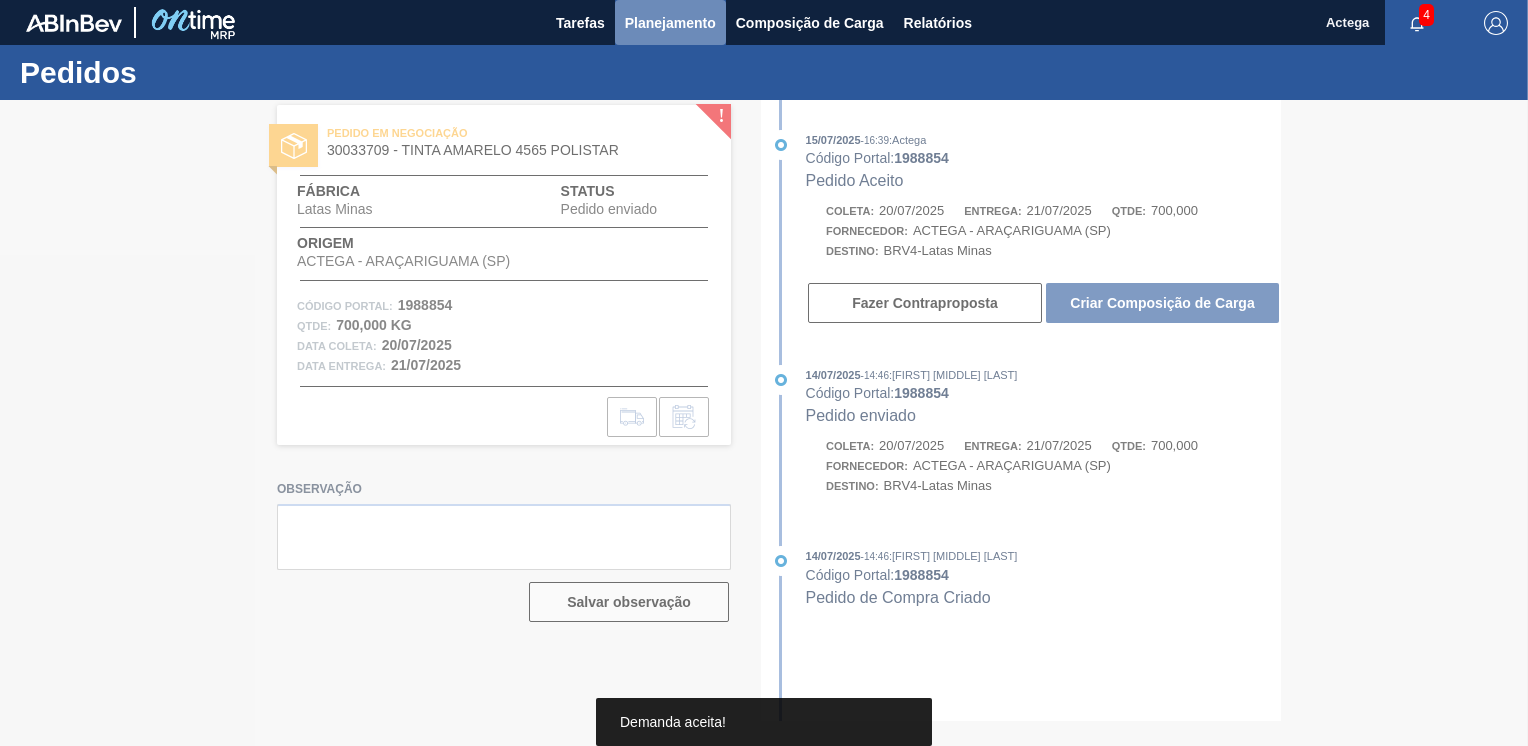 click on "Planejamento" at bounding box center (670, 23) 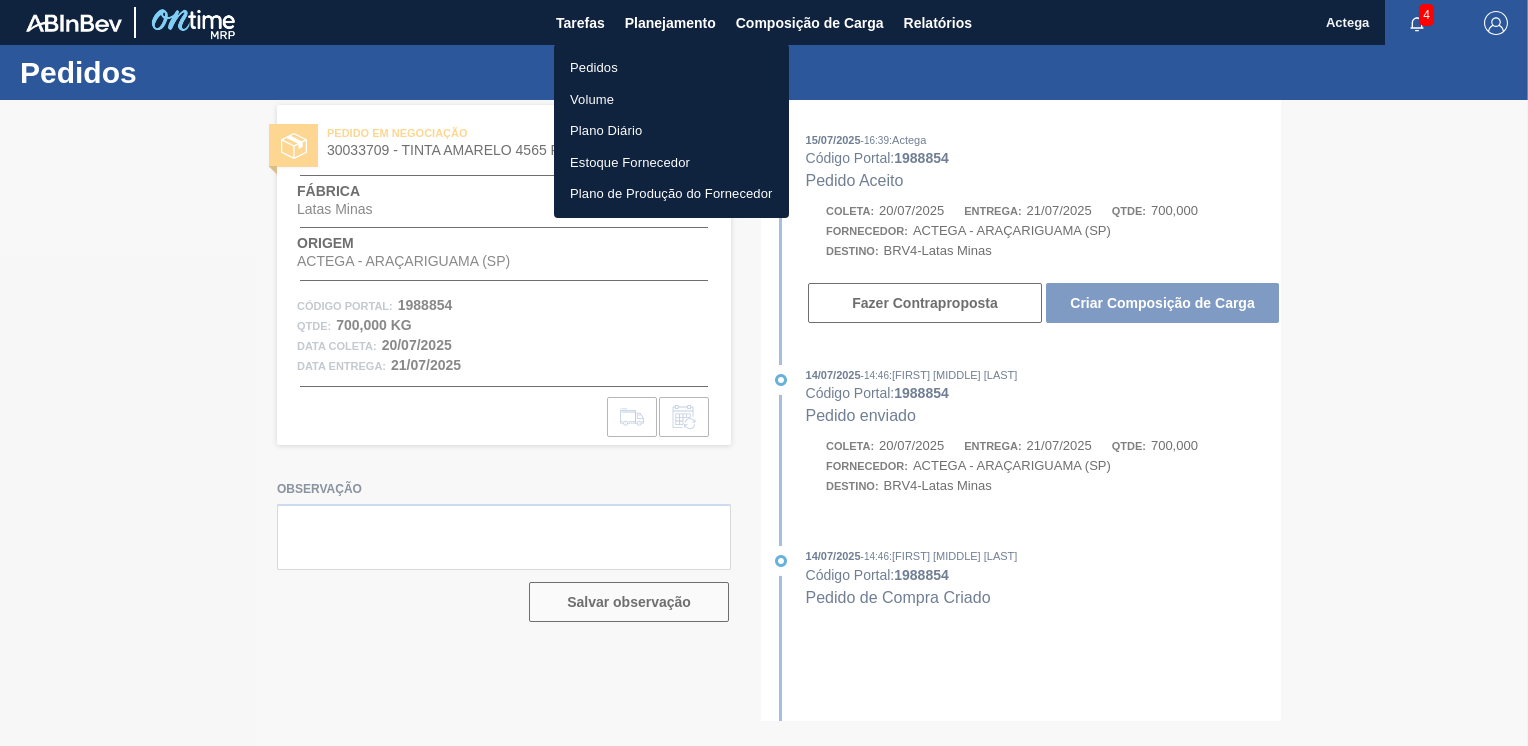 click on "Pedidos" at bounding box center (671, 68) 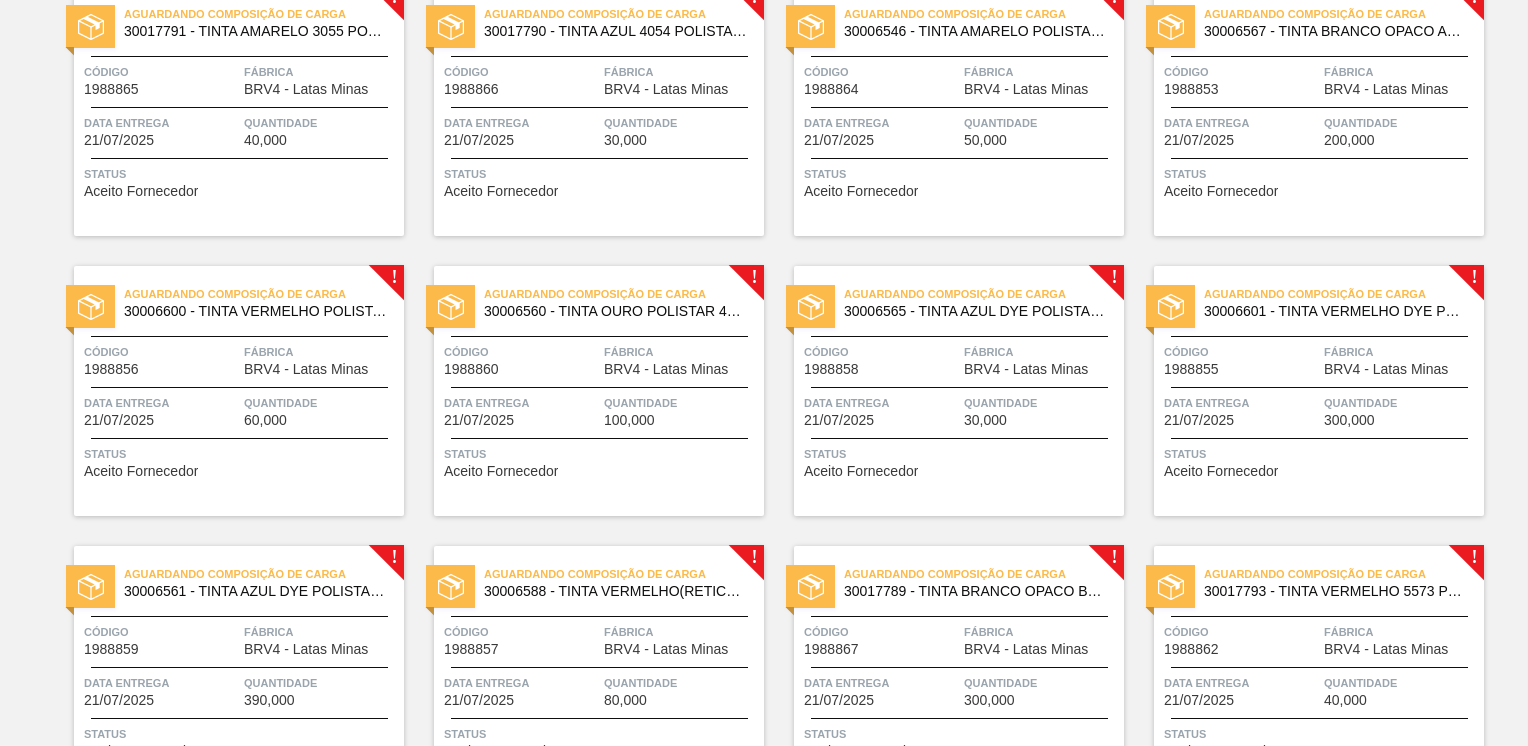 scroll, scrollTop: 755, scrollLeft: 0, axis: vertical 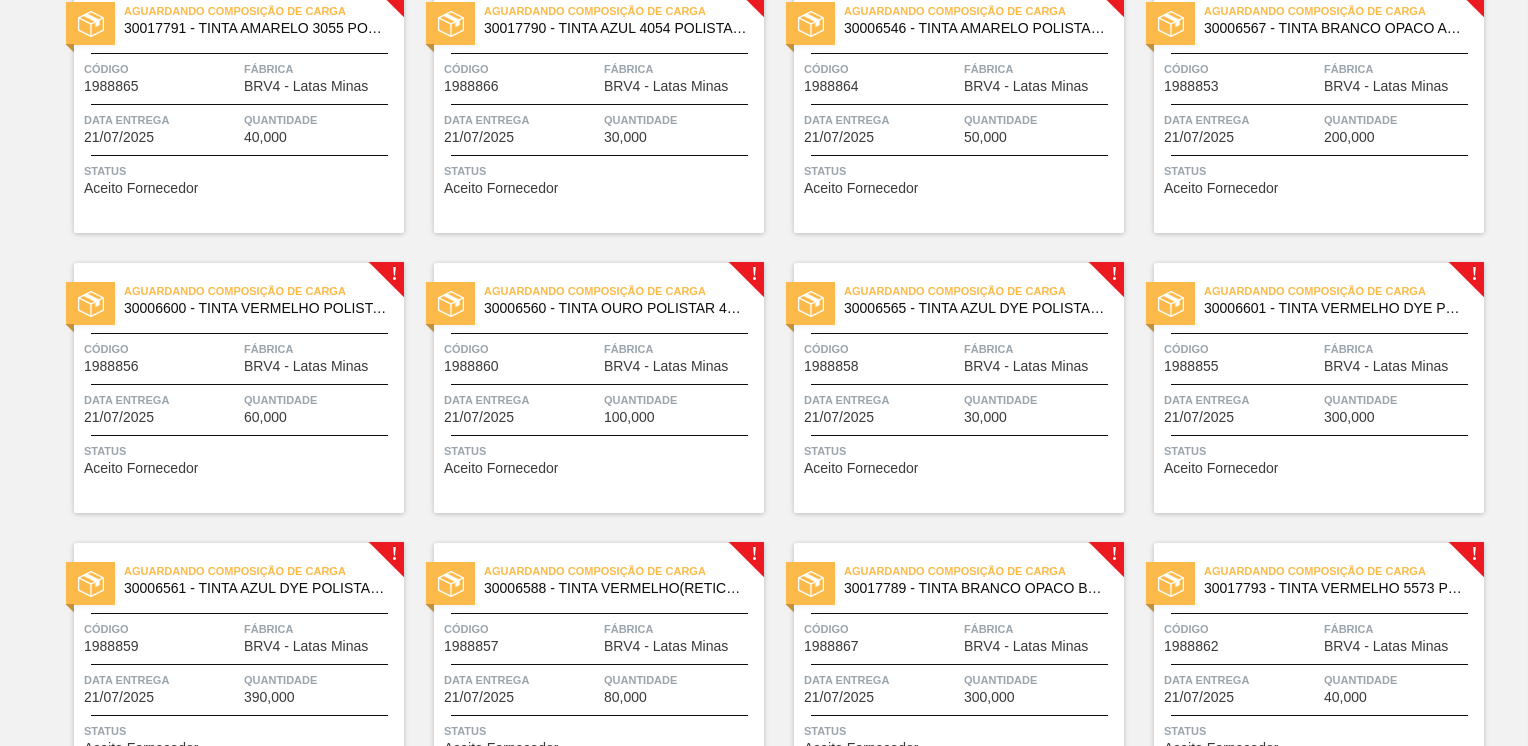click on "Aguardando Composição de Carga 30006567 - TINTA BRANCO OPACO ANIL. POLISTAR; LATA Código 1988853 Fábrica BRV4 - Latas Minas Data entrega [DATE] Quantidade 200,000 Status Aceito Fornecedor" at bounding box center [1319, 108] 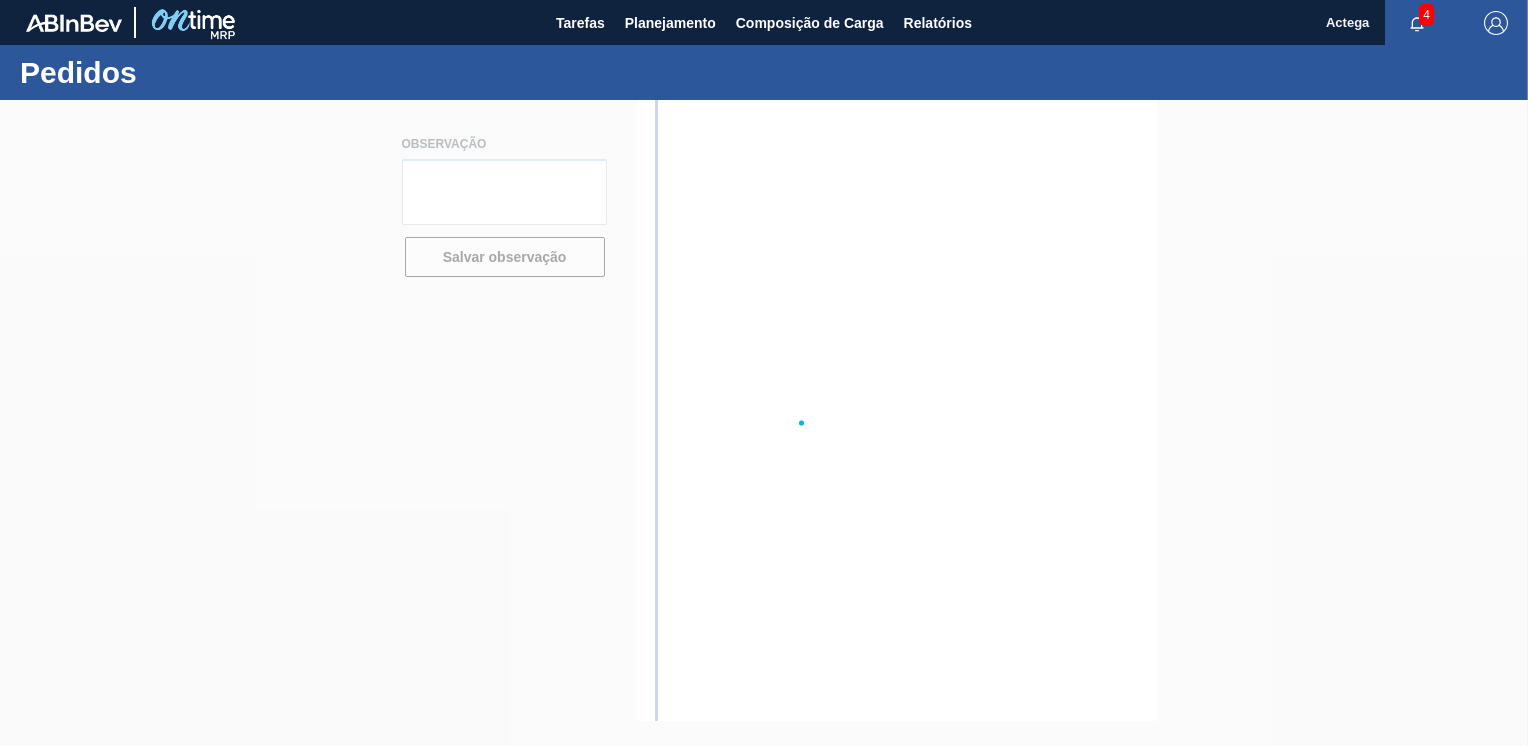scroll, scrollTop: 0, scrollLeft: 0, axis: both 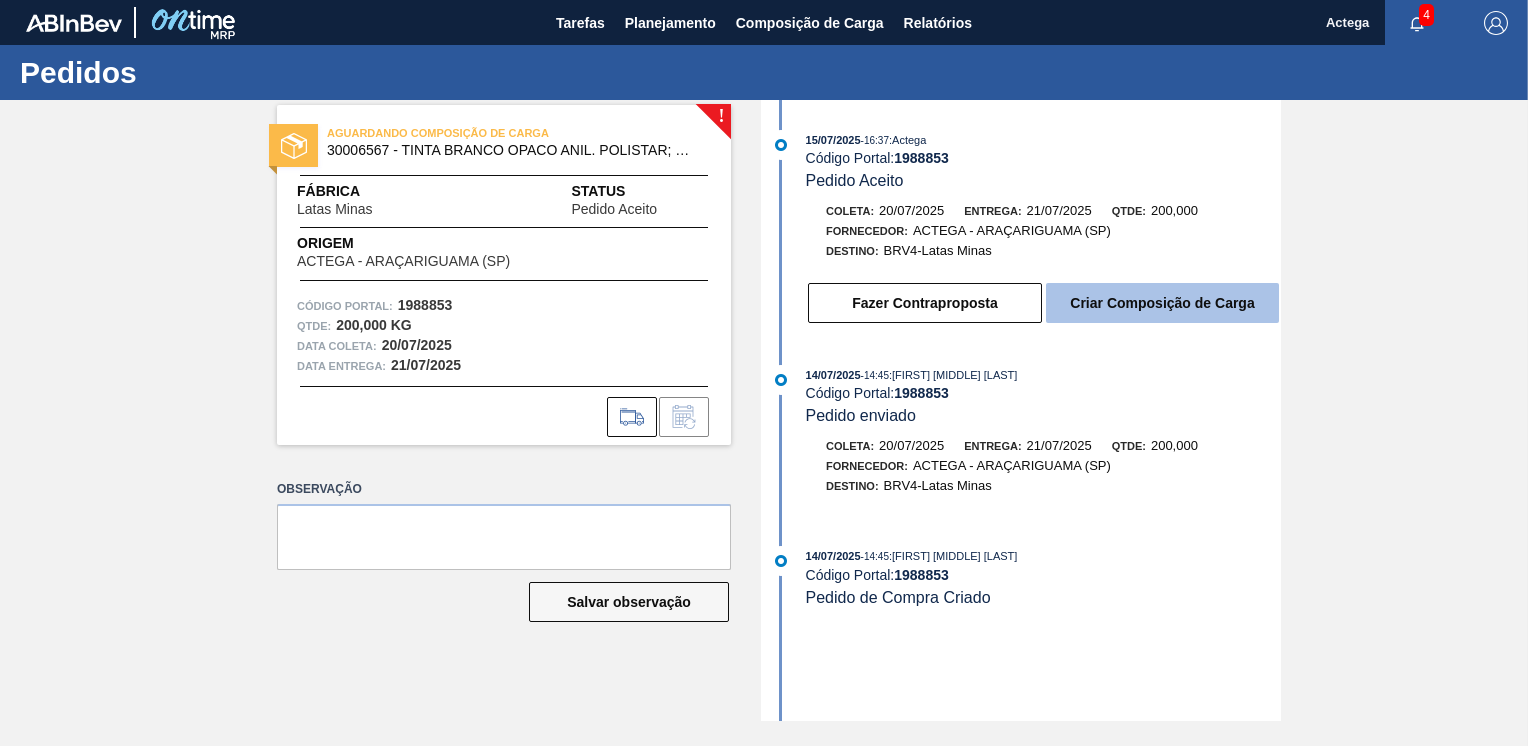 click on "Criar Composição de Carga" at bounding box center [1162, 303] 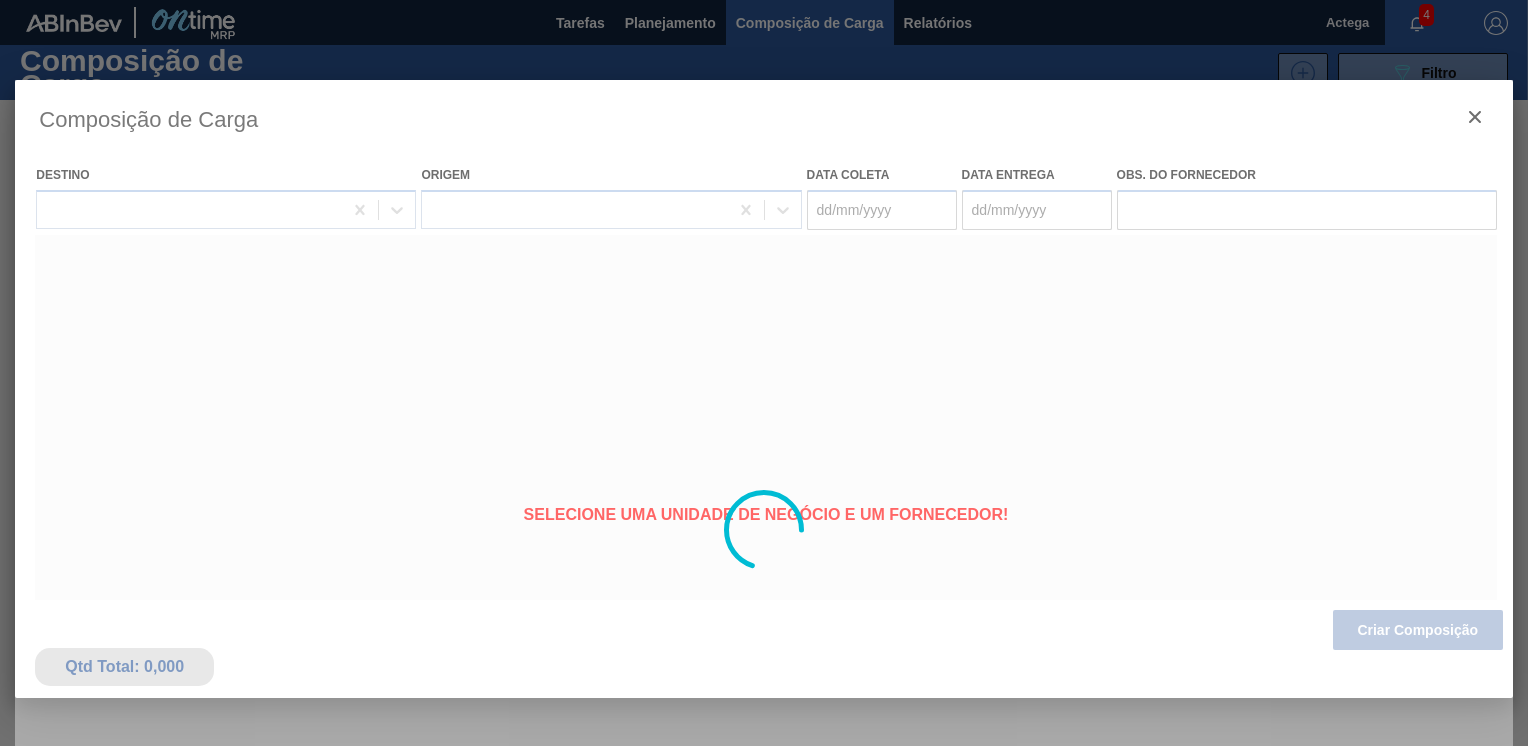 type on "20/07/2025" 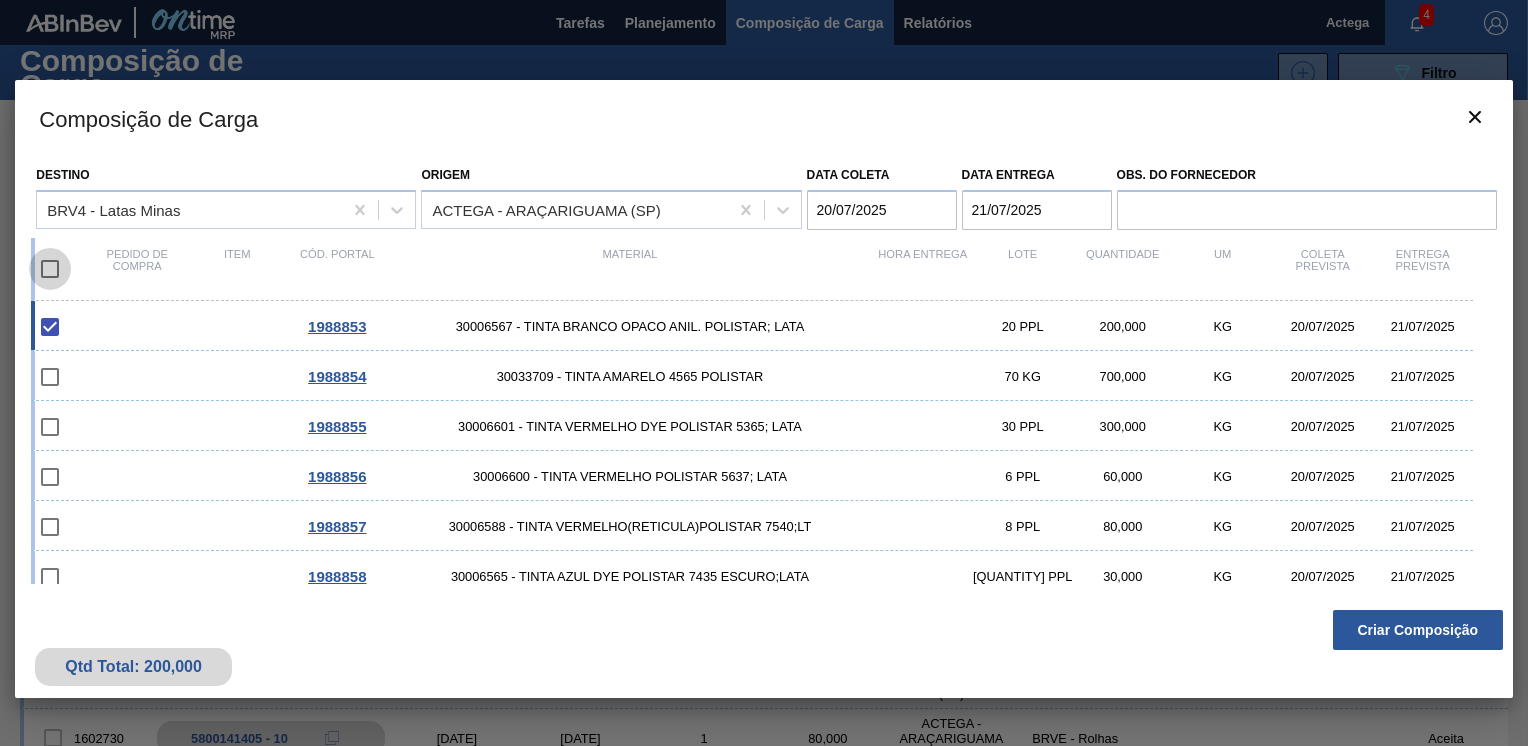 click at bounding box center [50, 269] 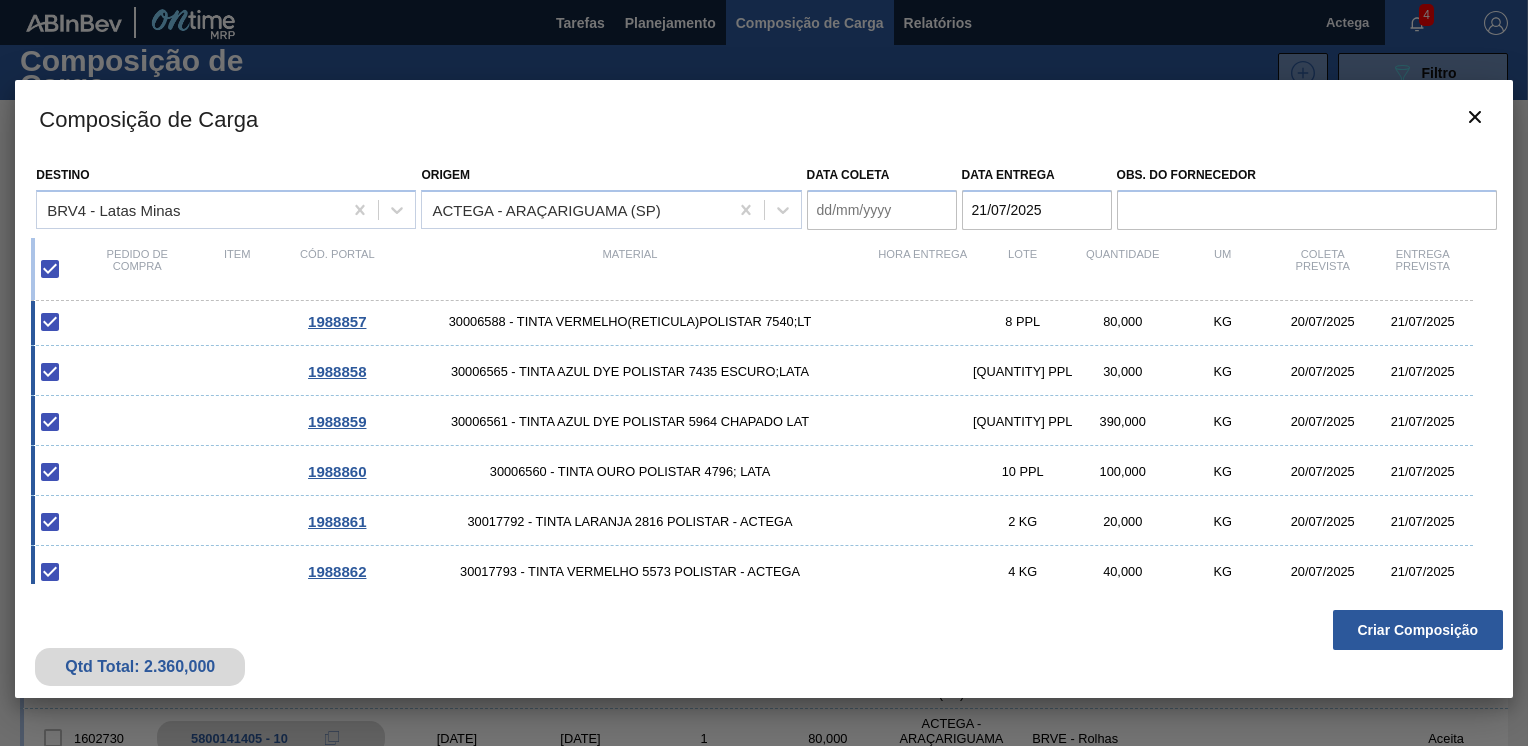 scroll, scrollTop: 0, scrollLeft: 0, axis: both 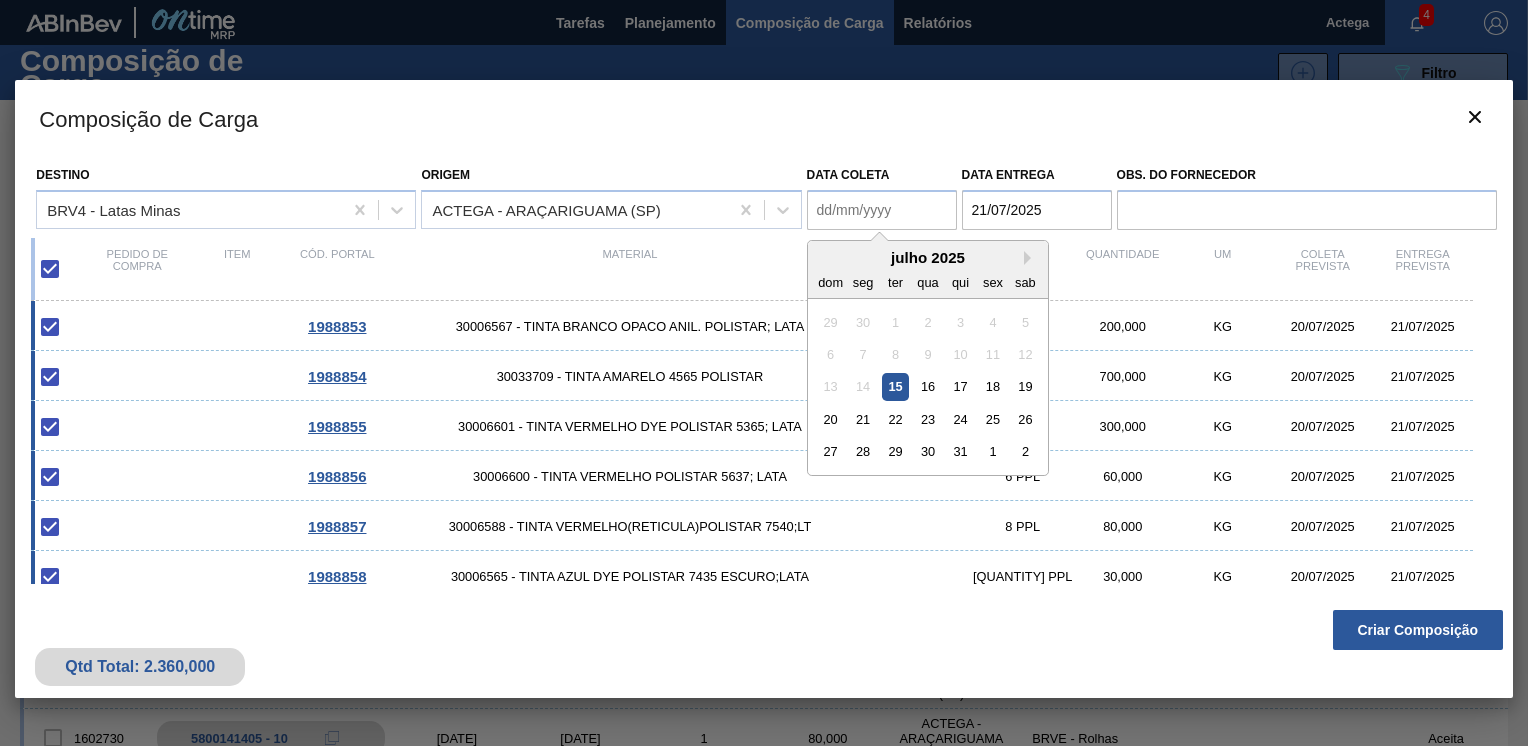 click on "Data coleta" at bounding box center [882, 210] 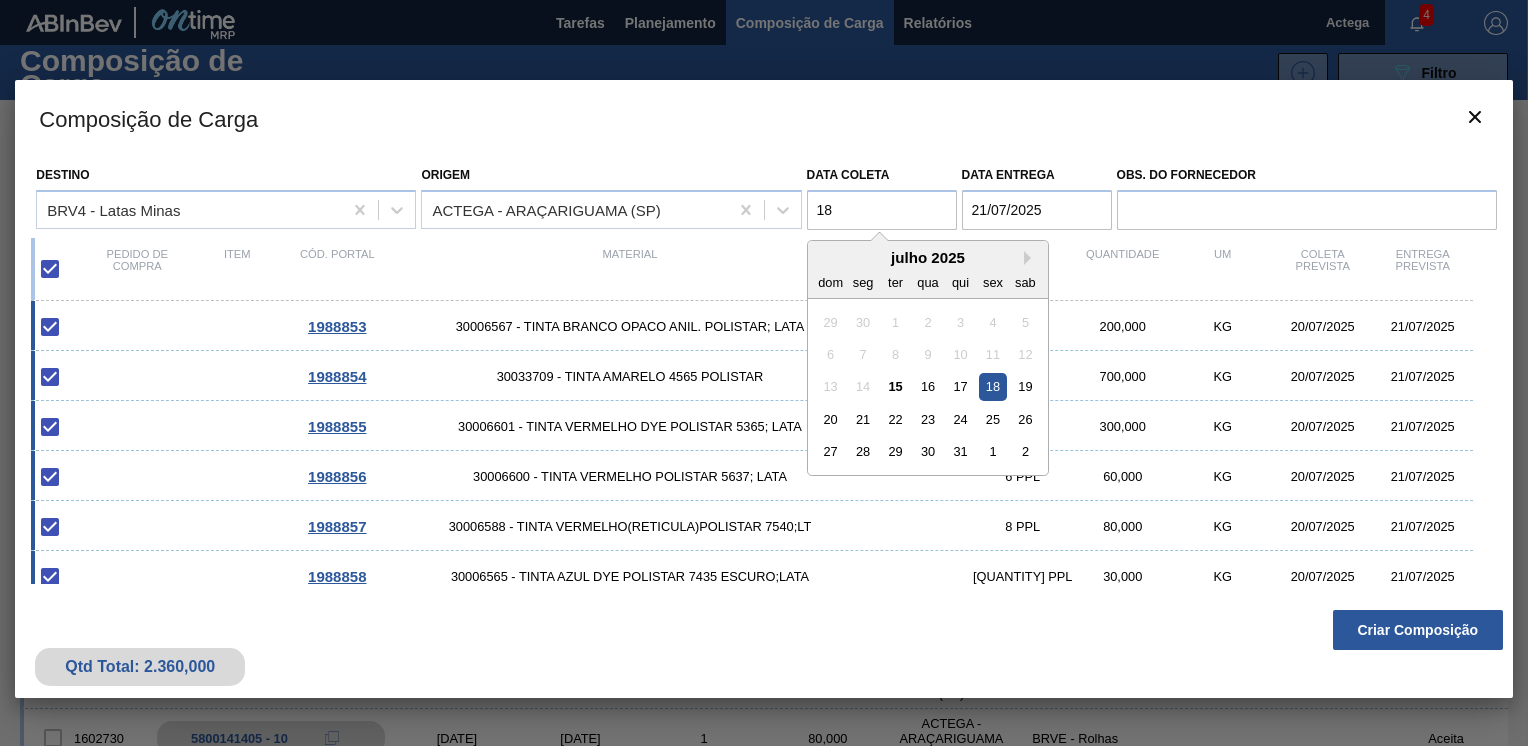 click on "18" at bounding box center (992, 386) 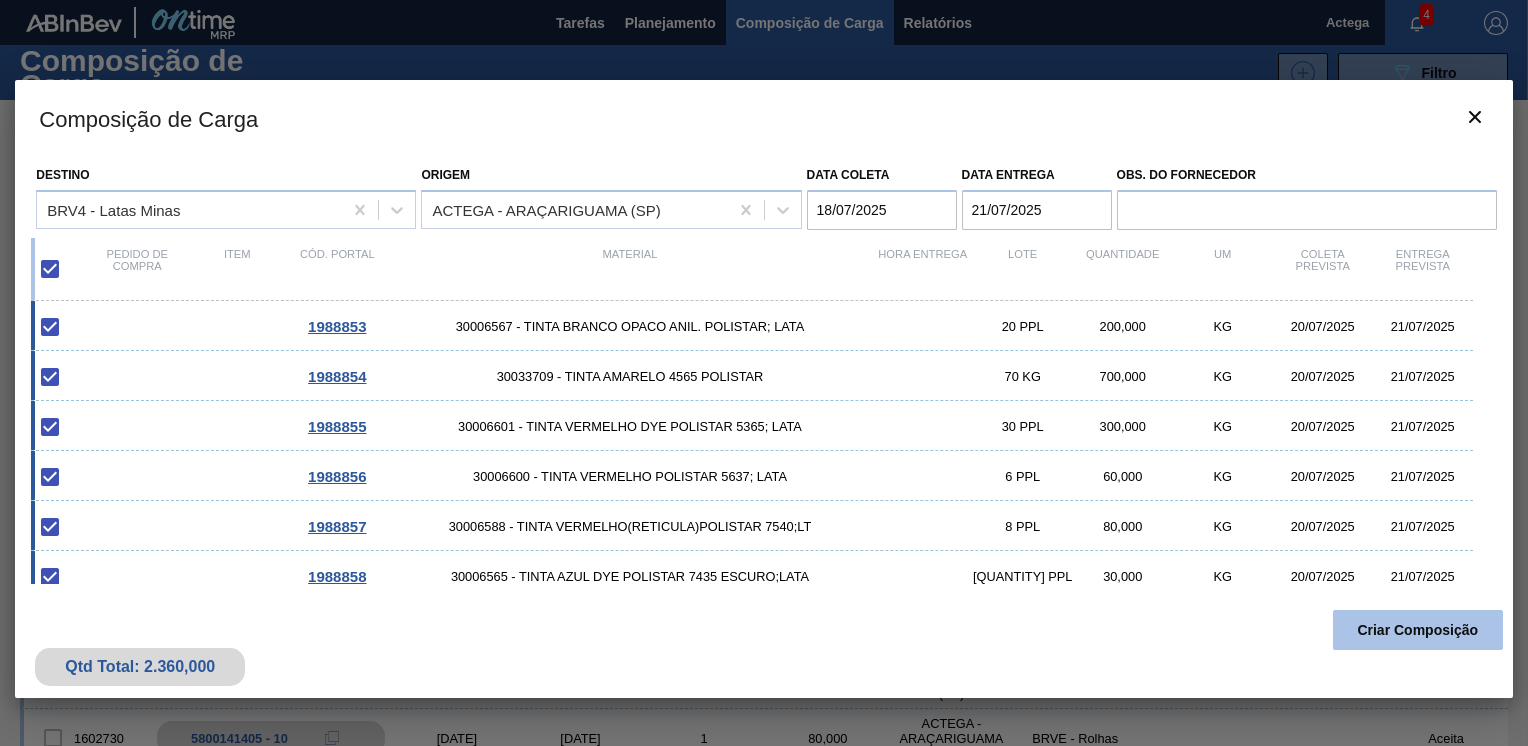 click on "Criar Composição" at bounding box center [1418, 630] 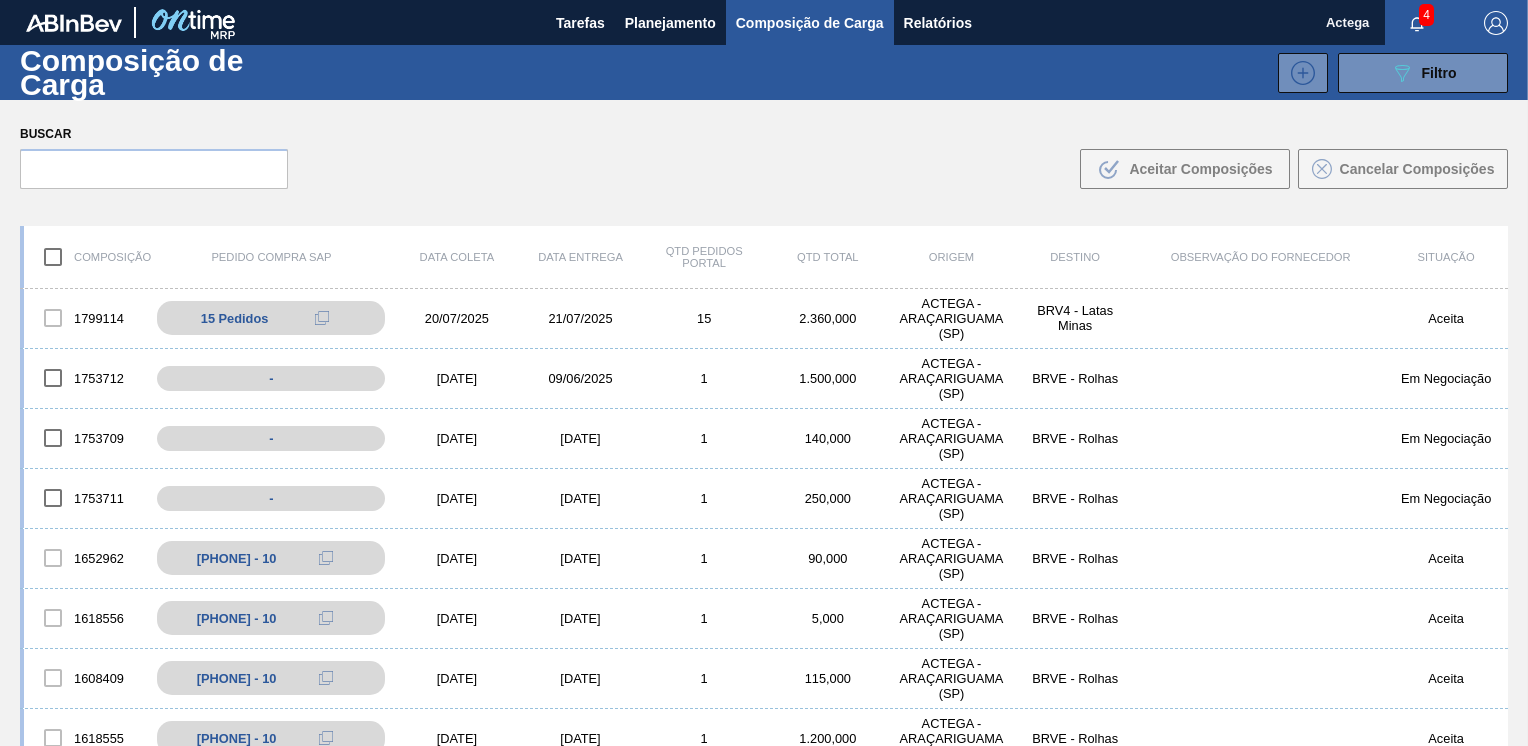 scroll, scrollTop: 0, scrollLeft: 0, axis: both 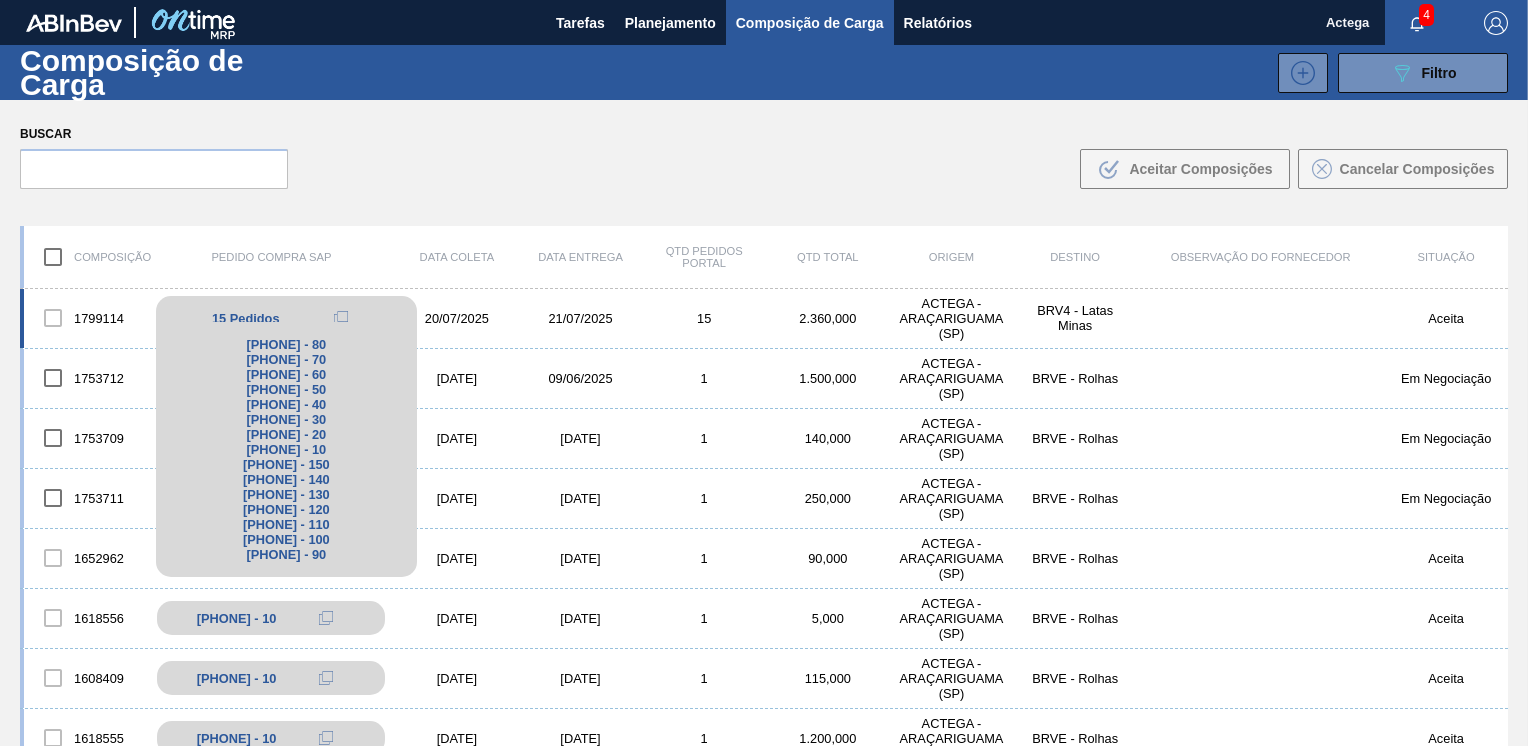 click on "15 Pedidos" at bounding box center [246, 318] 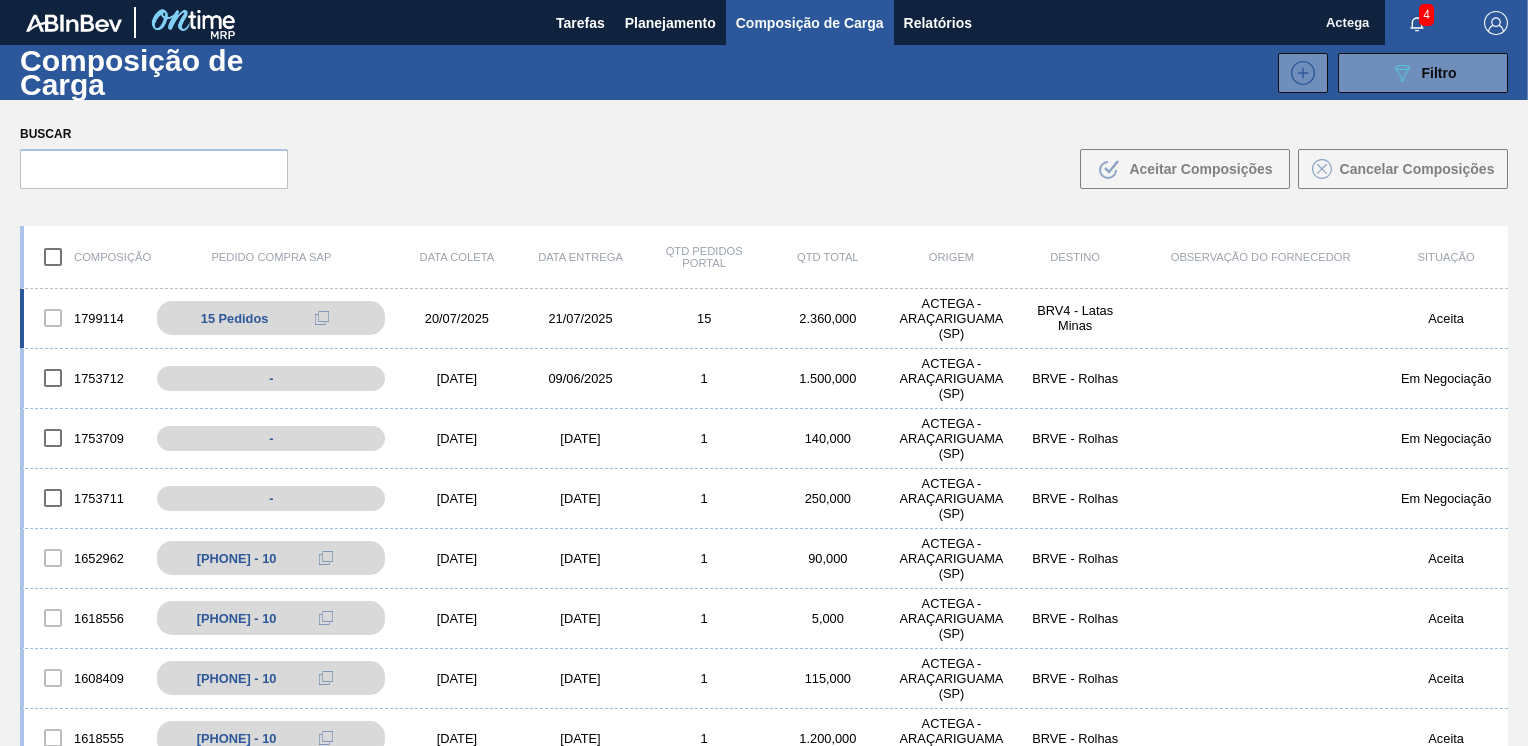 click on "1799114 15 Pedidos  5800328736 - 80 5800328736 - 70 5800328736 - 60 5800328736 - 50 5800328736 - 40 5800328736 - 30 5800328736 - 20 5800328736 - 10 5800328736 - 150 5800328736 - 140 5800328736 - 130 5800328736 - 120 5800328736 - 110 5800328736 - 100 5800328736 - 90 20/07/2025 21/07/2025 15 2.360,000 ACTEGA - ARAÇARIGUAMA (SP) BRV4 - Latas Minas Aceita" at bounding box center [764, 319] 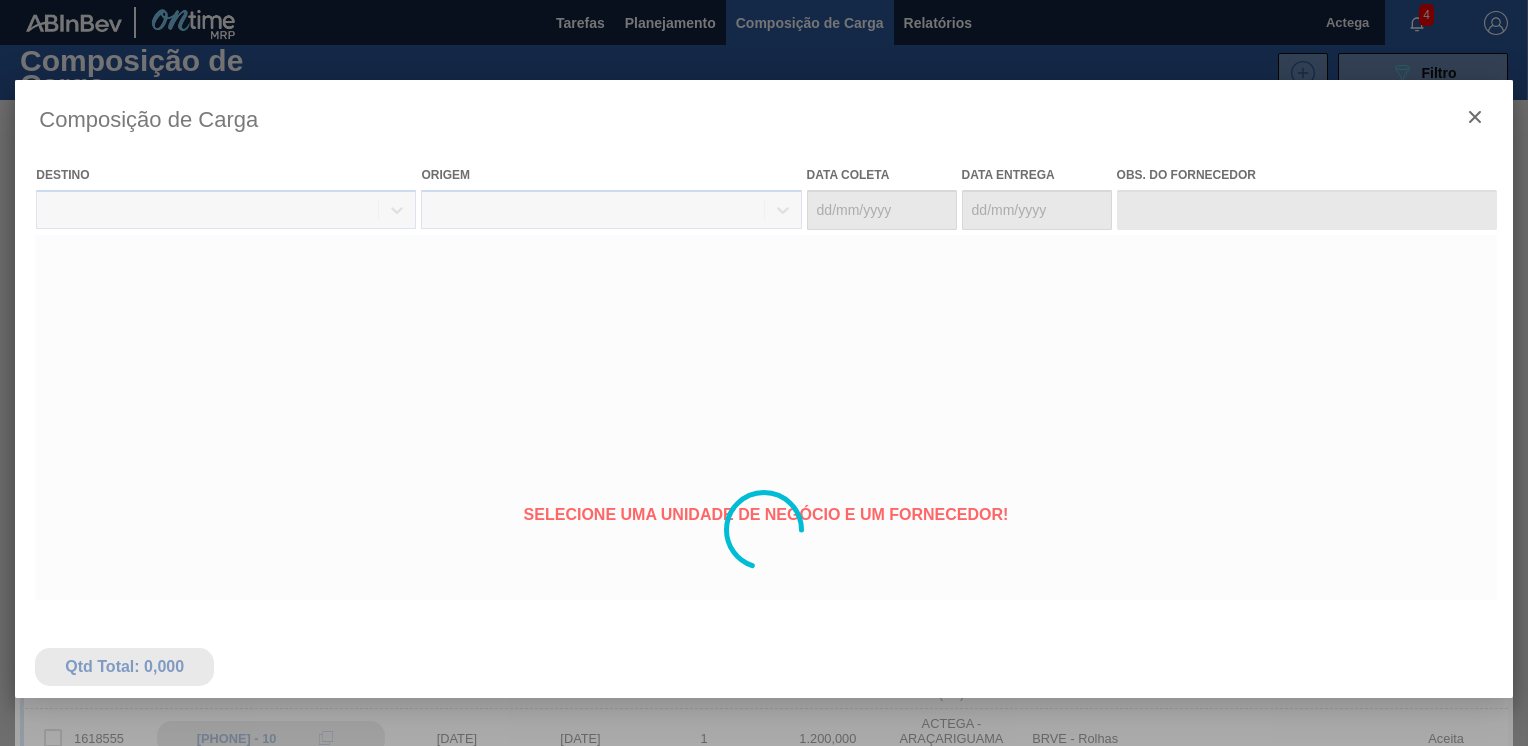 type on "20/07/2025" 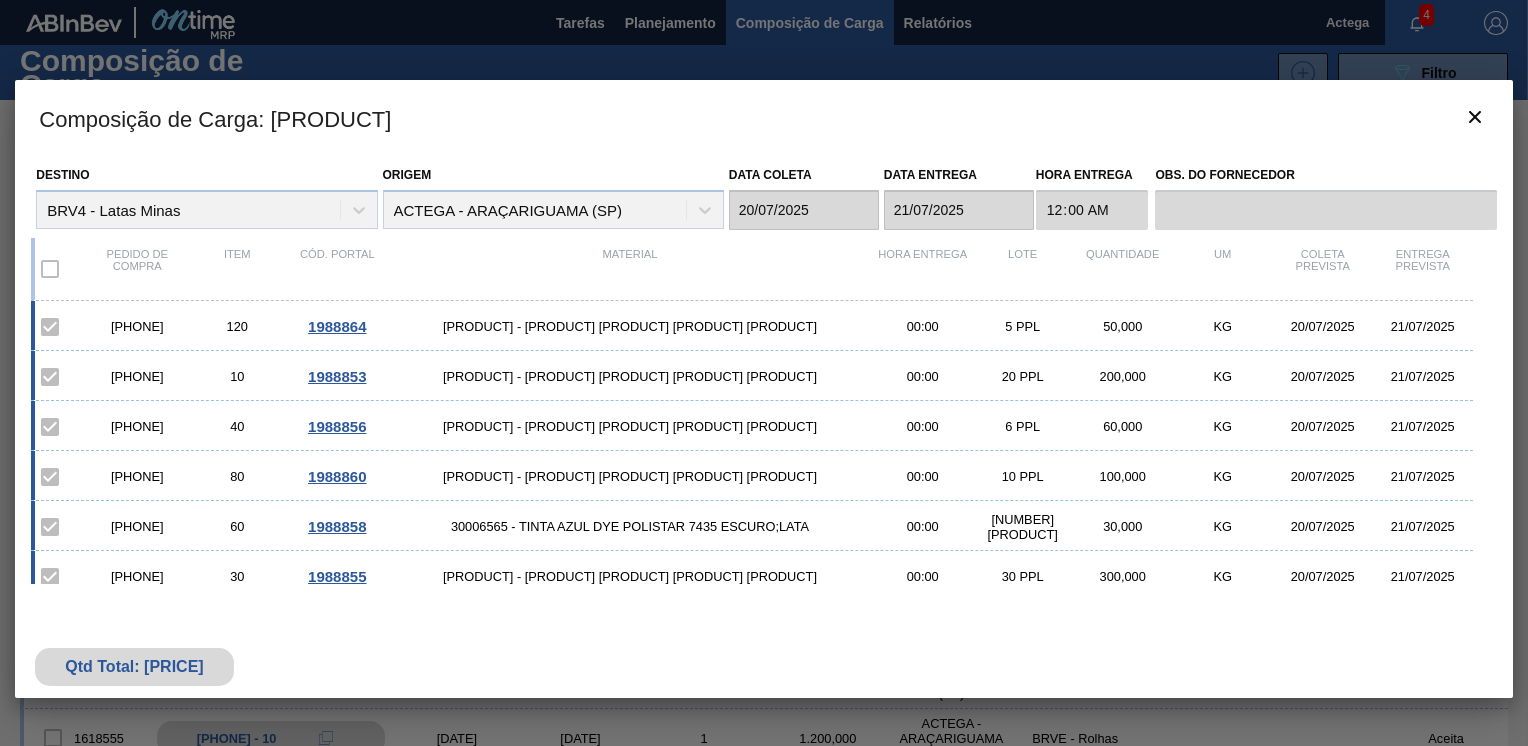 click on "Composição de Carga : 1799114" at bounding box center (763, 118) 